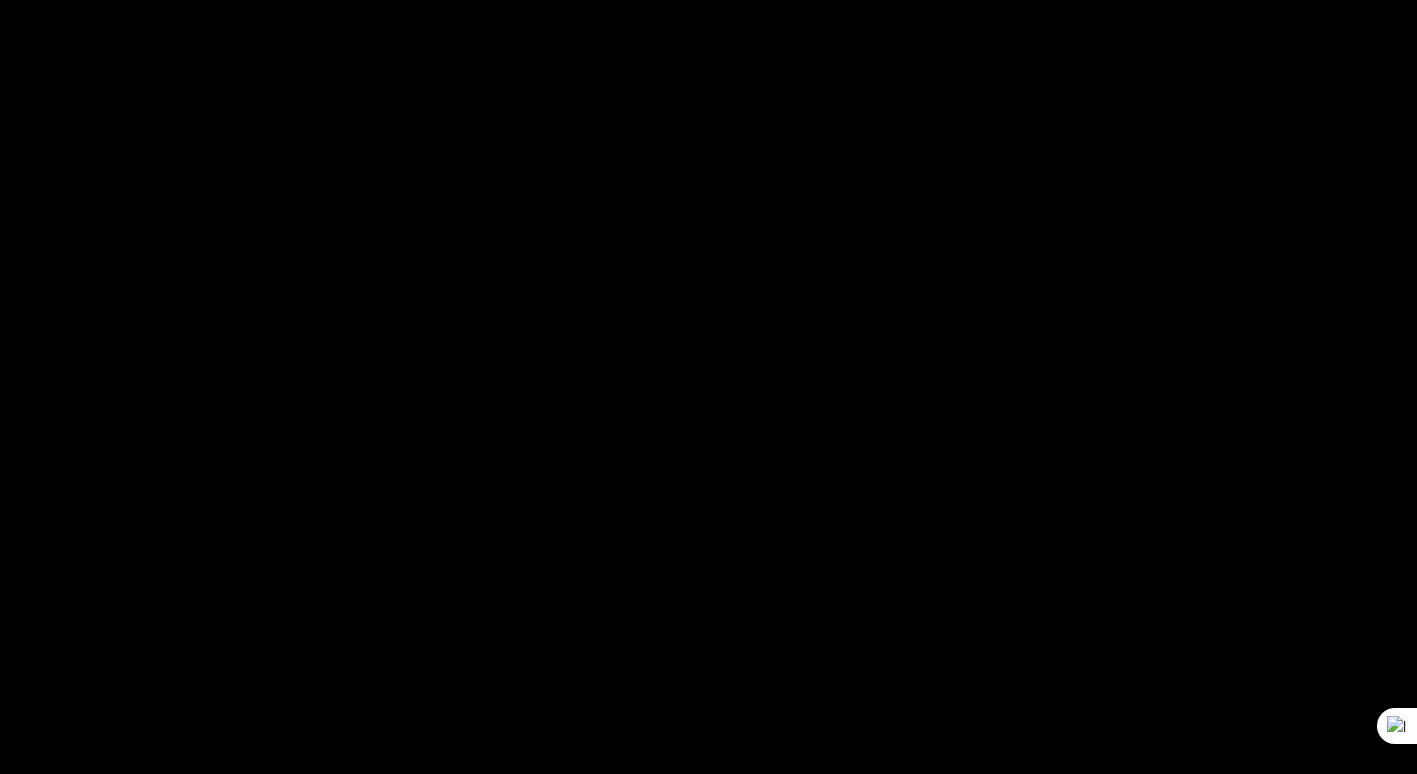 scroll, scrollTop: 0, scrollLeft: 0, axis: both 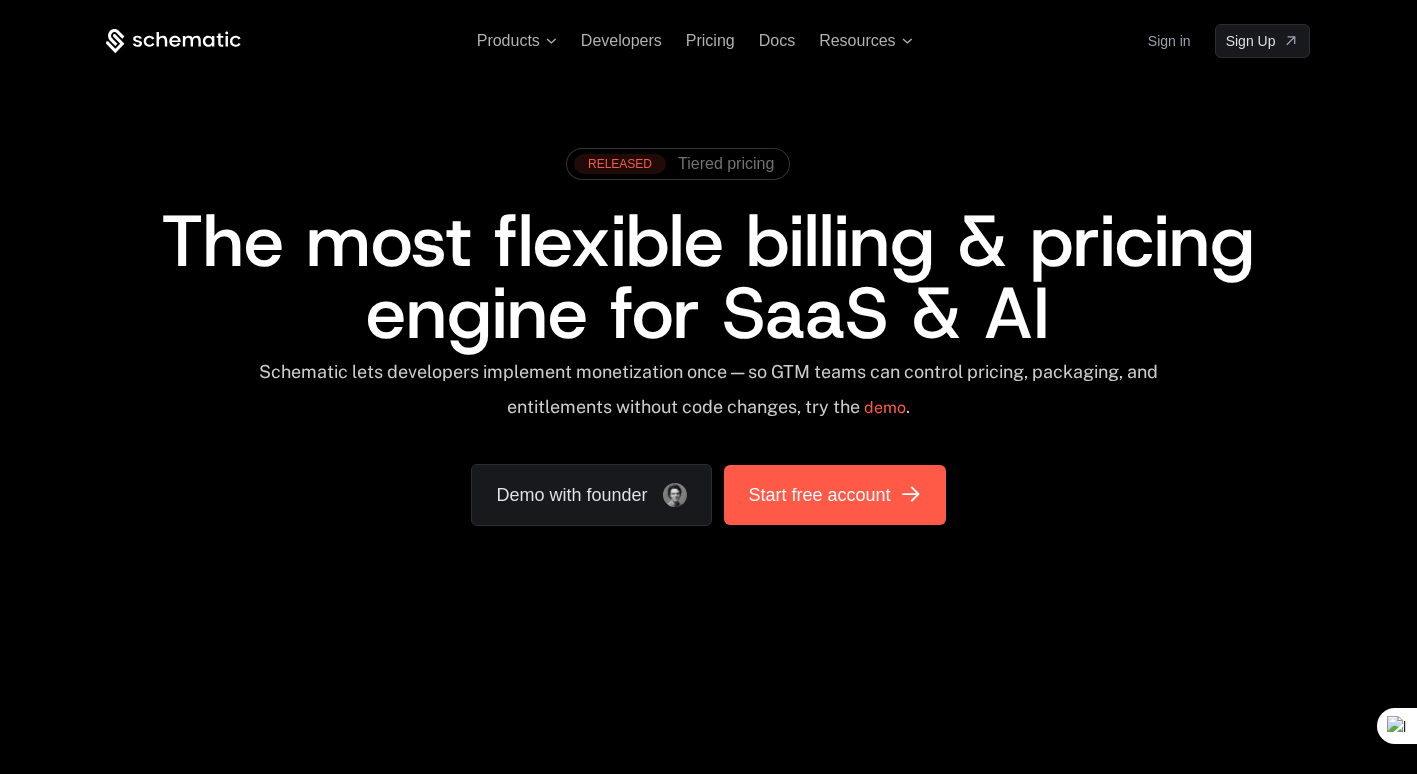 click on "Start free account" at bounding box center [834, 495] 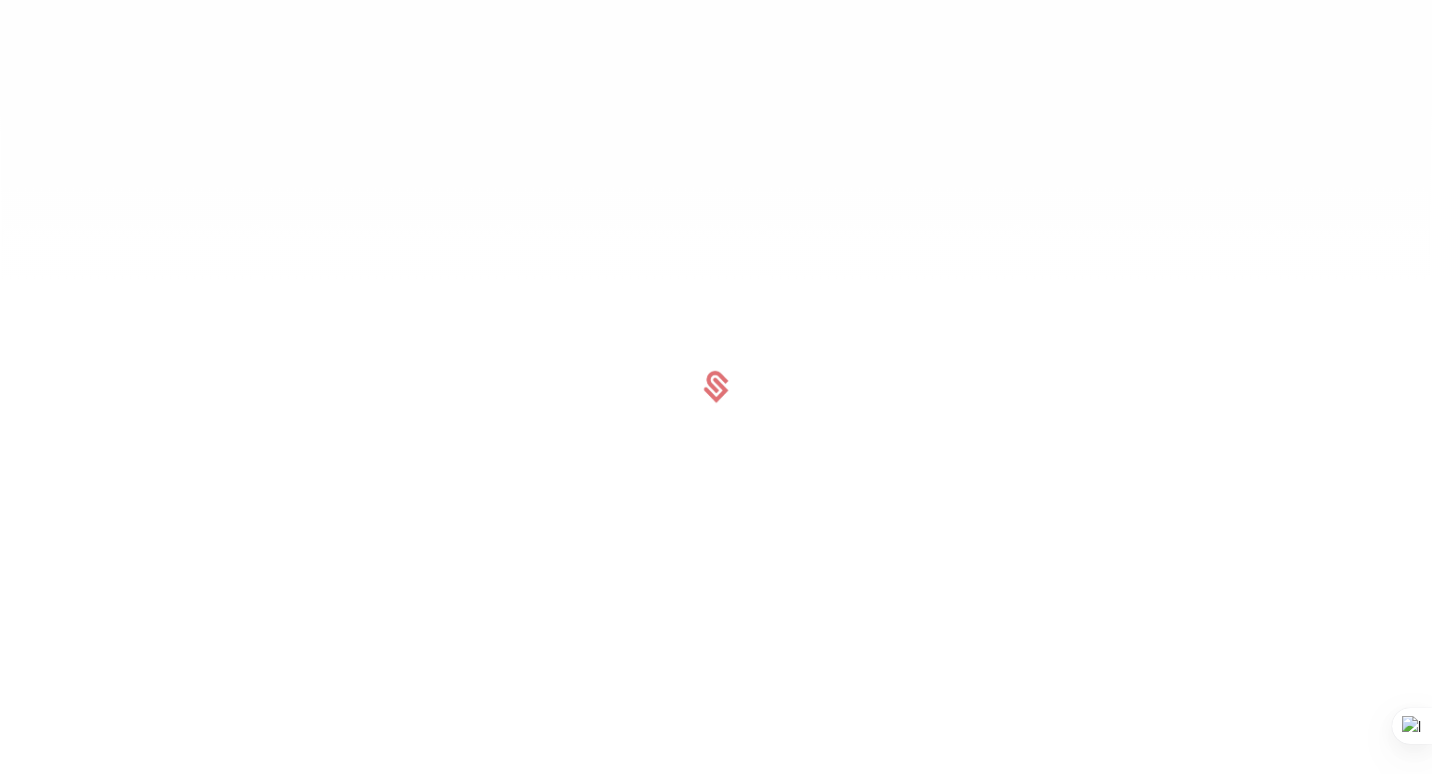 scroll, scrollTop: 0, scrollLeft: 0, axis: both 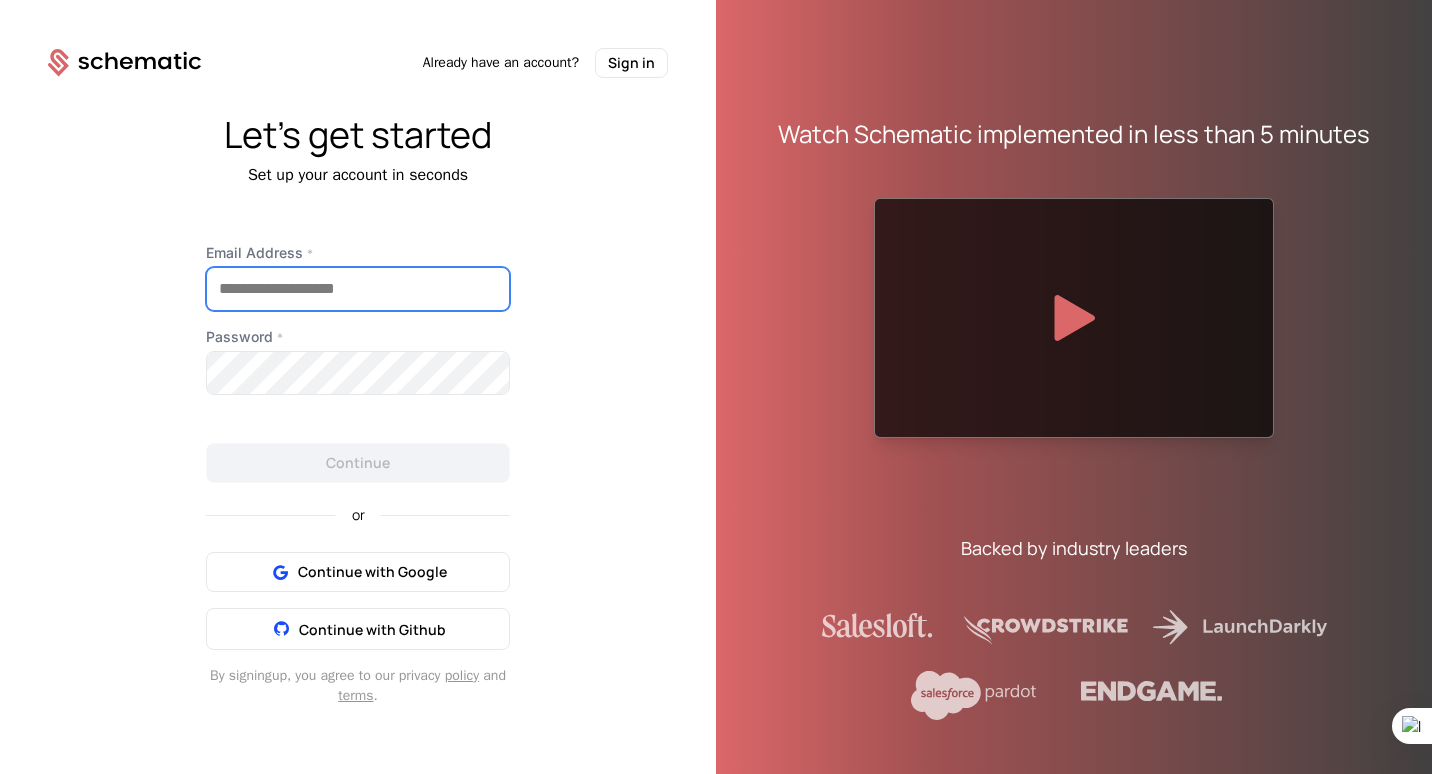 click on "Email Address *" at bounding box center (358, 289) 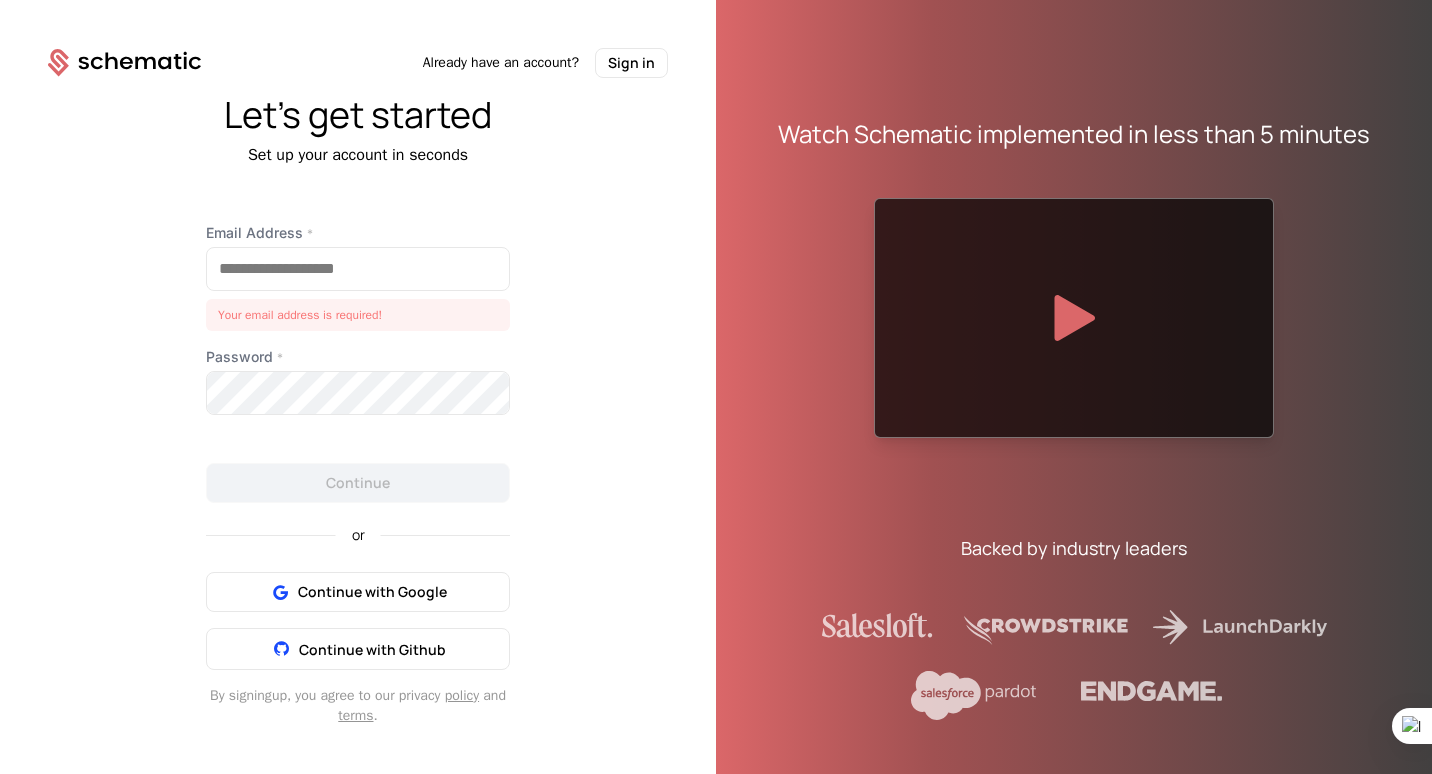 click on "Email Address * Your email address is required! Password * Continue or Continue with Google Continue with Github By signing  up , you agree to our privacy   policy   and   terms ." at bounding box center (358, 474) 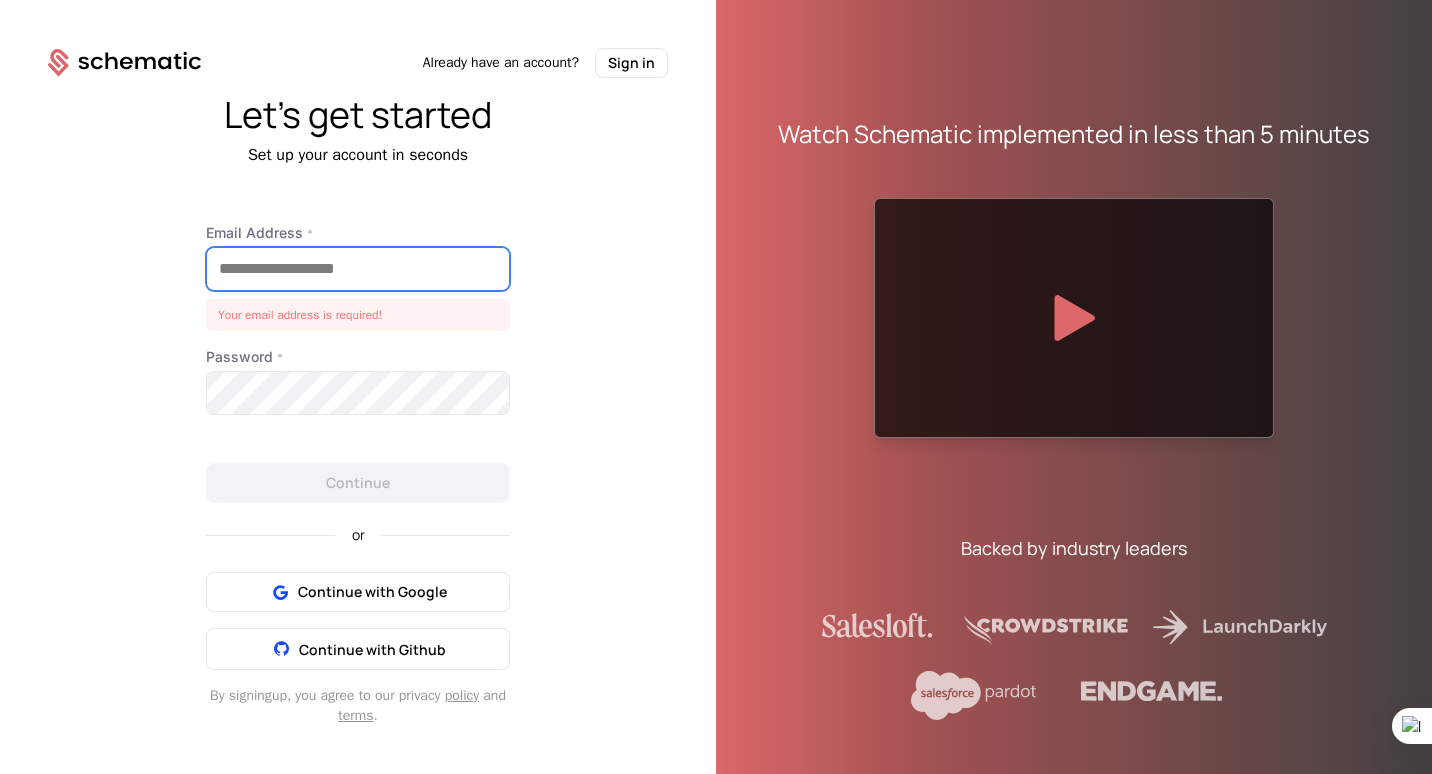 click on "Email Address *" at bounding box center (358, 269) 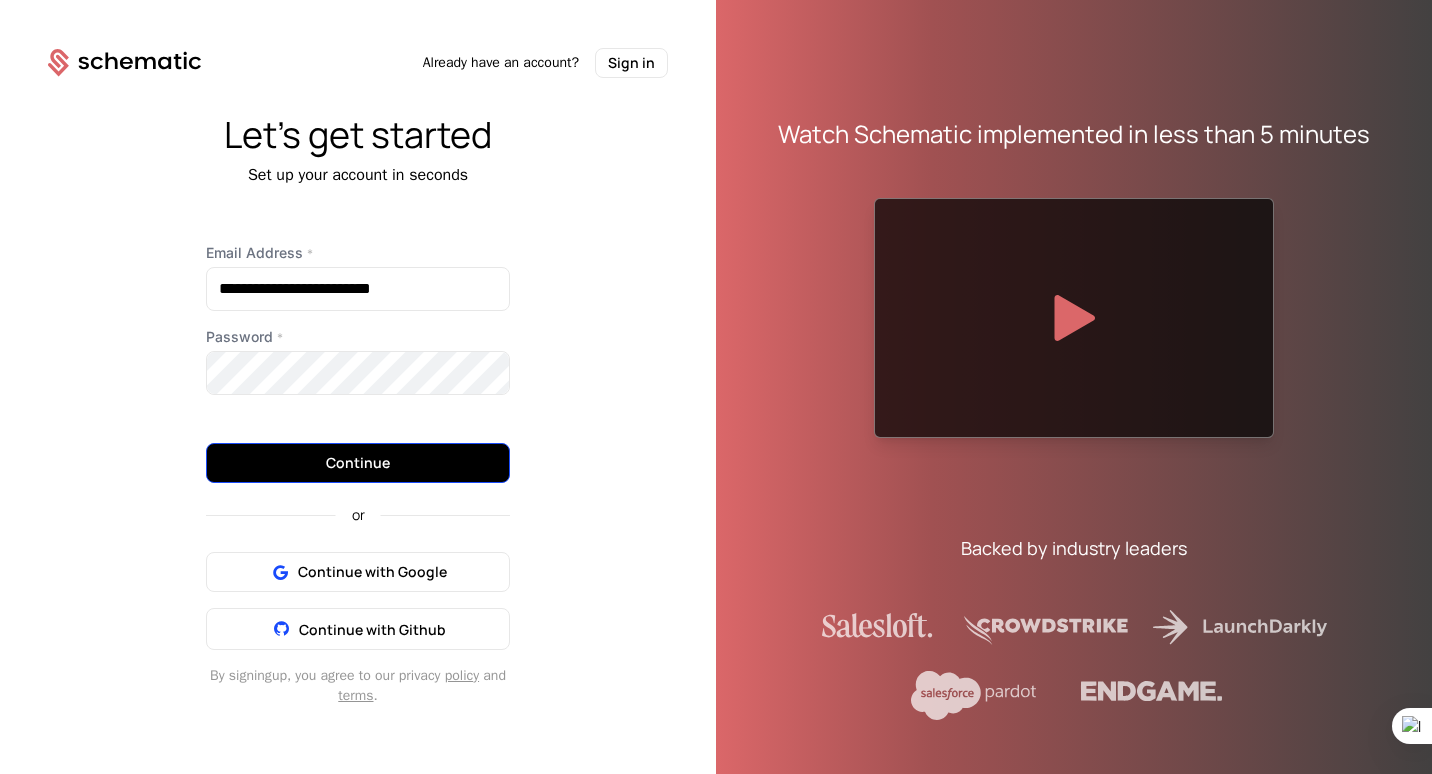 click on "Continue" at bounding box center [358, 463] 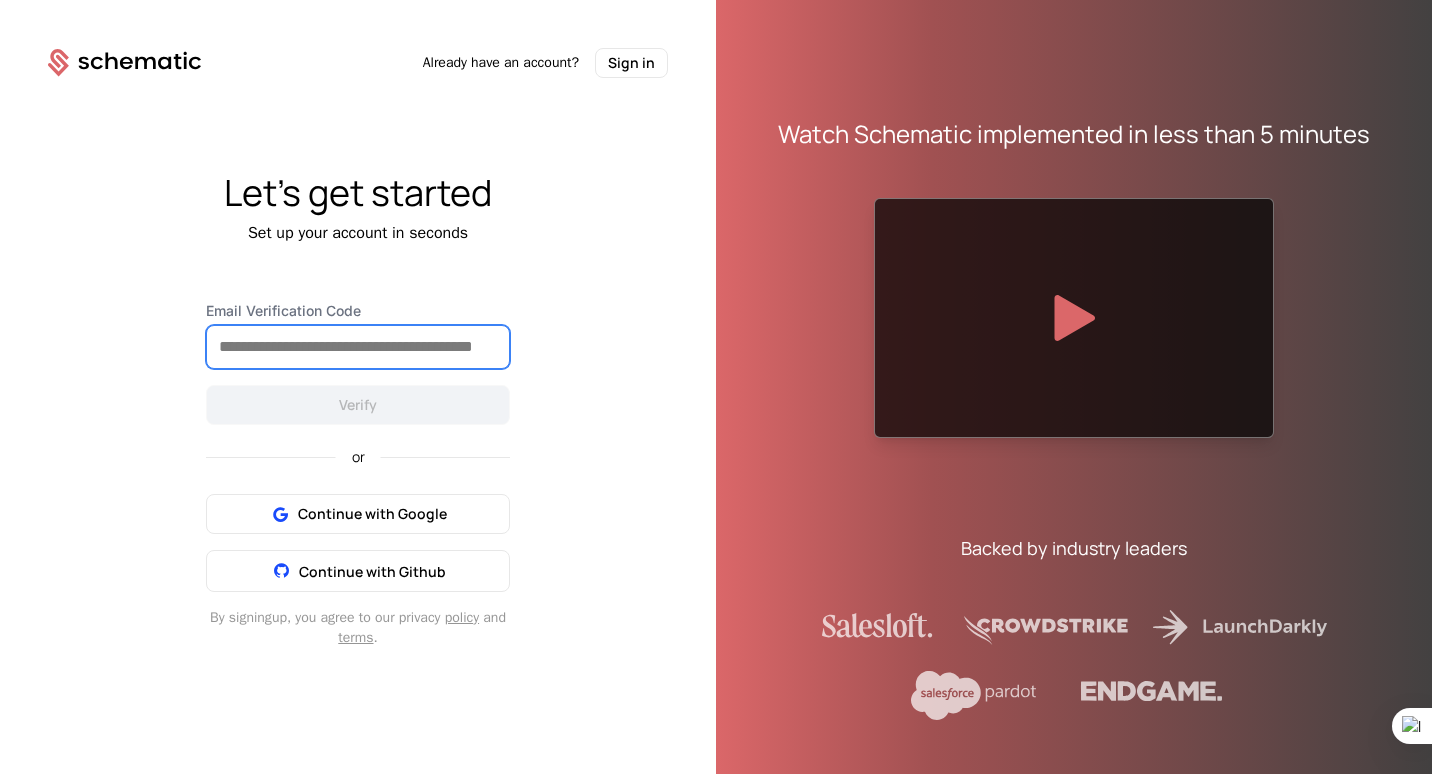 click on "Email Verification Code" at bounding box center (358, 347) 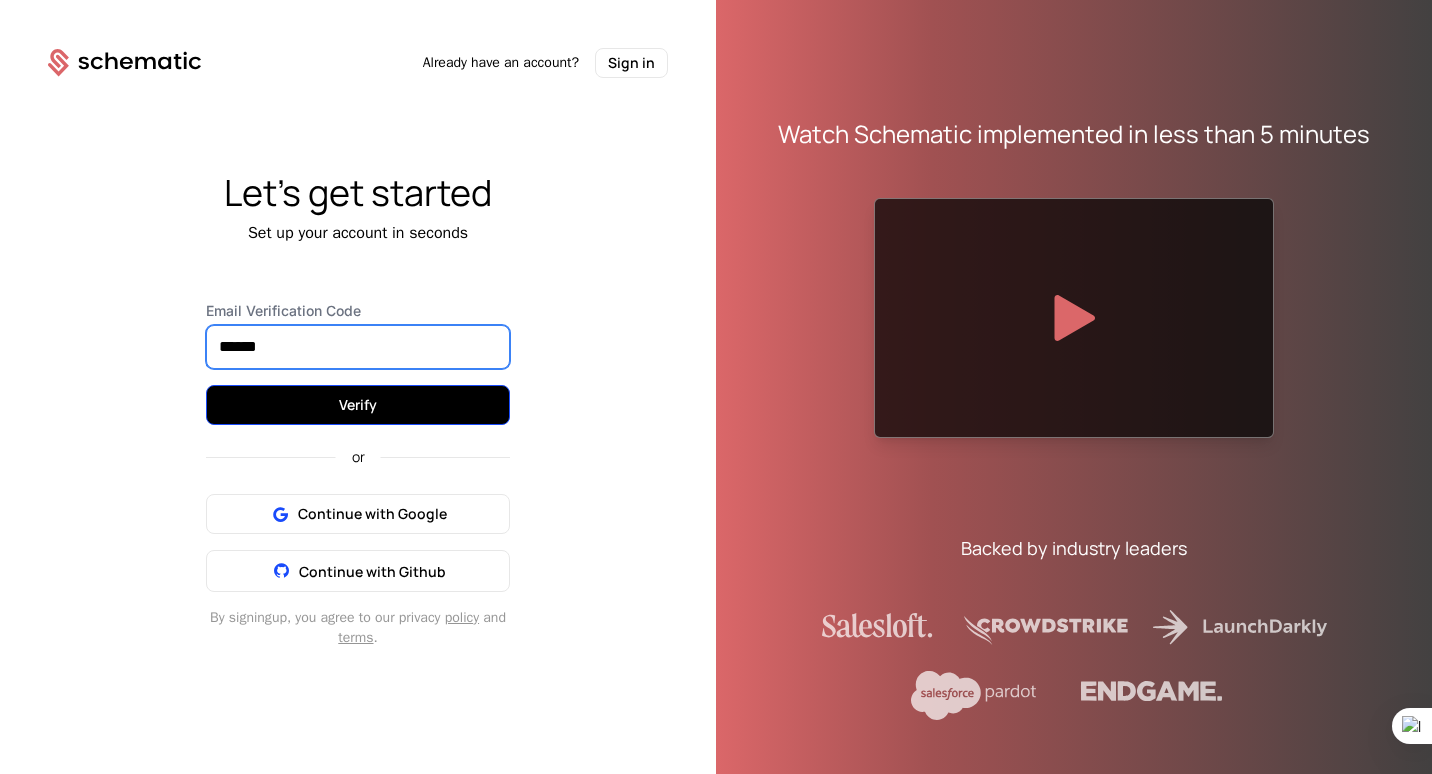 type on "******" 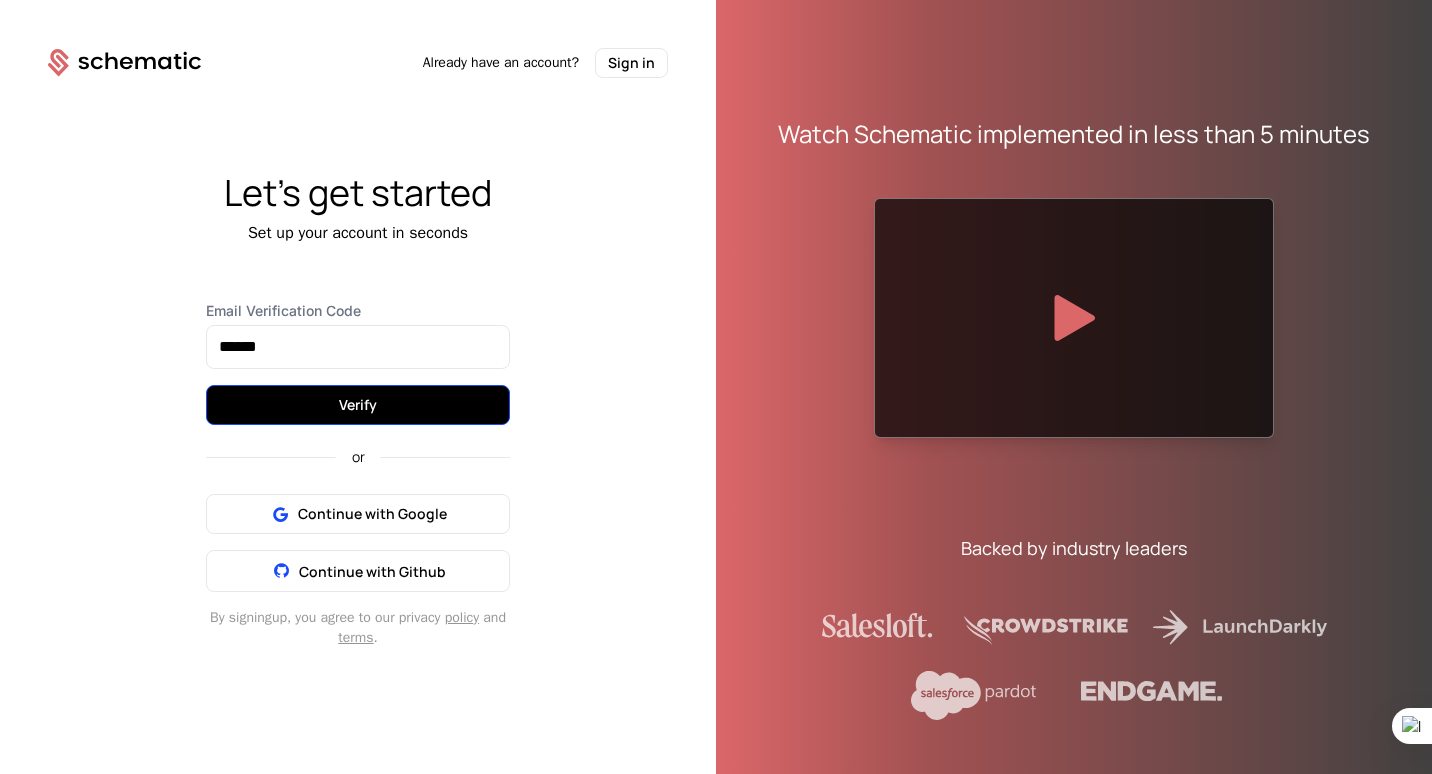 click on "Verify" at bounding box center (358, 405) 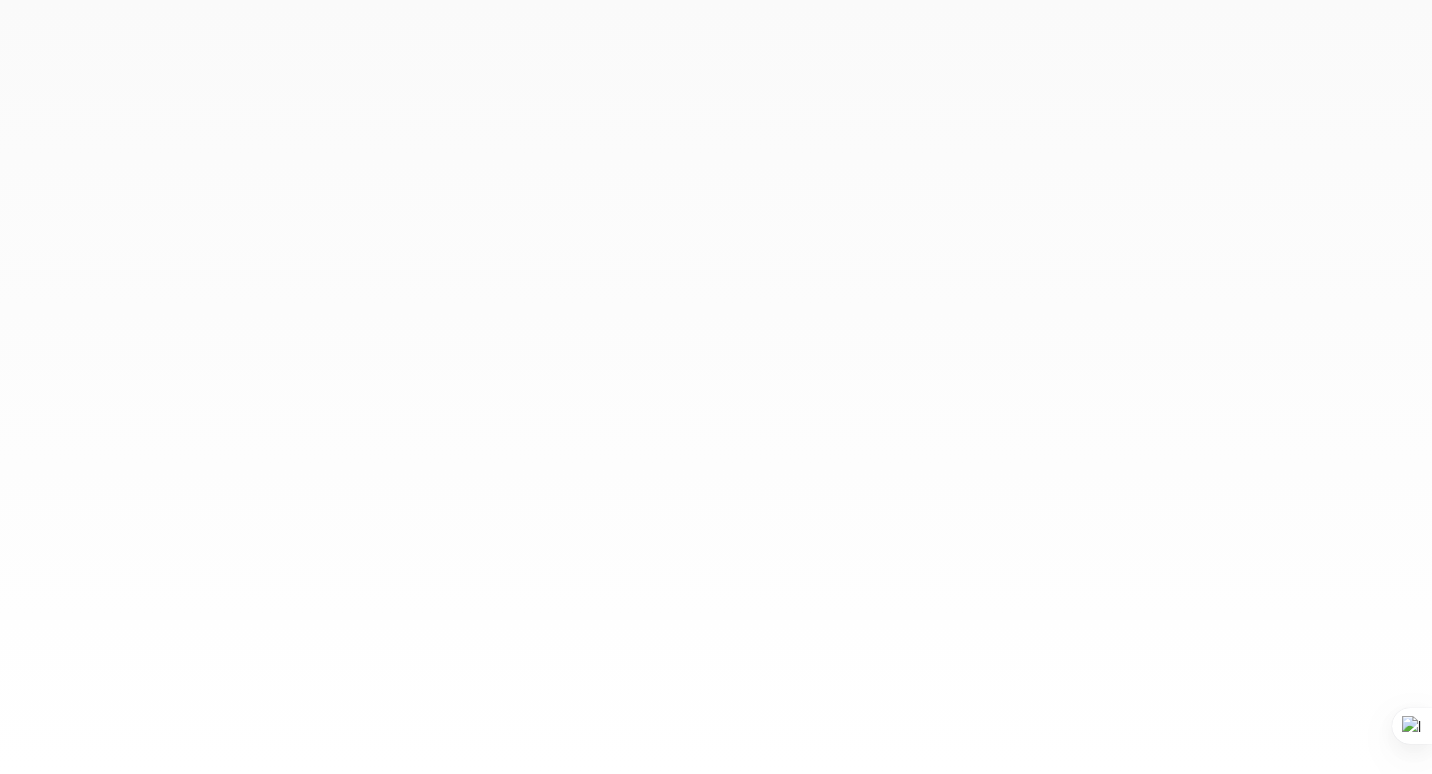 scroll, scrollTop: 0, scrollLeft: 0, axis: both 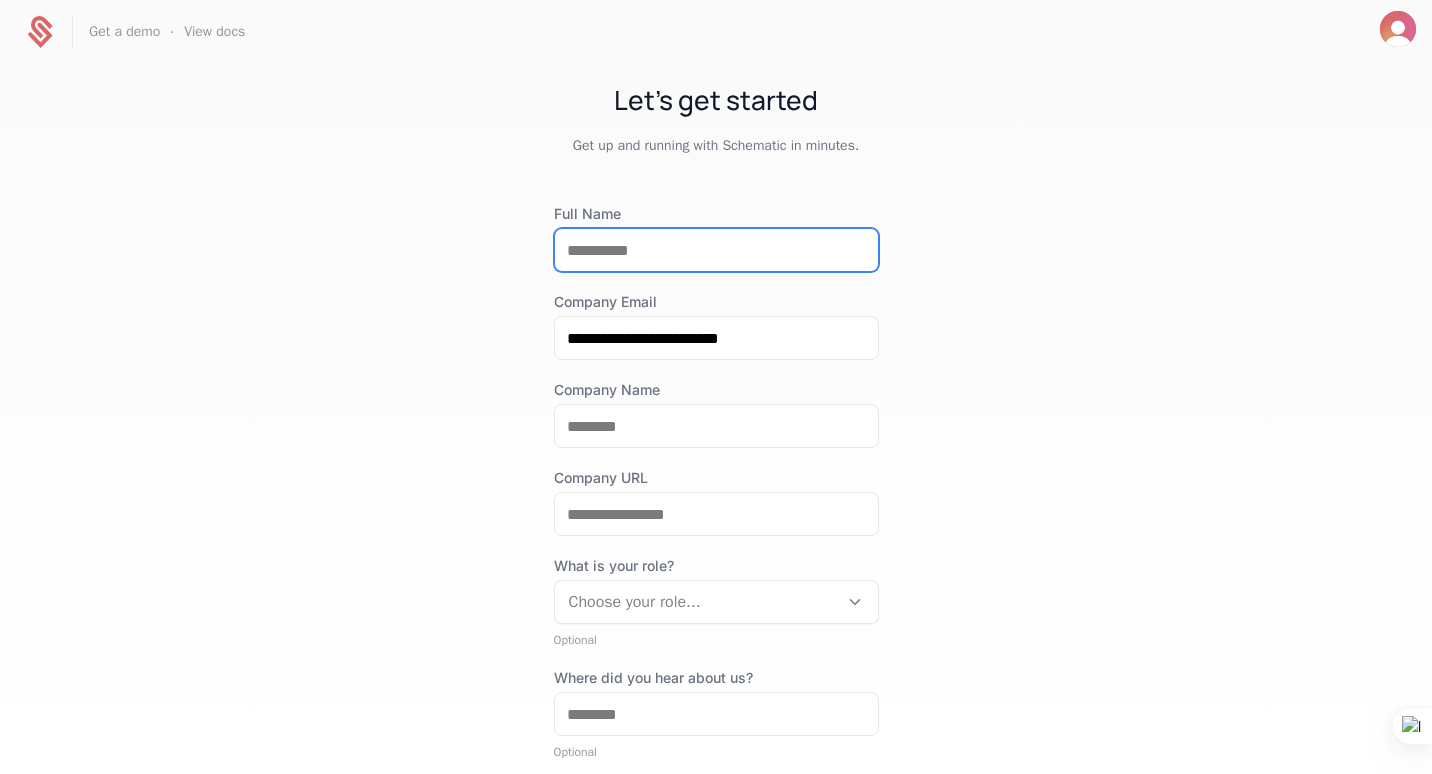 click on "Full Name" at bounding box center (716, 250) 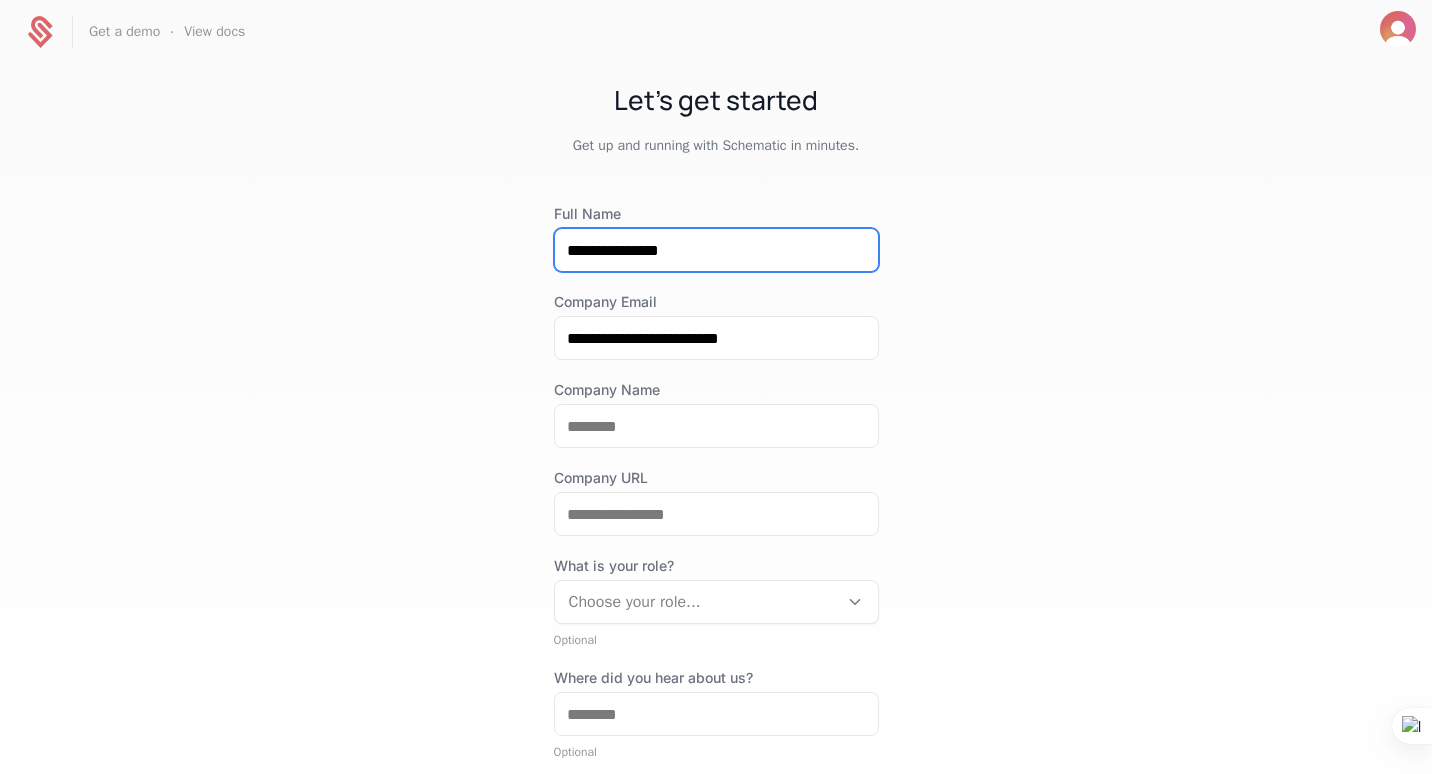 type on "**********" 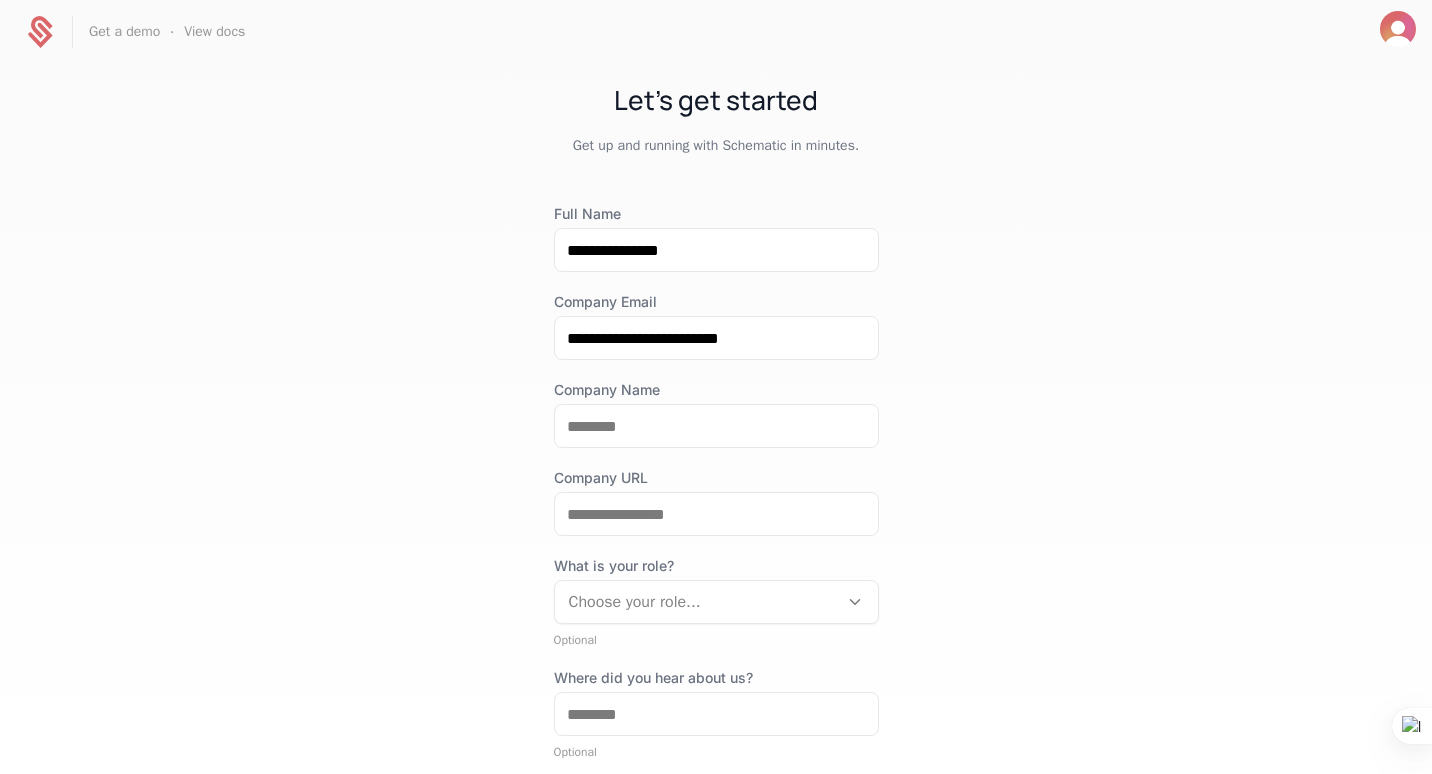 click on "**********" at bounding box center [716, 418] 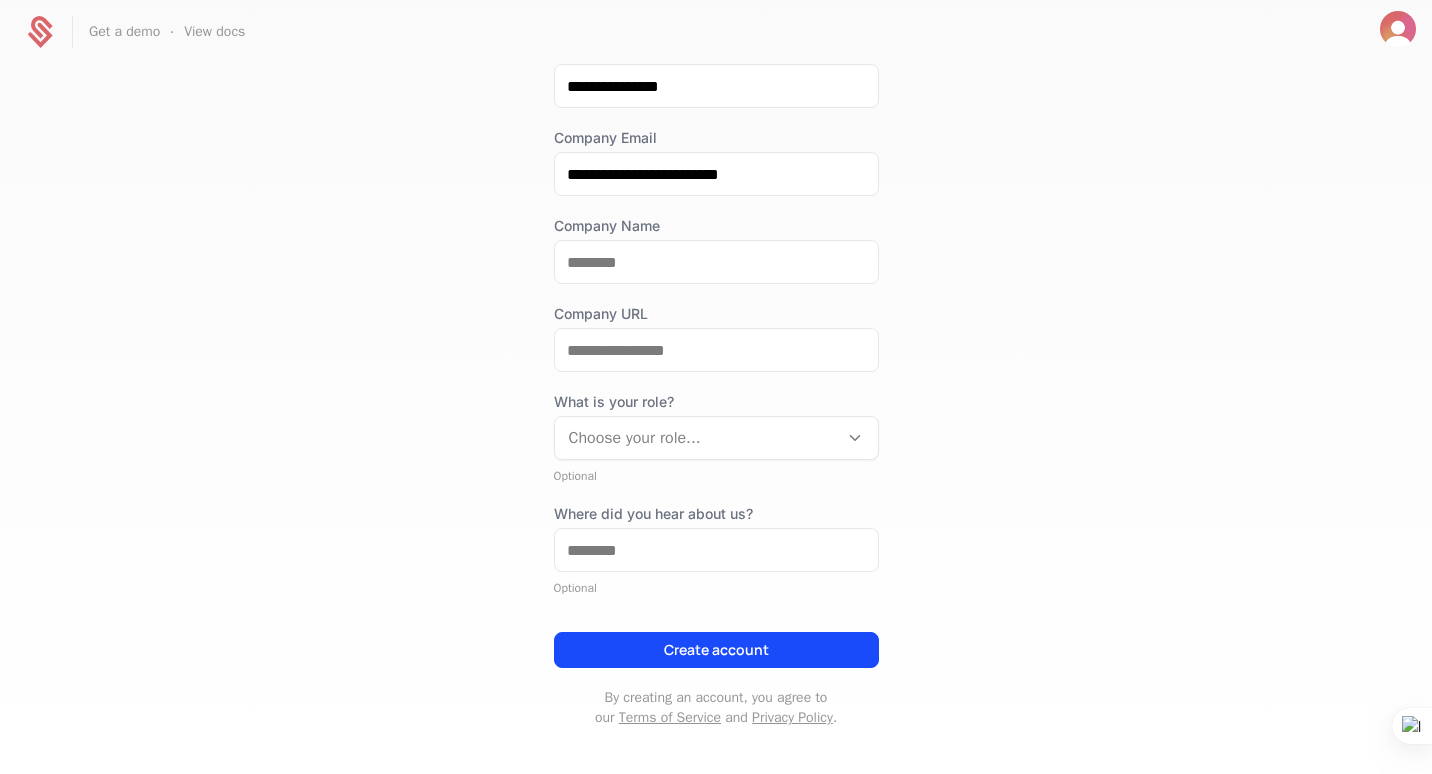 scroll, scrollTop: 176, scrollLeft: 0, axis: vertical 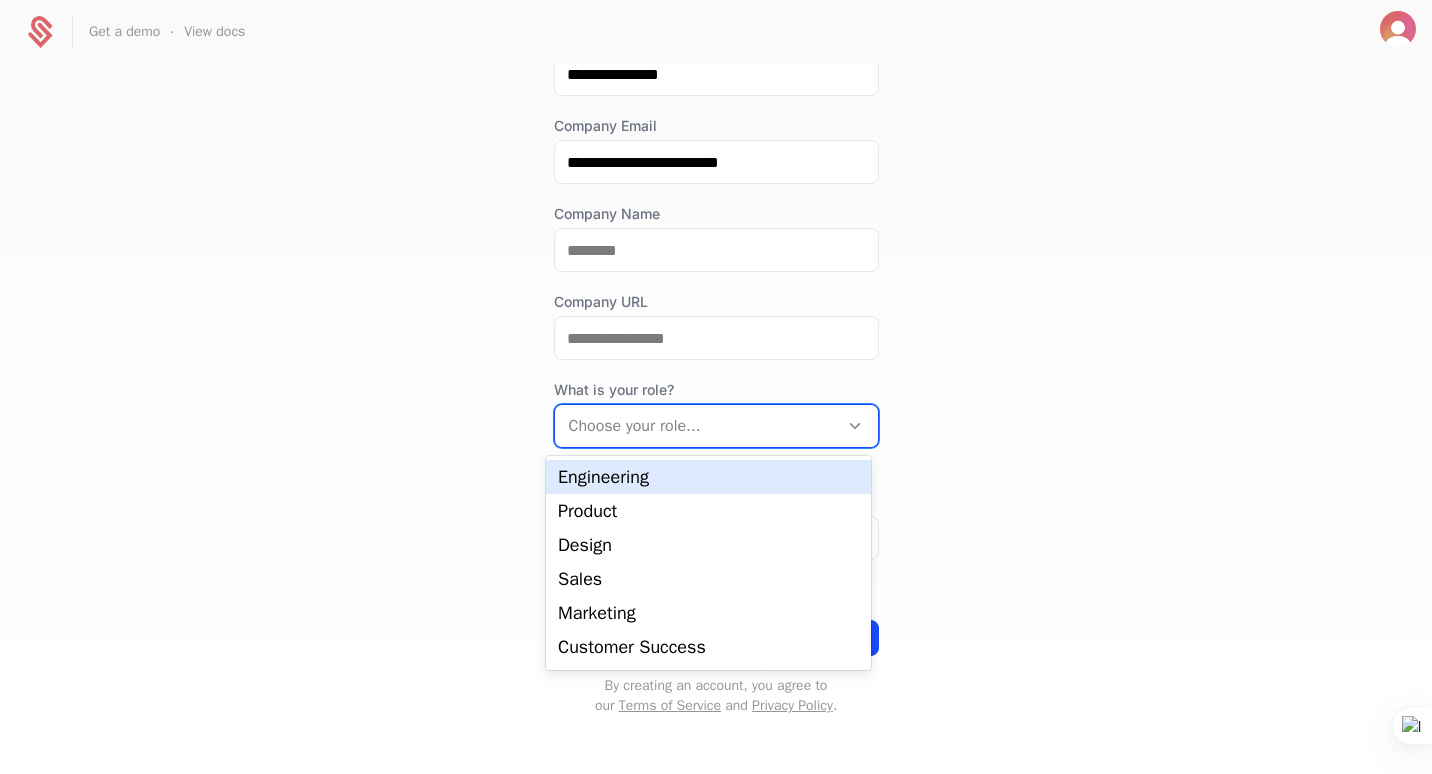 click at bounding box center (696, 426) 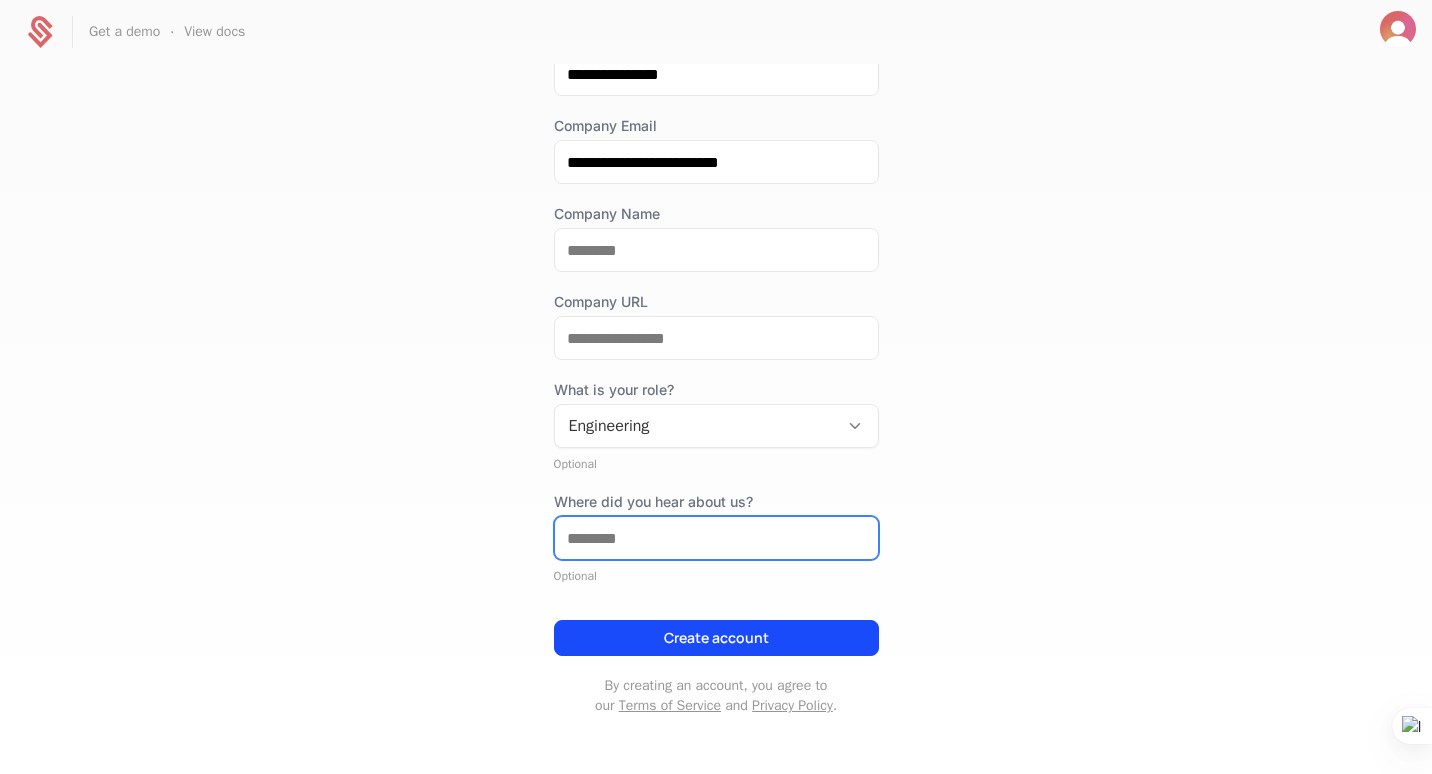 click on "Where did you hear about us?" at bounding box center (716, 538) 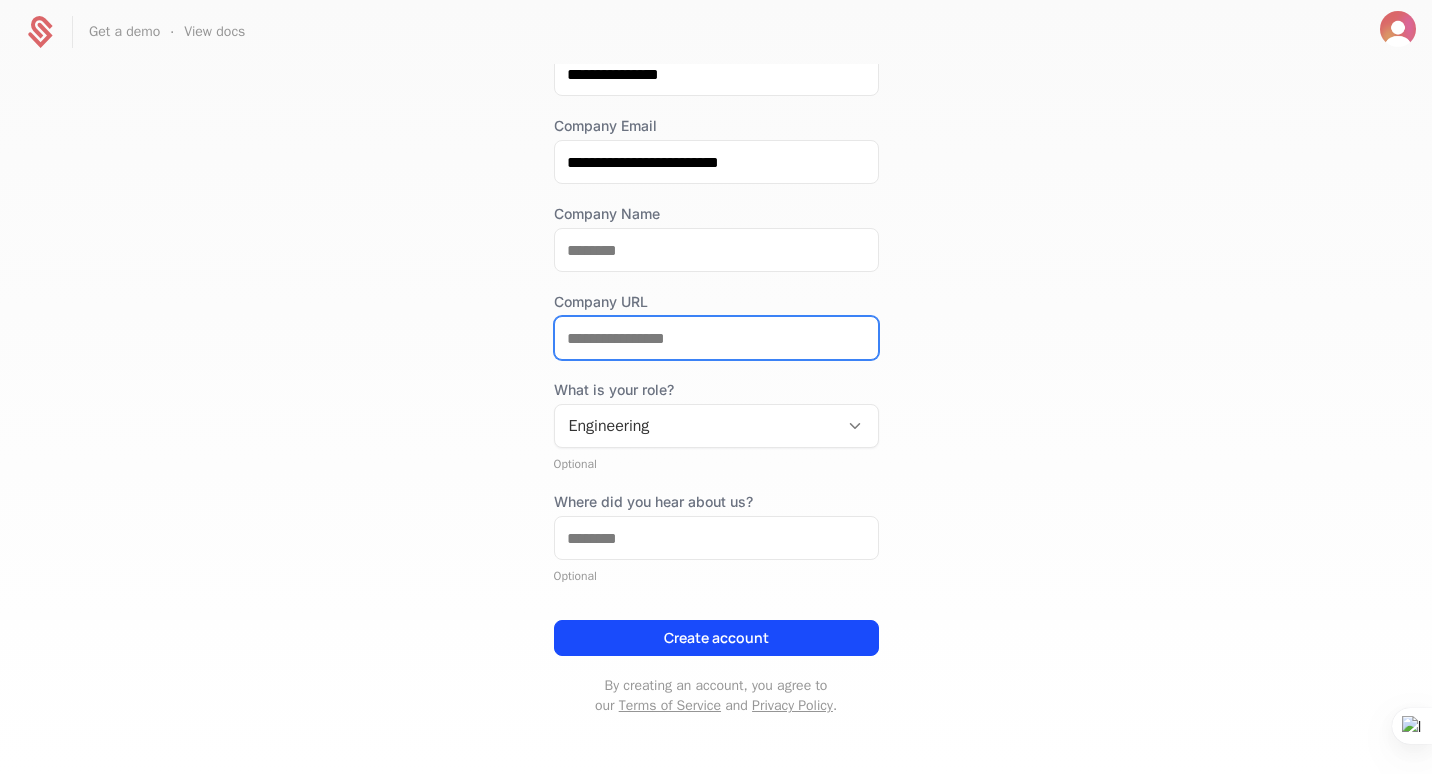 click on "Company URL" at bounding box center (716, 338) 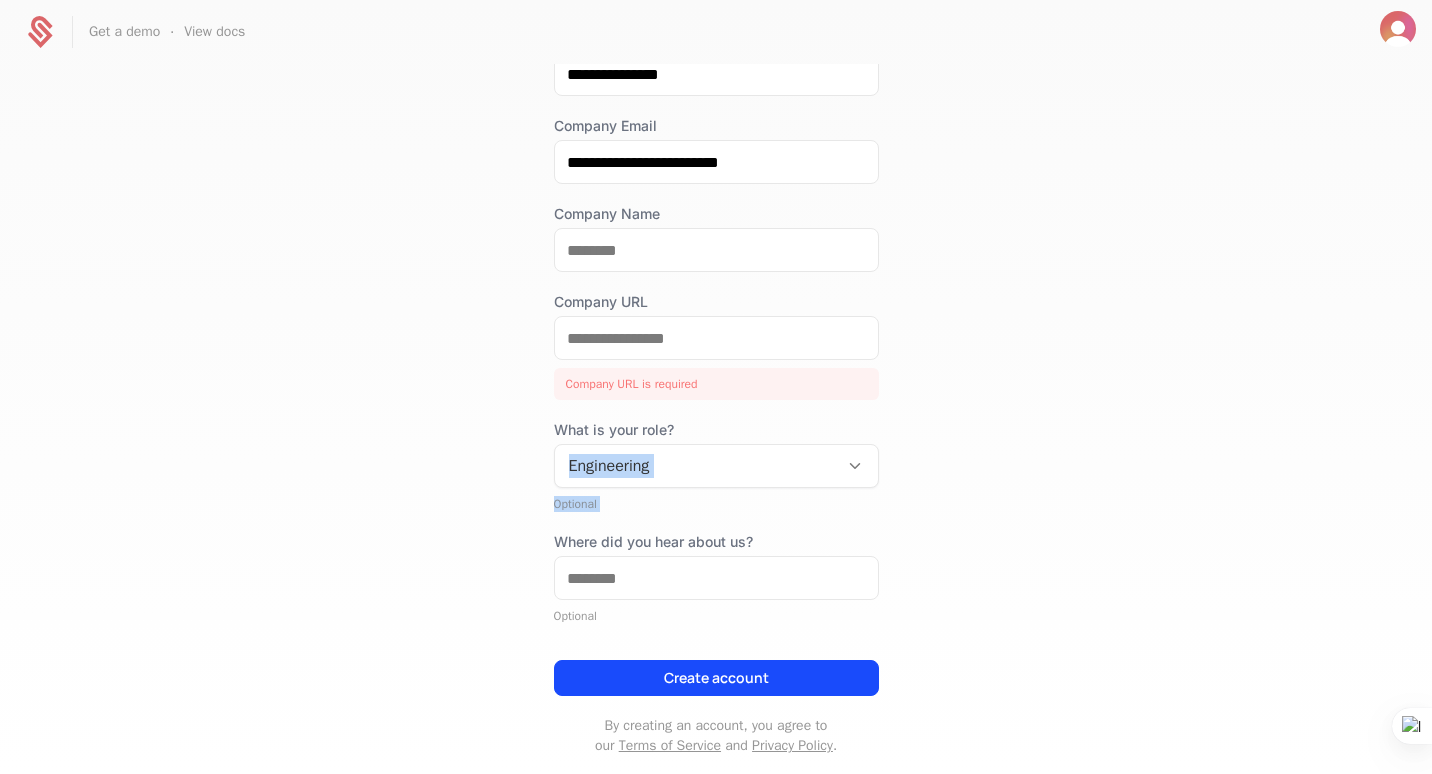 drag, startPoint x: 505, startPoint y: 454, endPoint x: 494, endPoint y: 543, distance: 89.6772 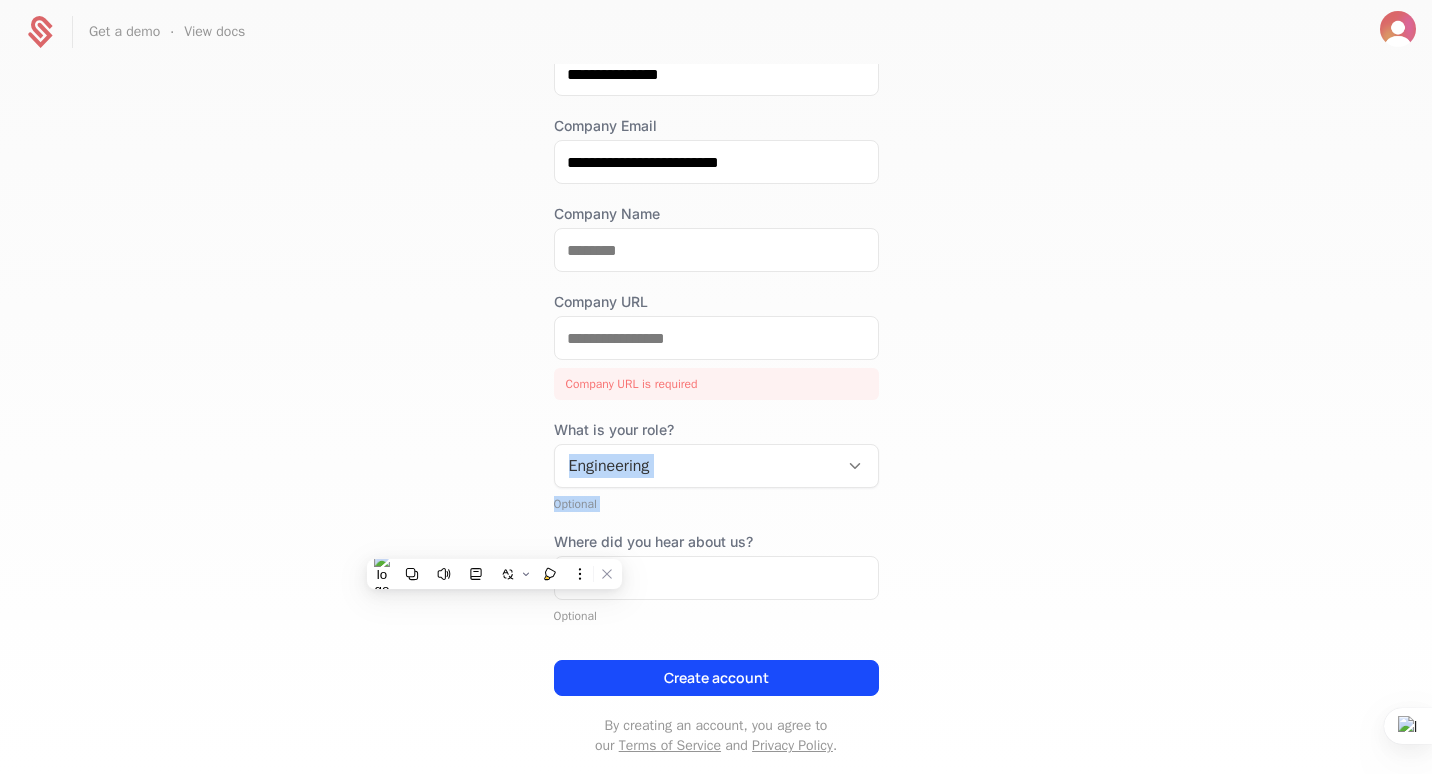 click on "**********" at bounding box center [716, 418] 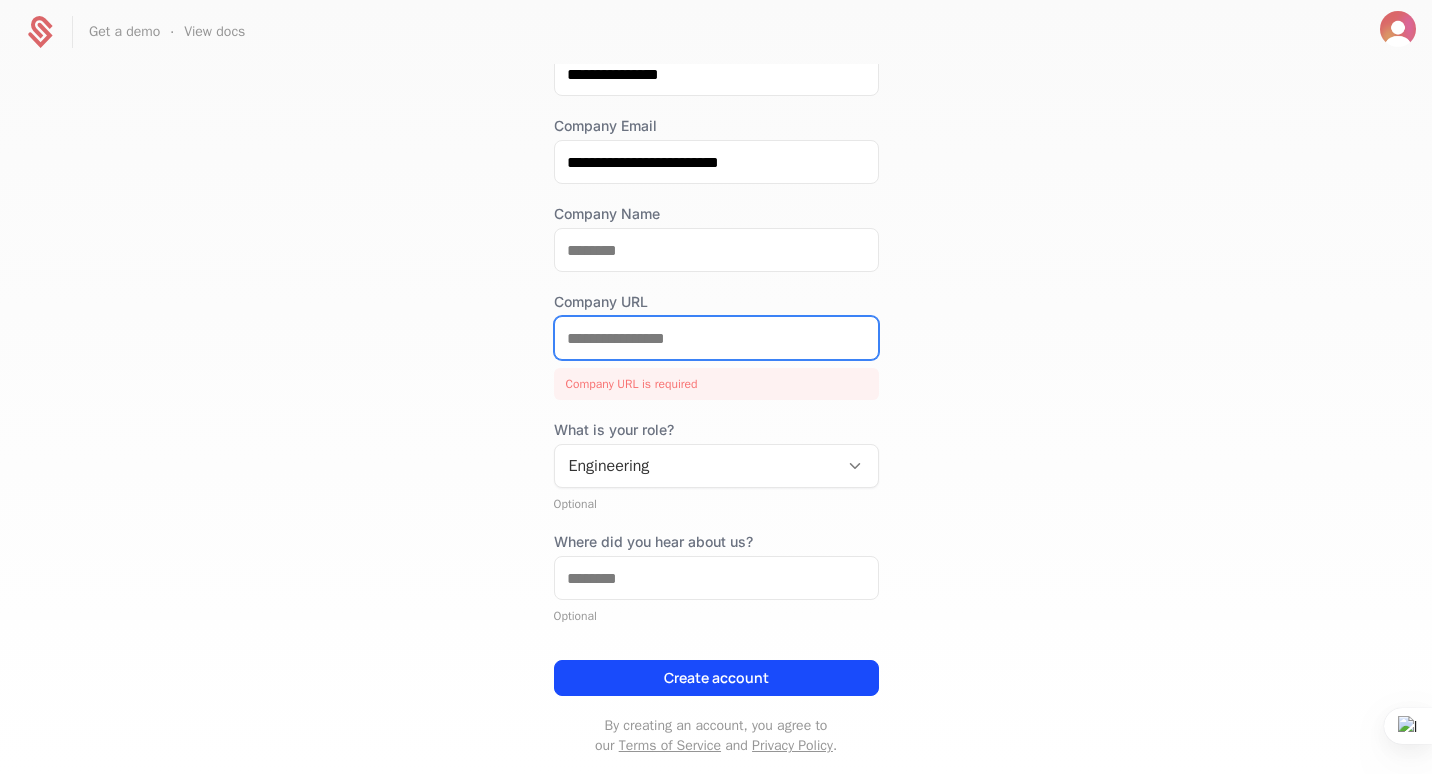click on "Company URL" at bounding box center [716, 338] 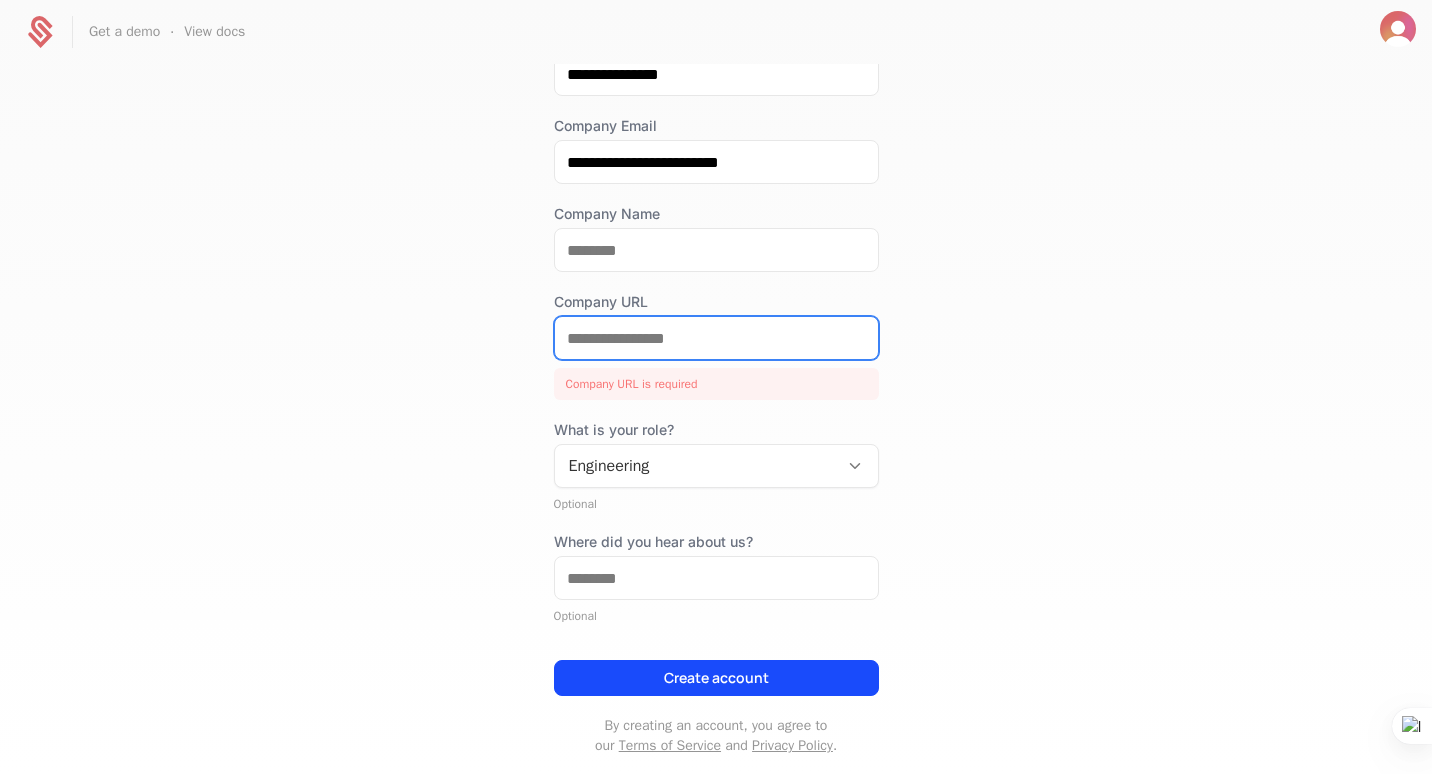 click on "Company URL" at bounding box center [716, 338] 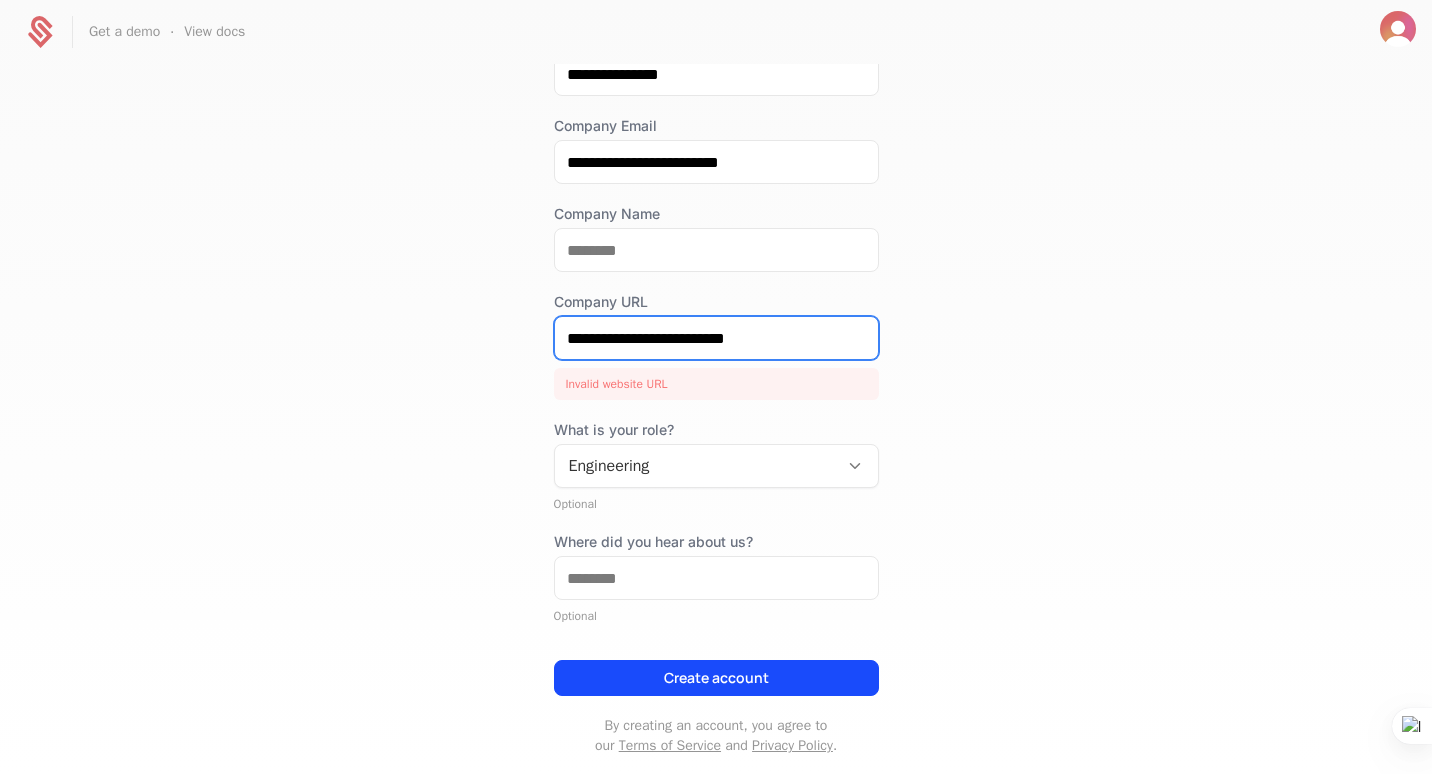 type on "**********" 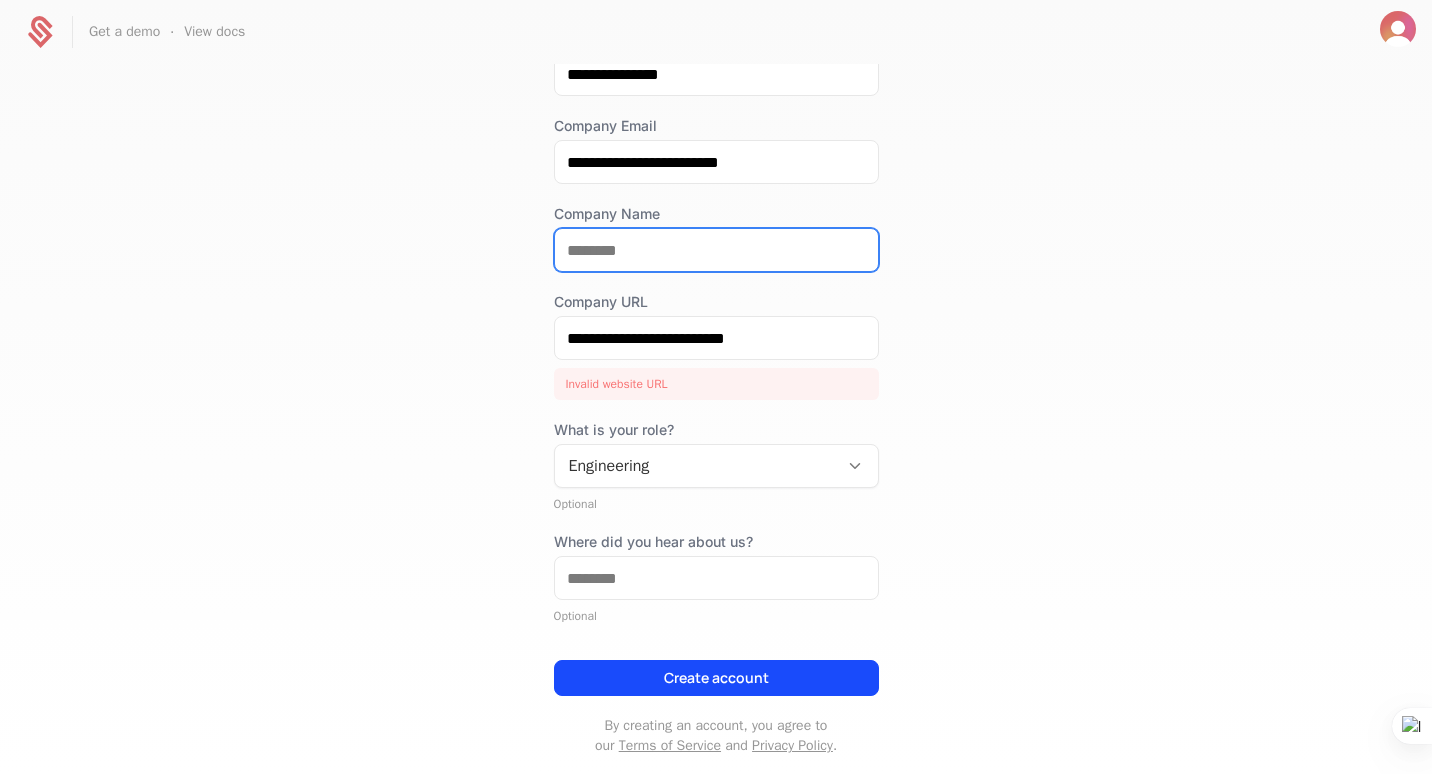 click on "Company Name" at bounding box center [716, 250] 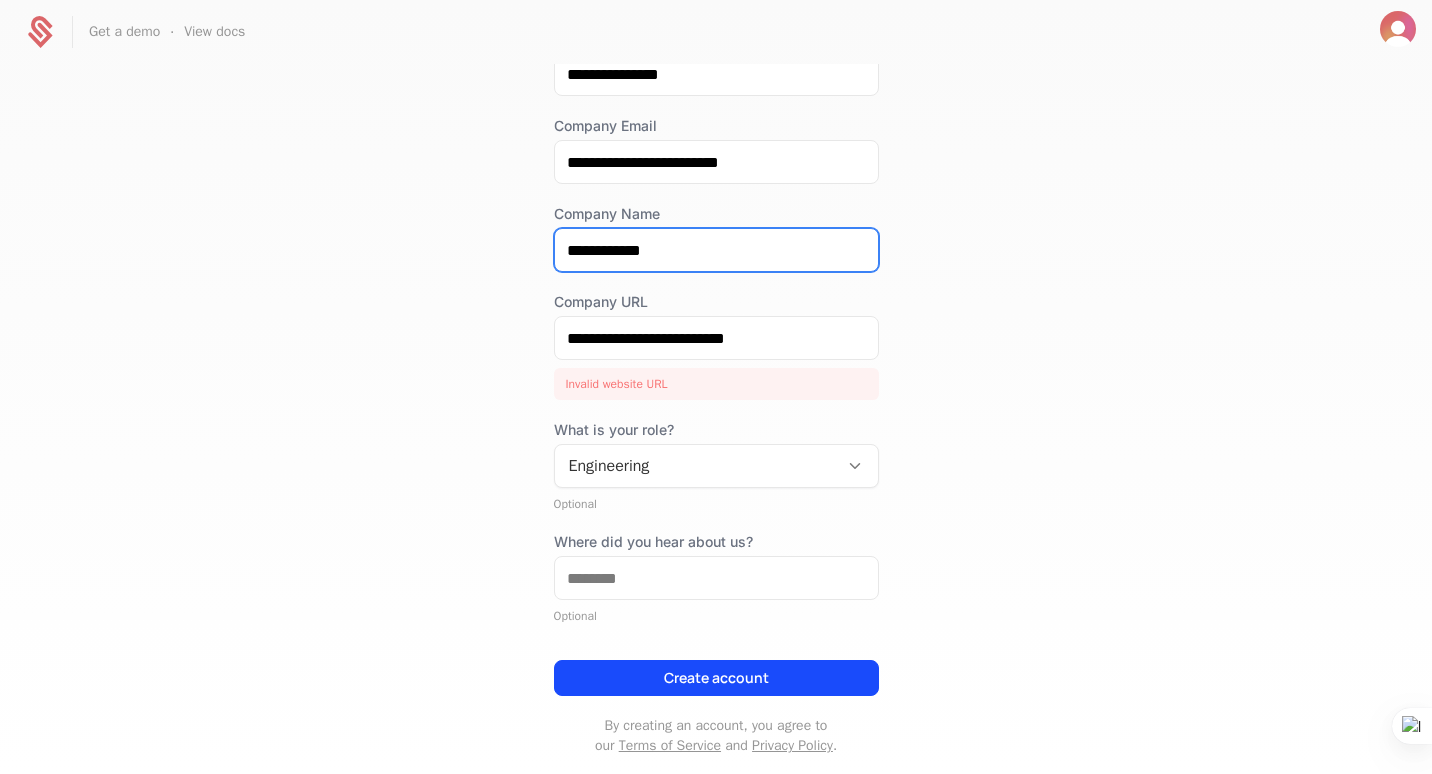 scroll, scrollTop: 216, scrollLeft: 0, axis: vertical 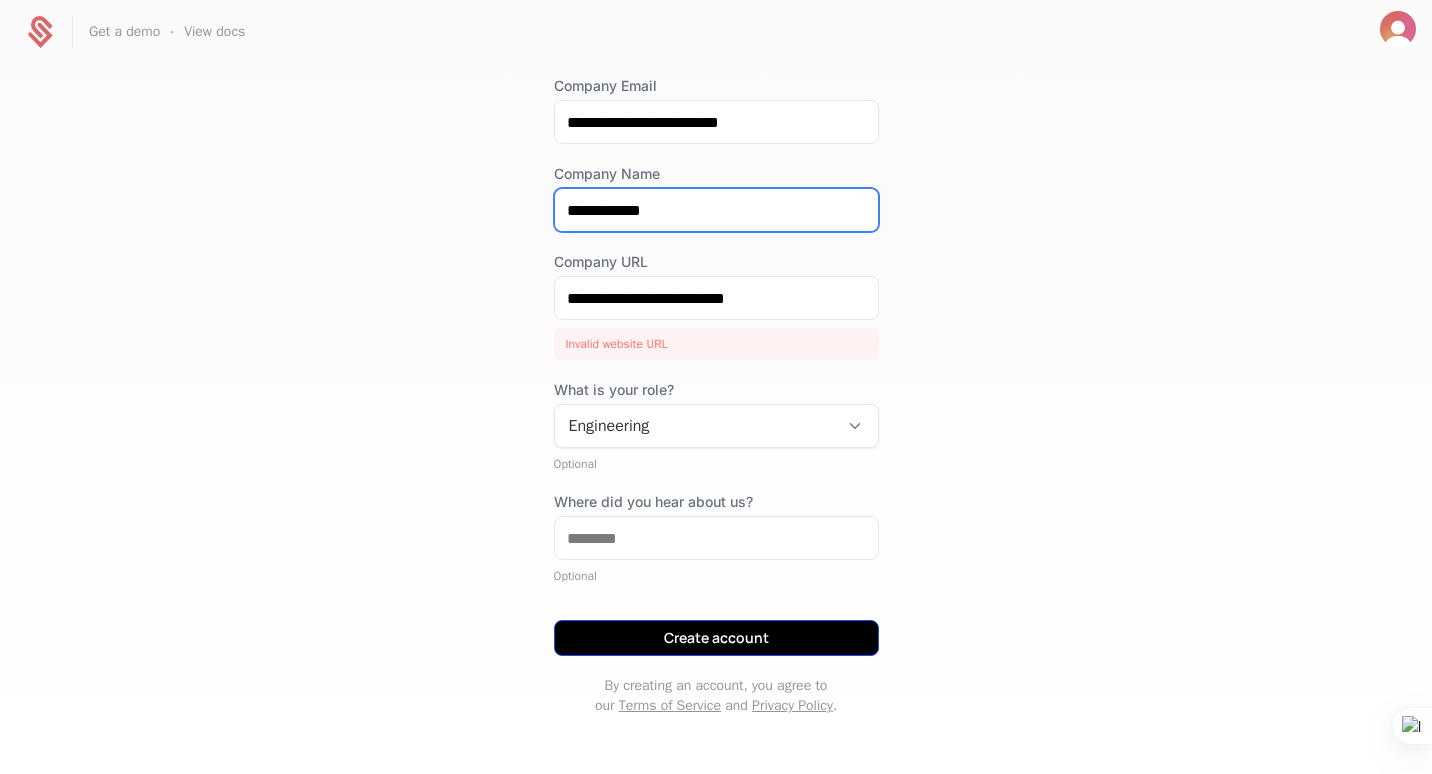 type on "**********" 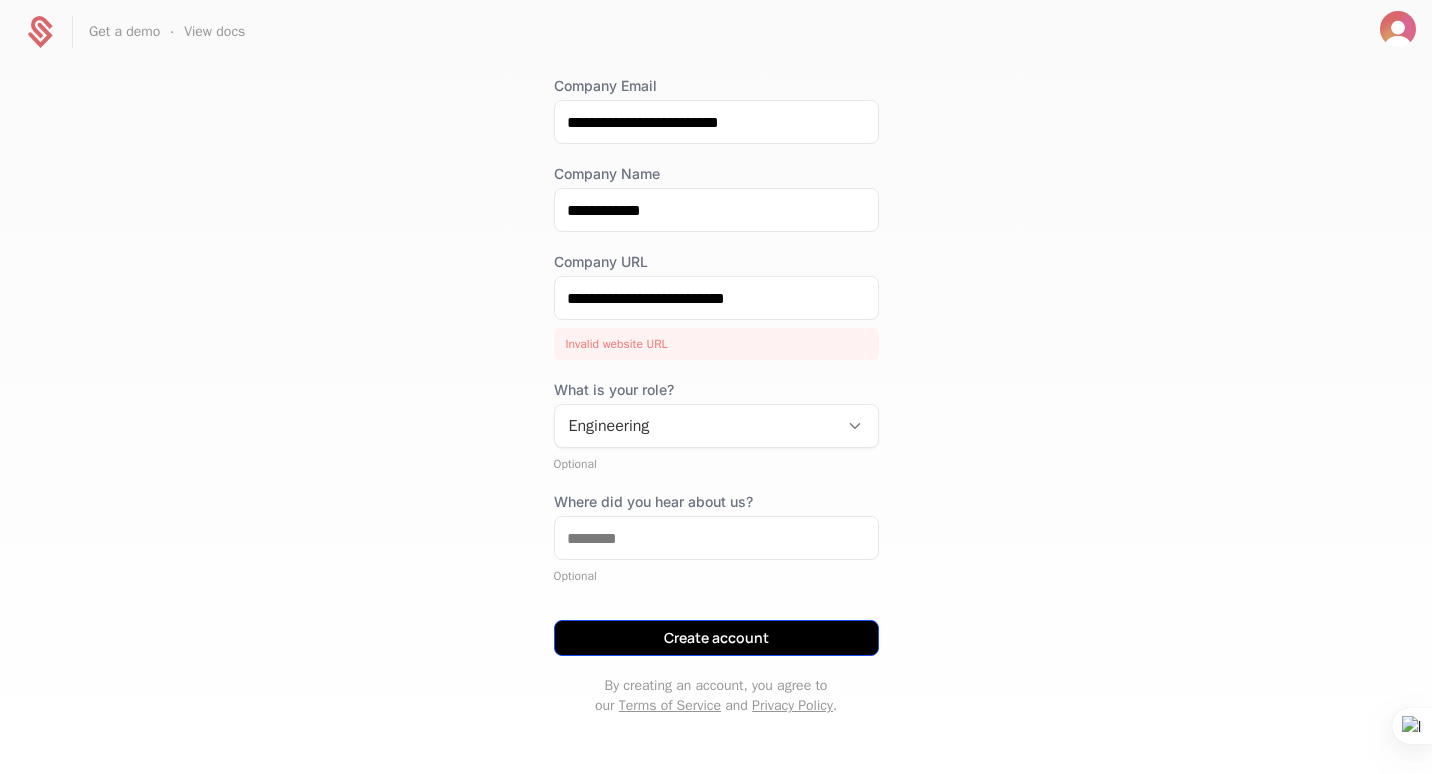 click on "Create account" at bounding box center (716, 638) 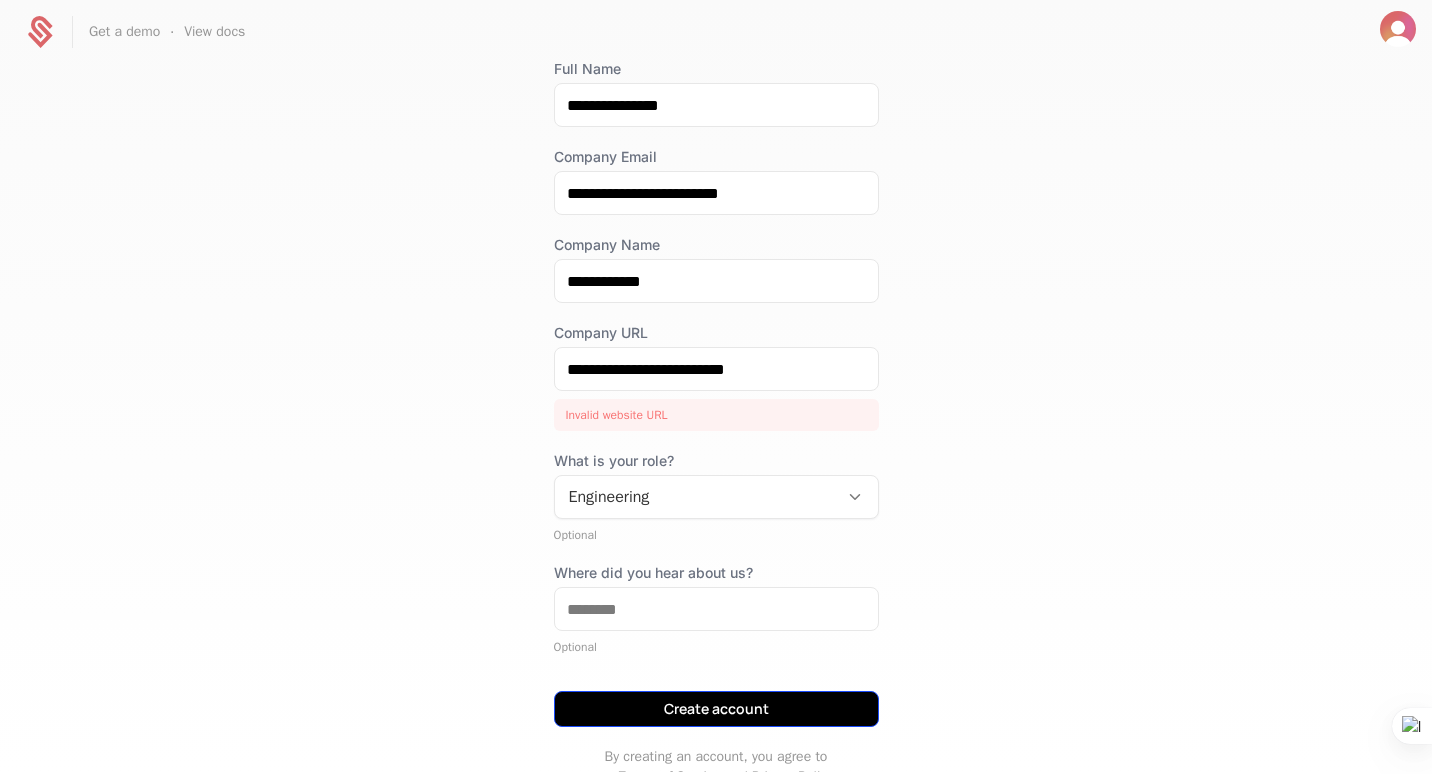 scroll, scrollTop: 144, scrollLeft: 0, axis: vertical 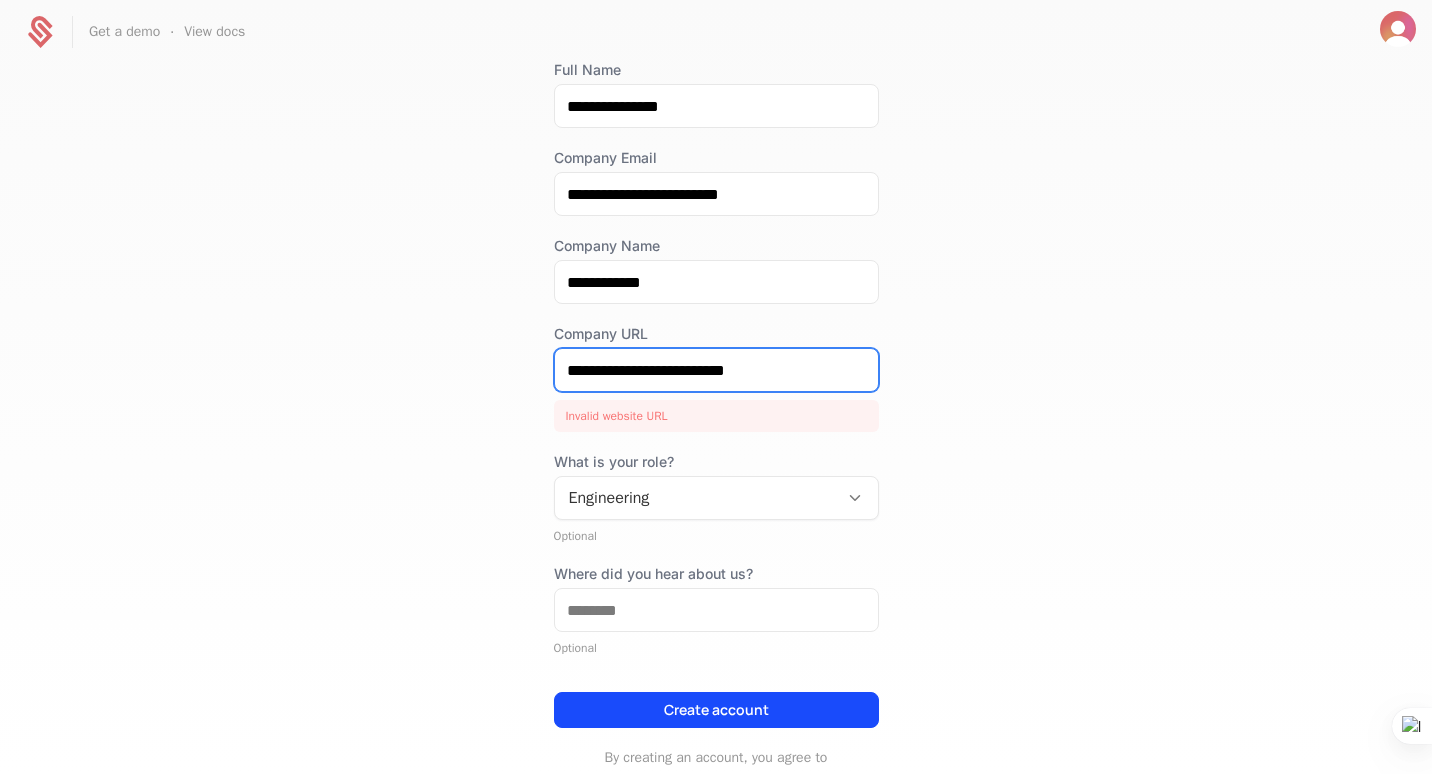 click on "**********" at bounding box center [716, 370] 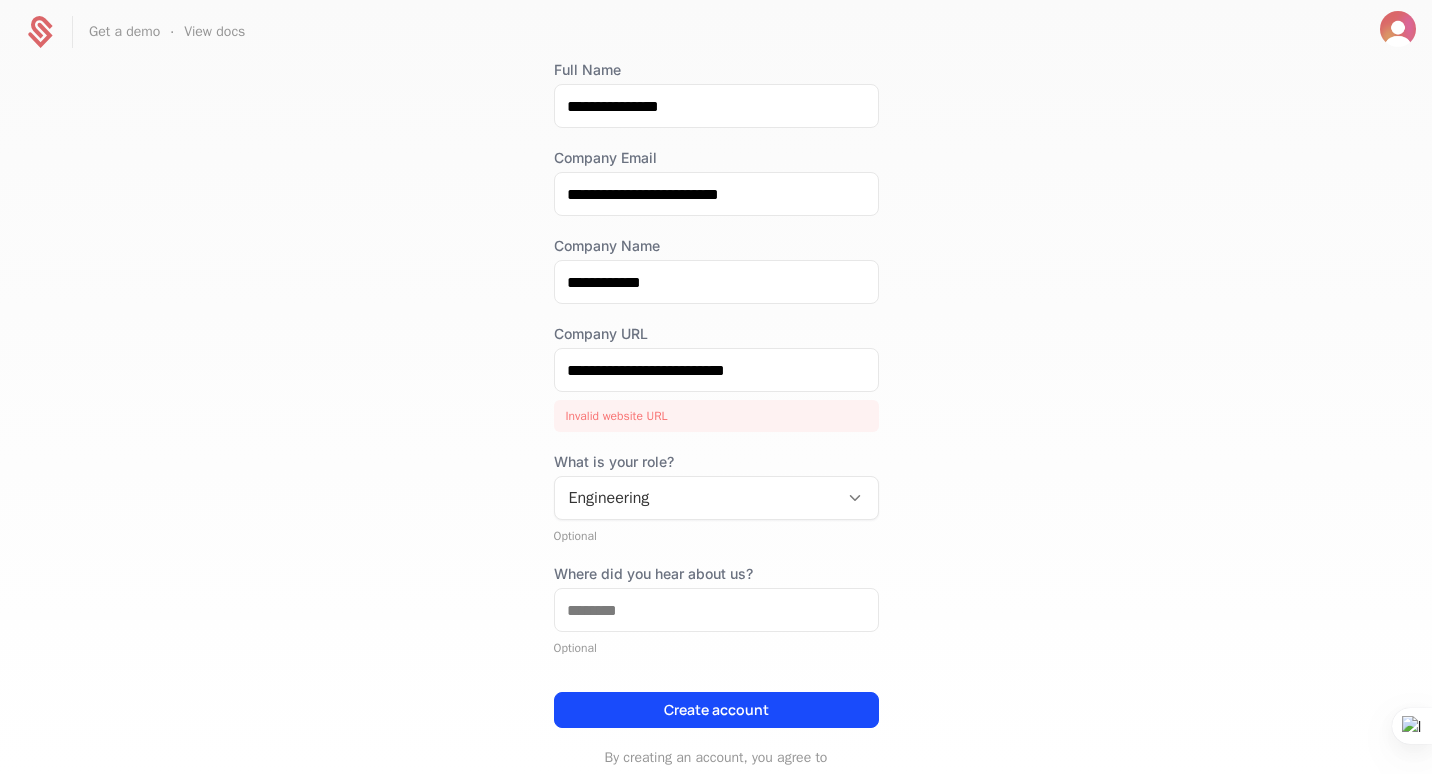 click on "**********" at bounding box center [716, 418] 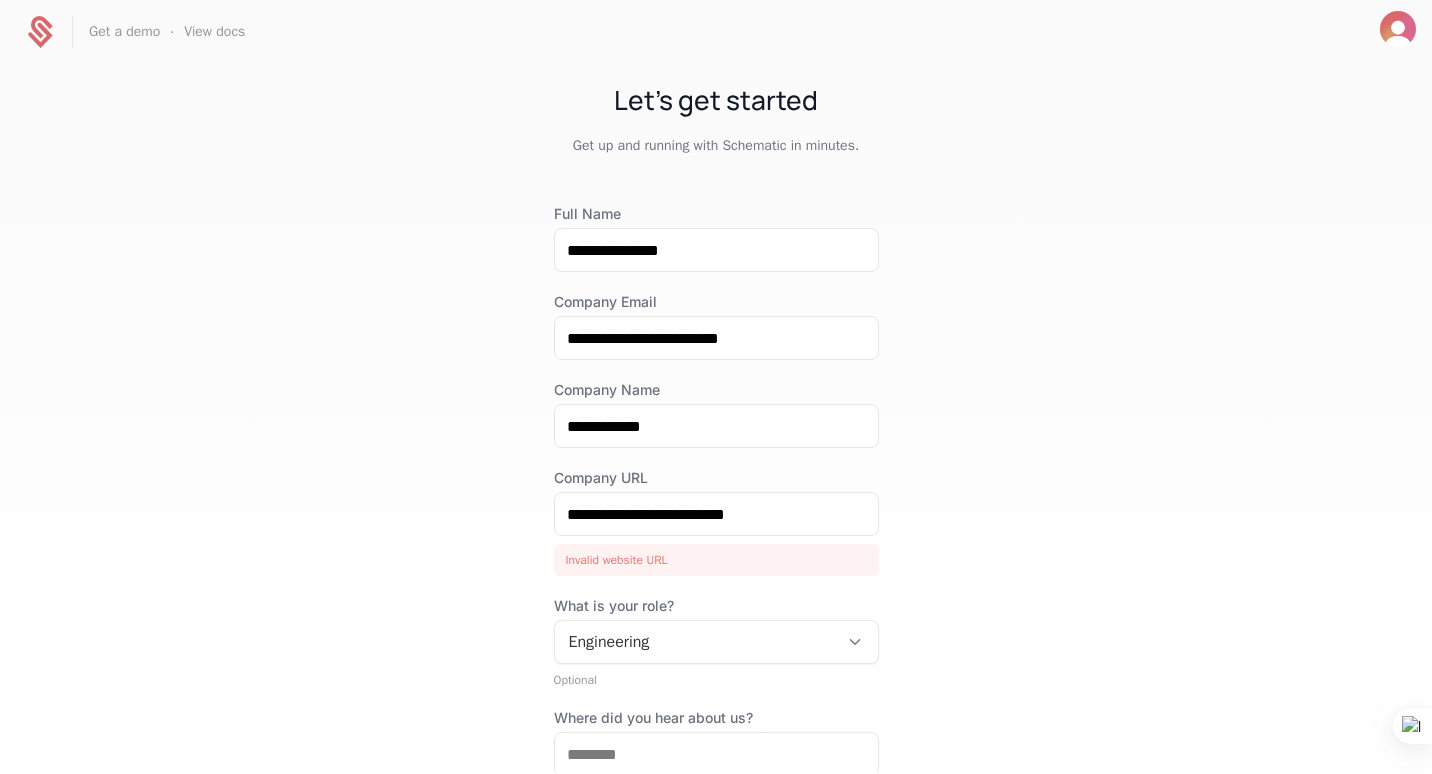 scroll, scrollTop: 216, scrollLeft: 0, axis: vertical 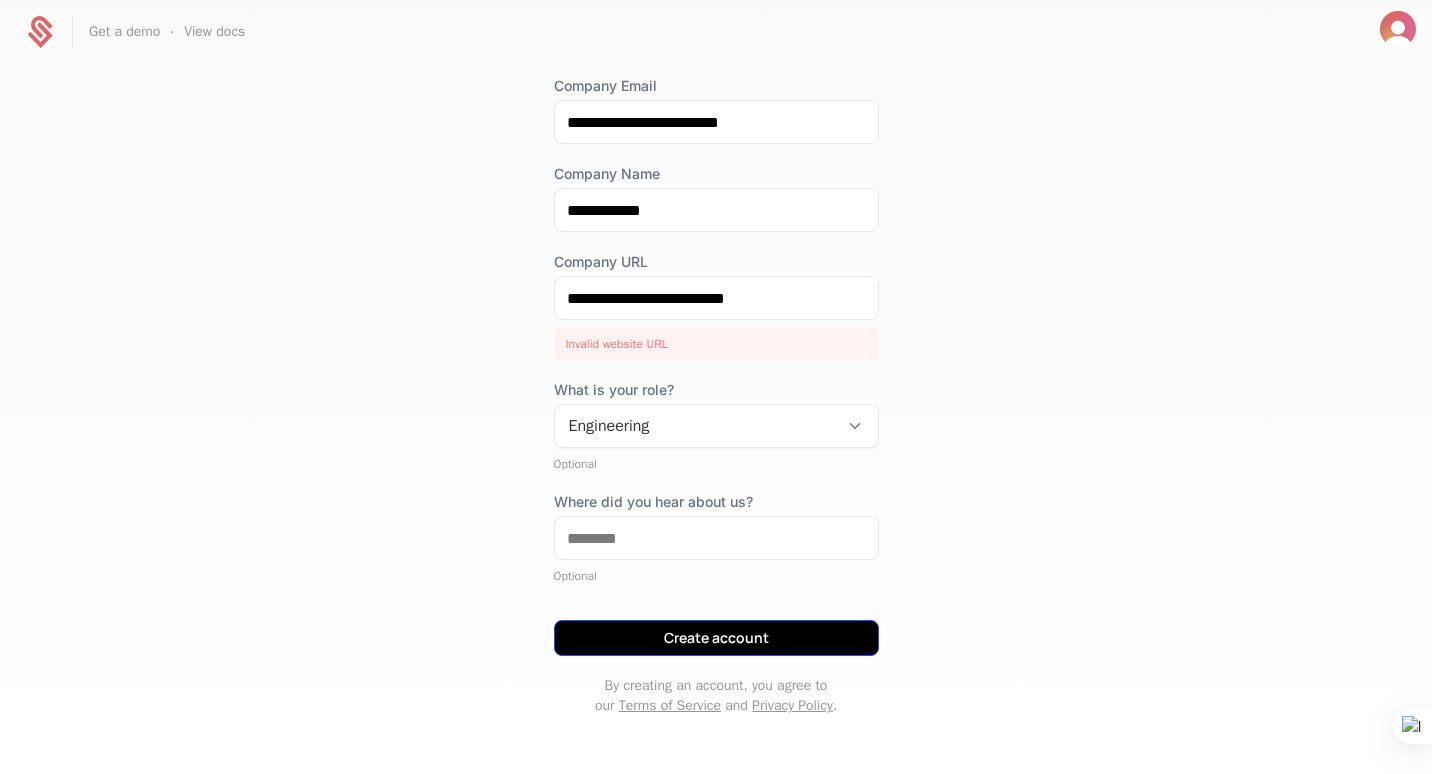 click on "Create account" at bounding box center [716, 638] 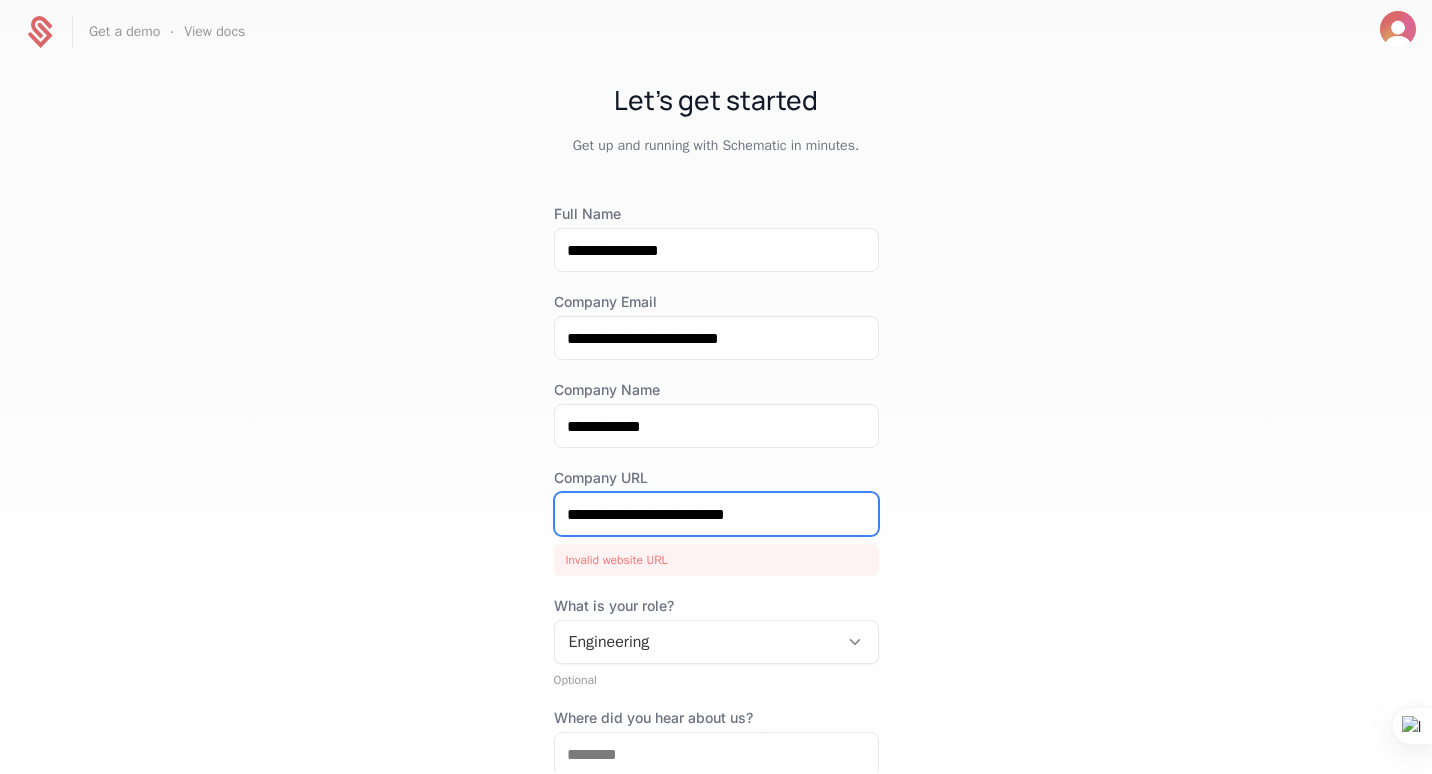 click on "**********" at bounding box center (716, 514) 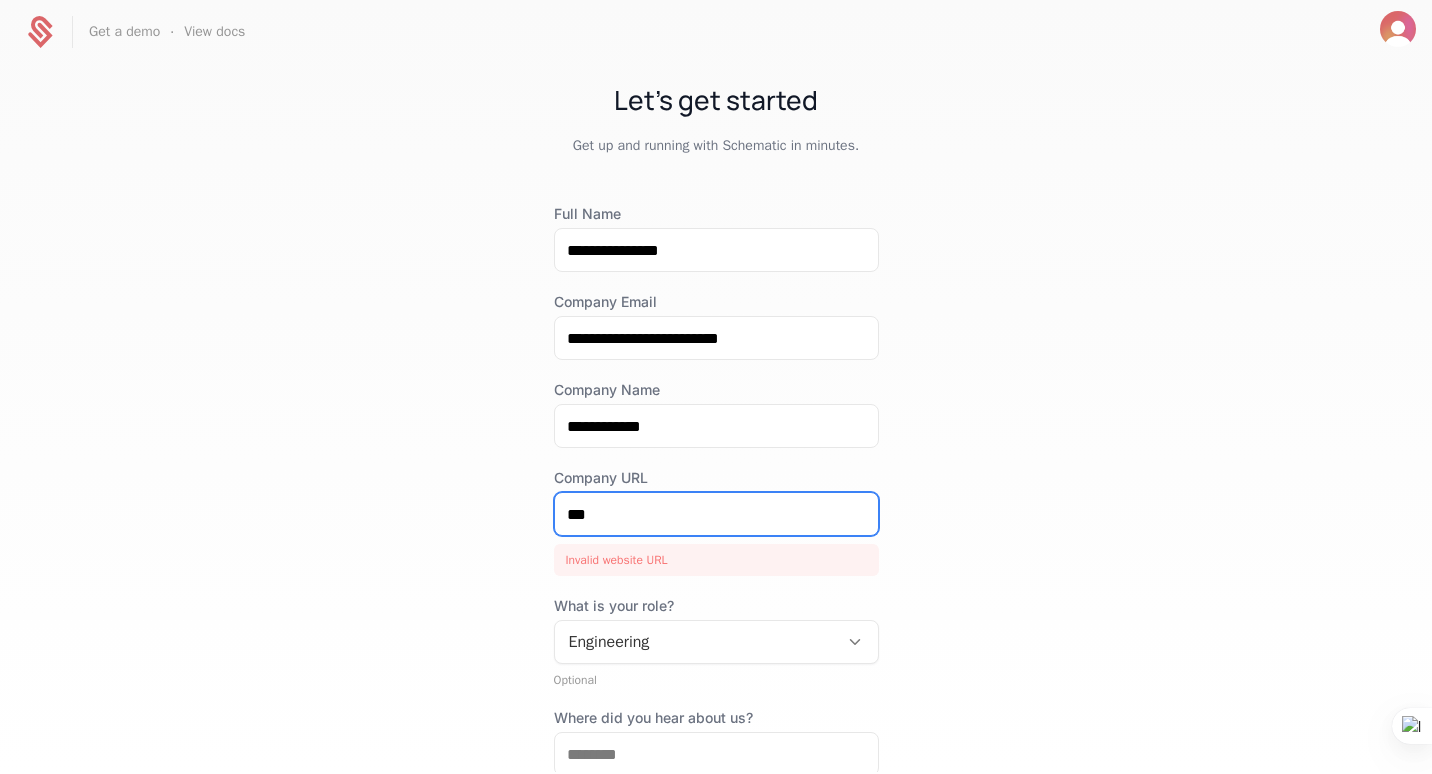 type on "*" 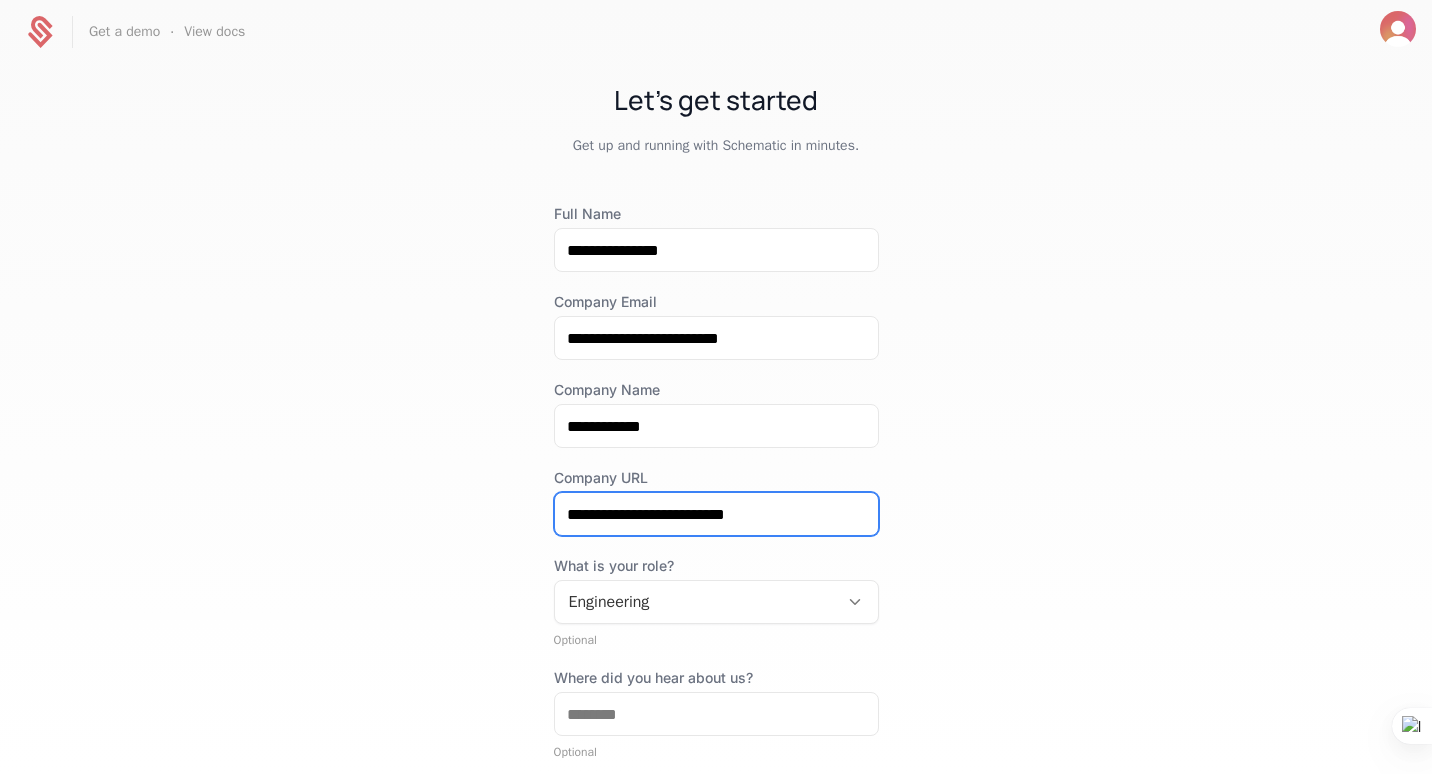 click on "**********" at bounding box center (716, 514) 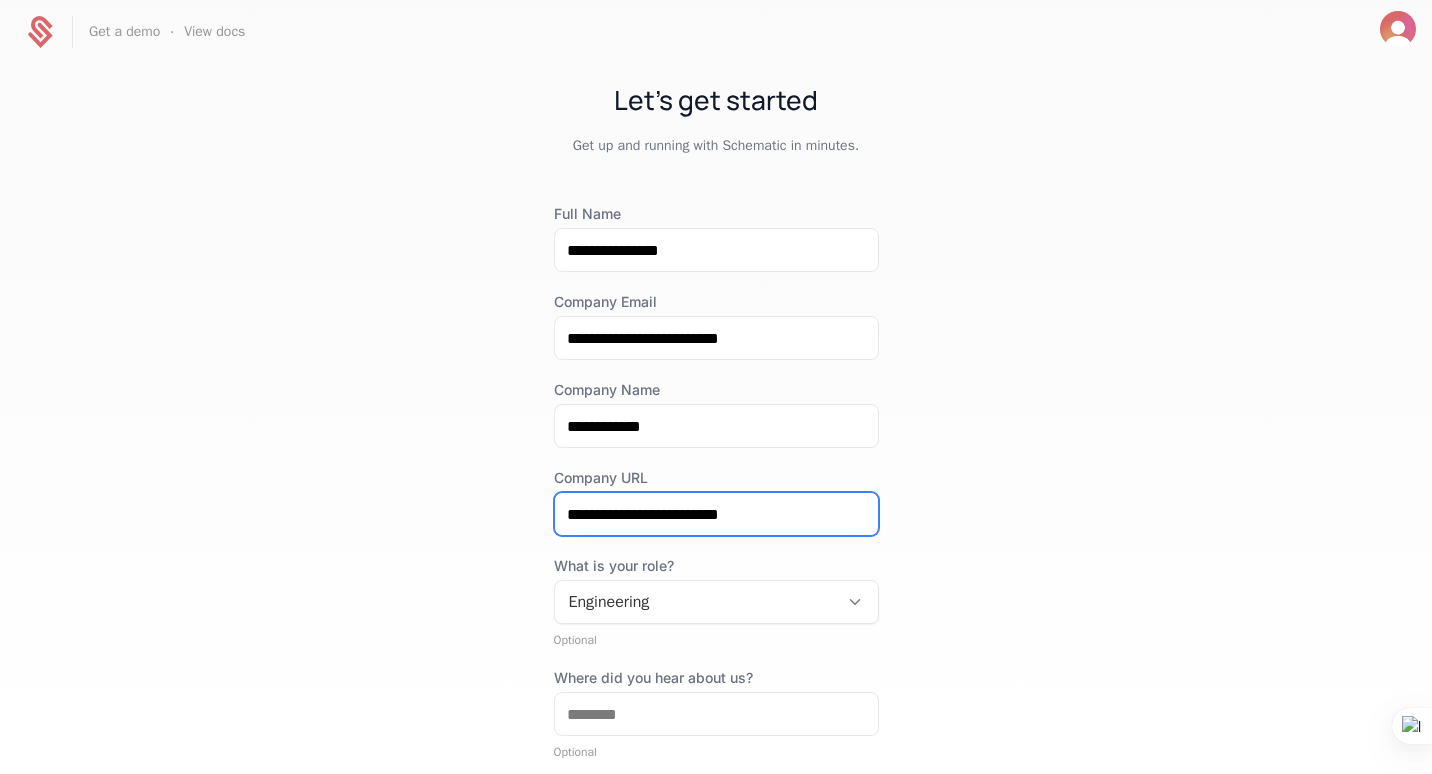type on "**********" 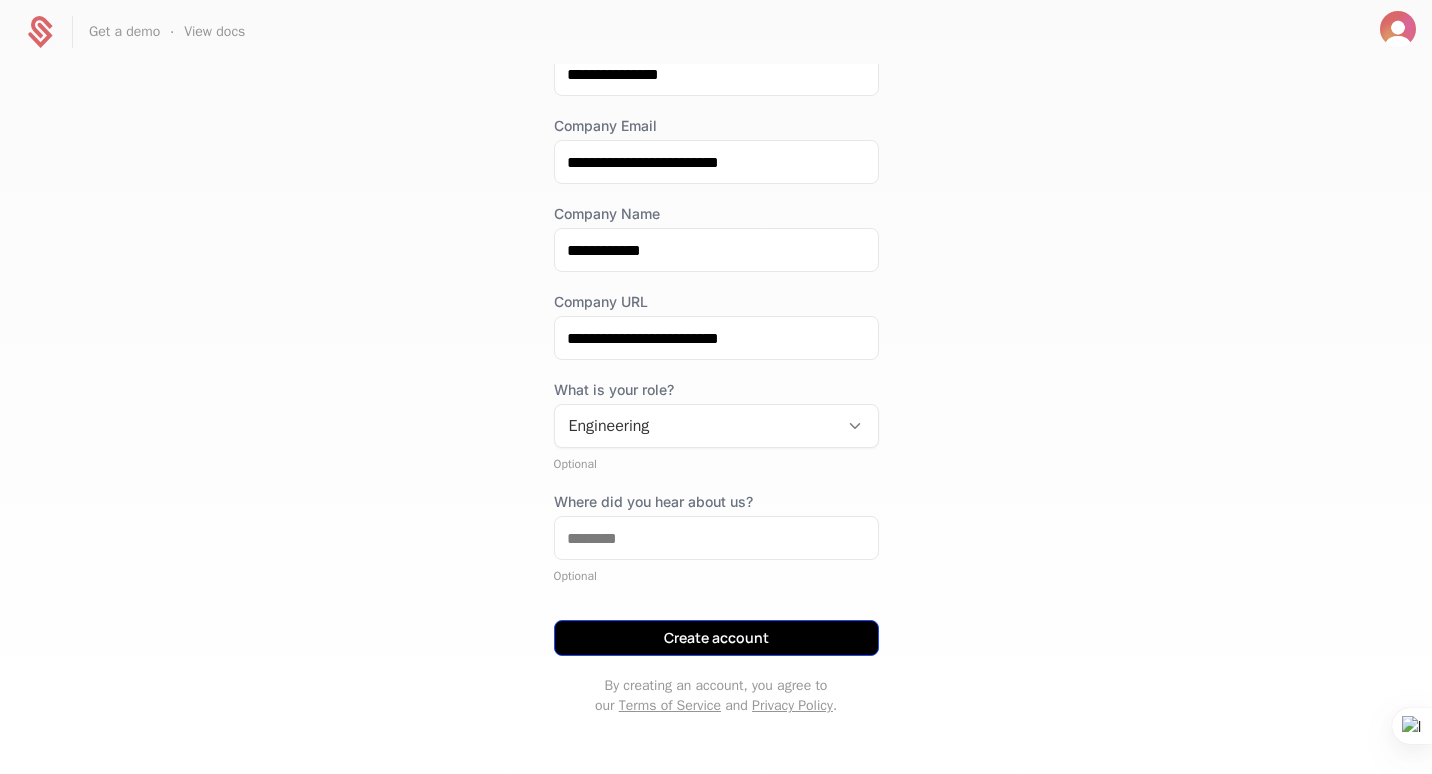 click on "Create account" at bounding box center (716, 638) 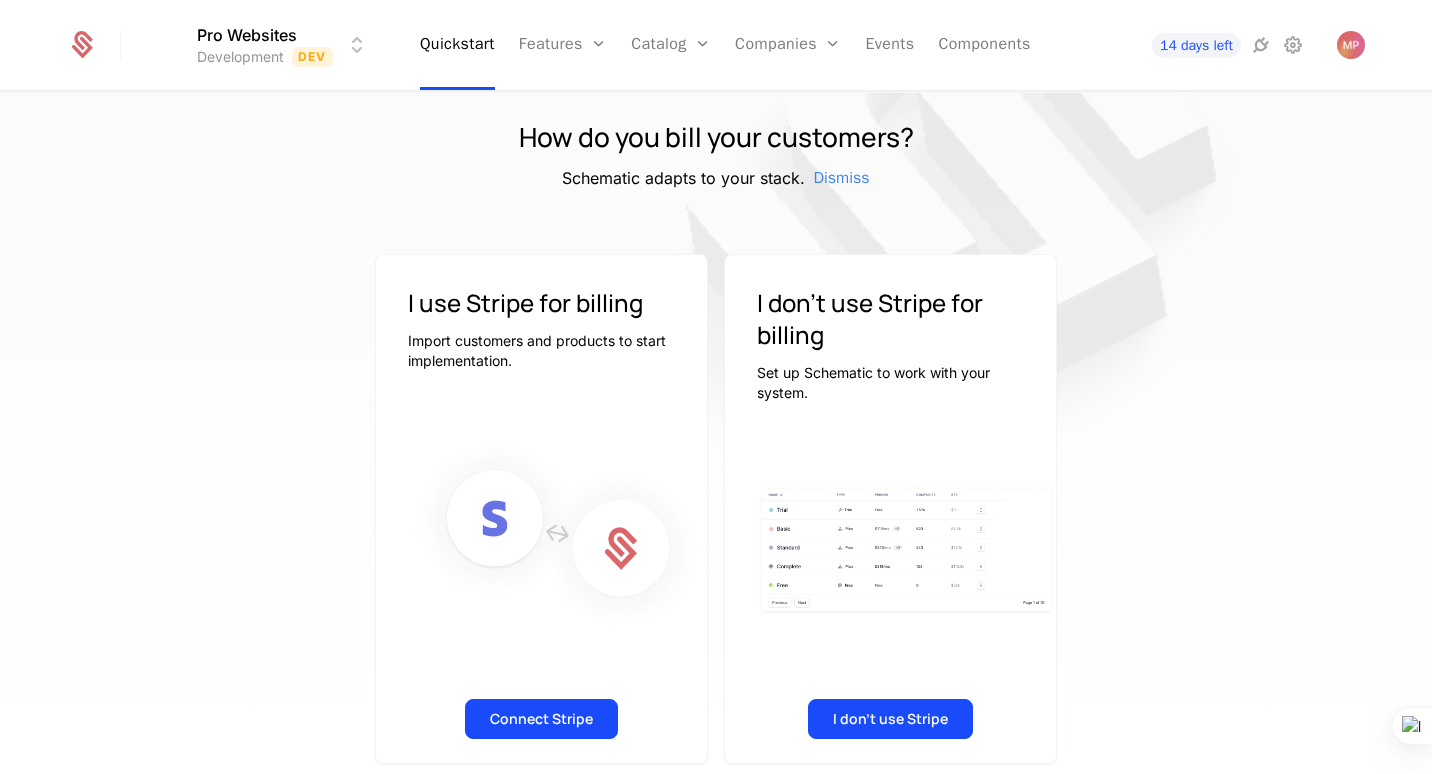 scroll, scrollTop: 40, scrollLeft: 0, axis: vertical 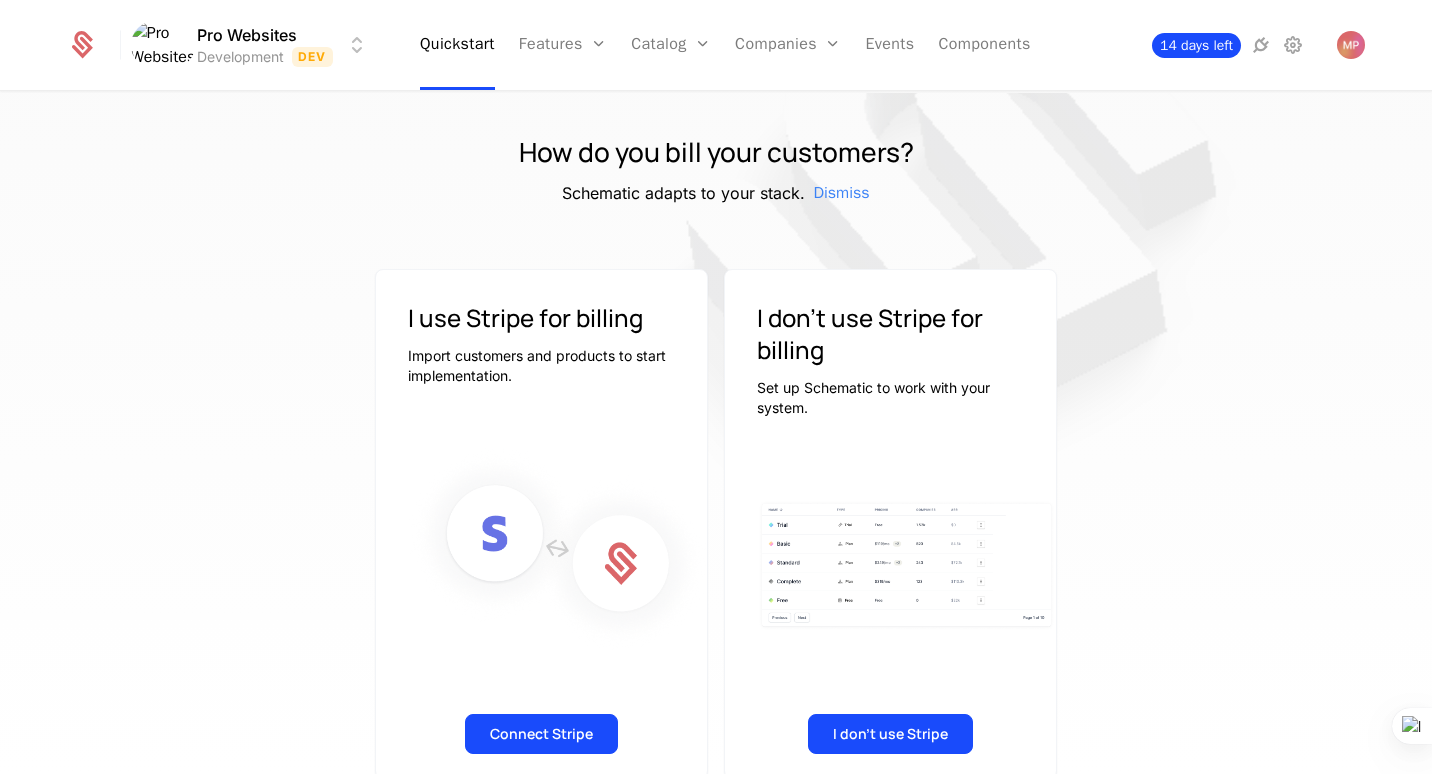 click on "14 days left" at bounding box center (1196, 45) 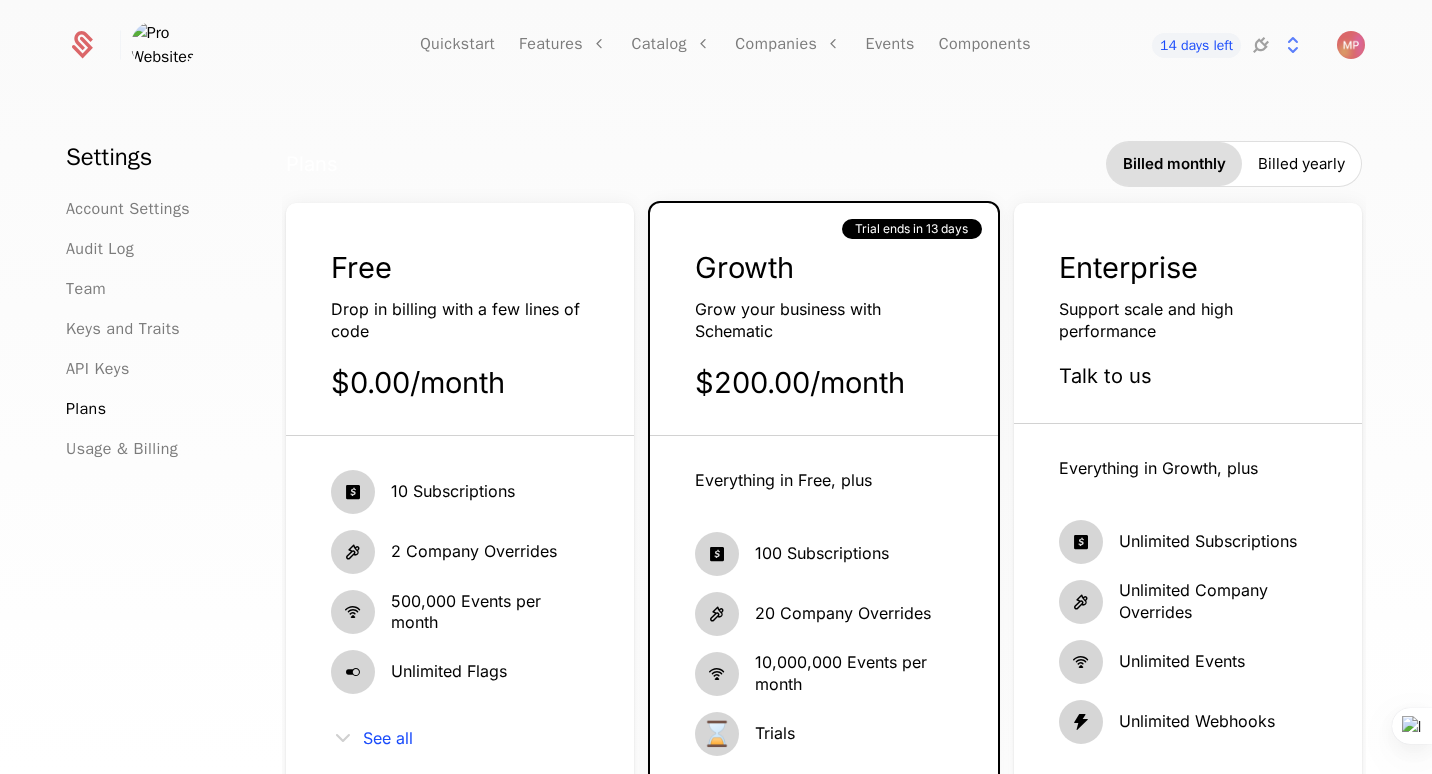 click on "Free Drop in billing with a few lines of code $0.00 / month" at bounding box center (460, 342) 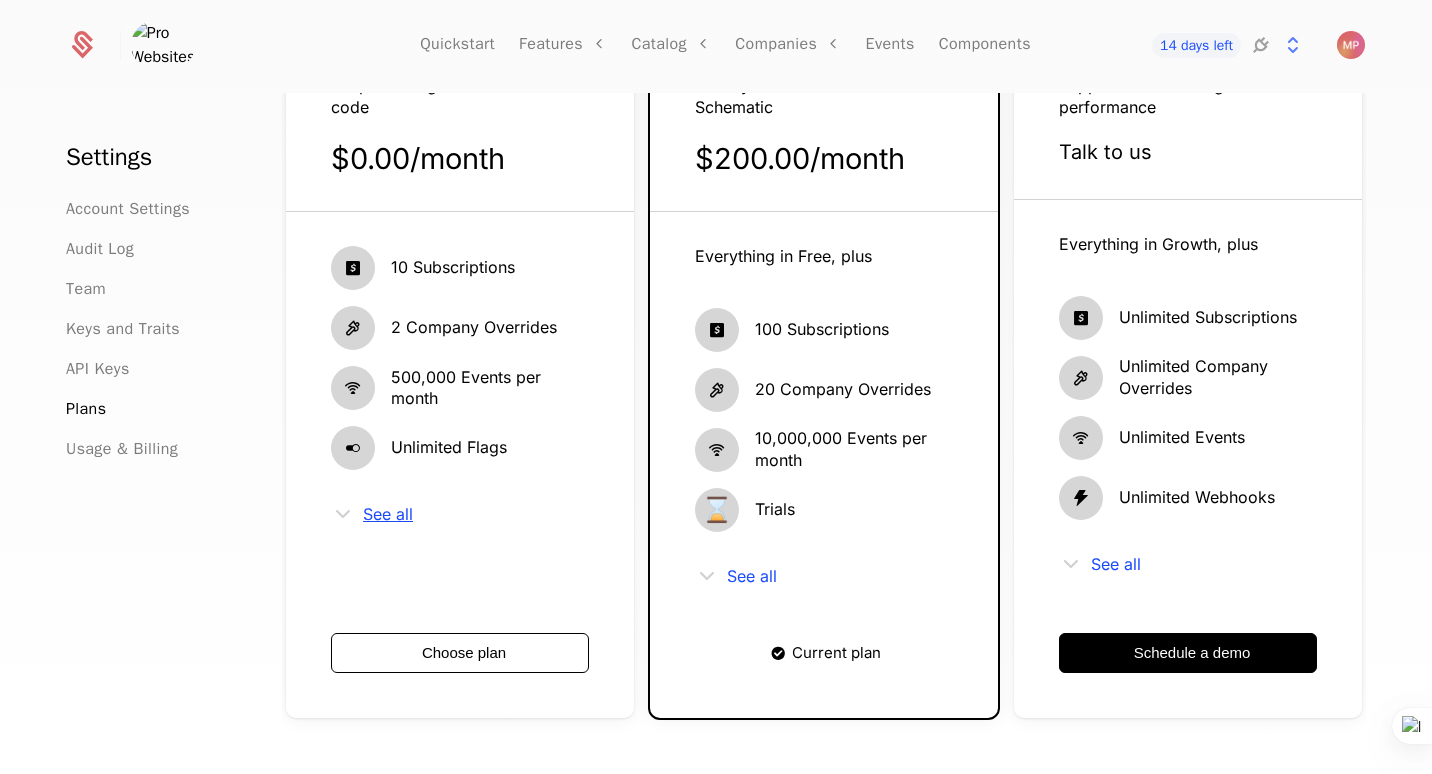 scroll, scrollTop: 226, scrollLeft: 0, axis: vertical 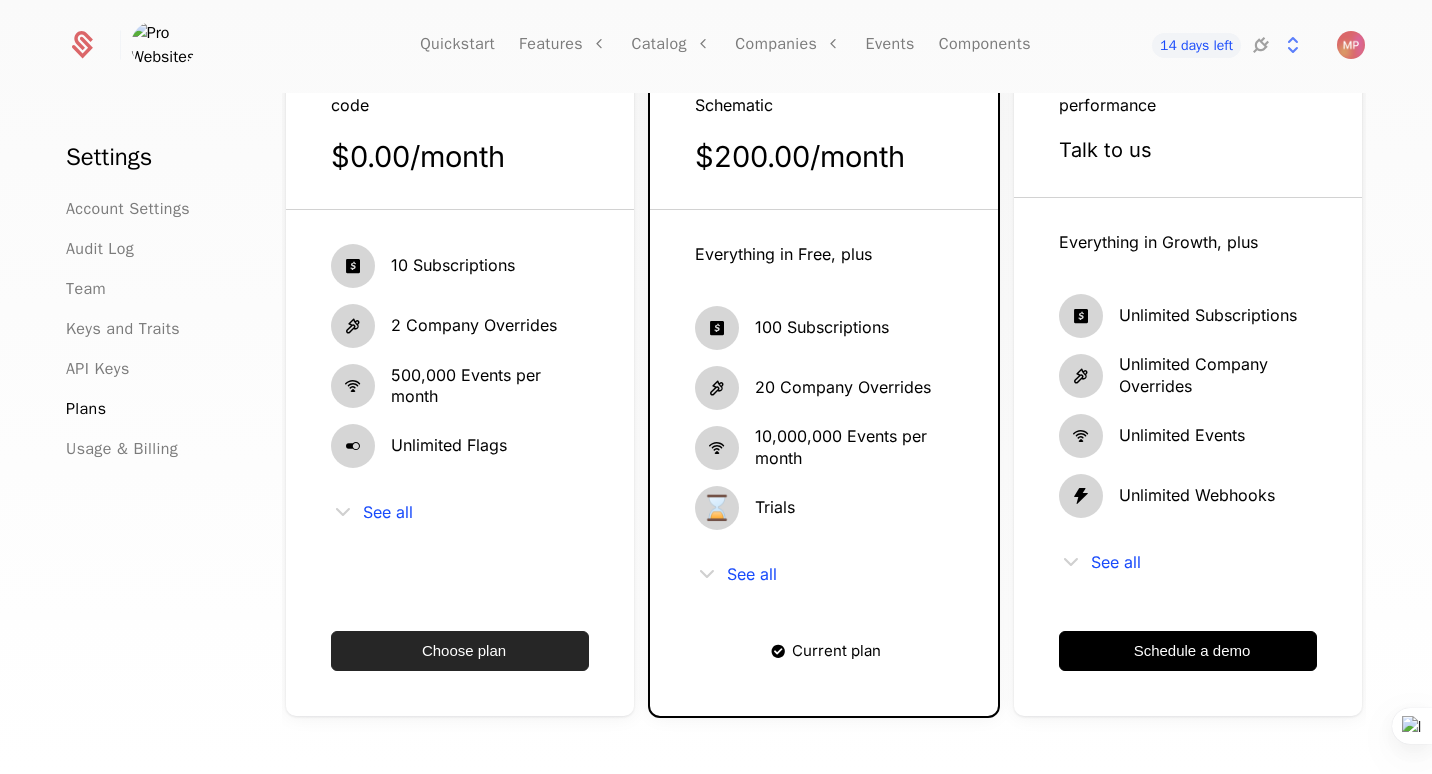click on "Choose plan" at bounding box center (460, 651) 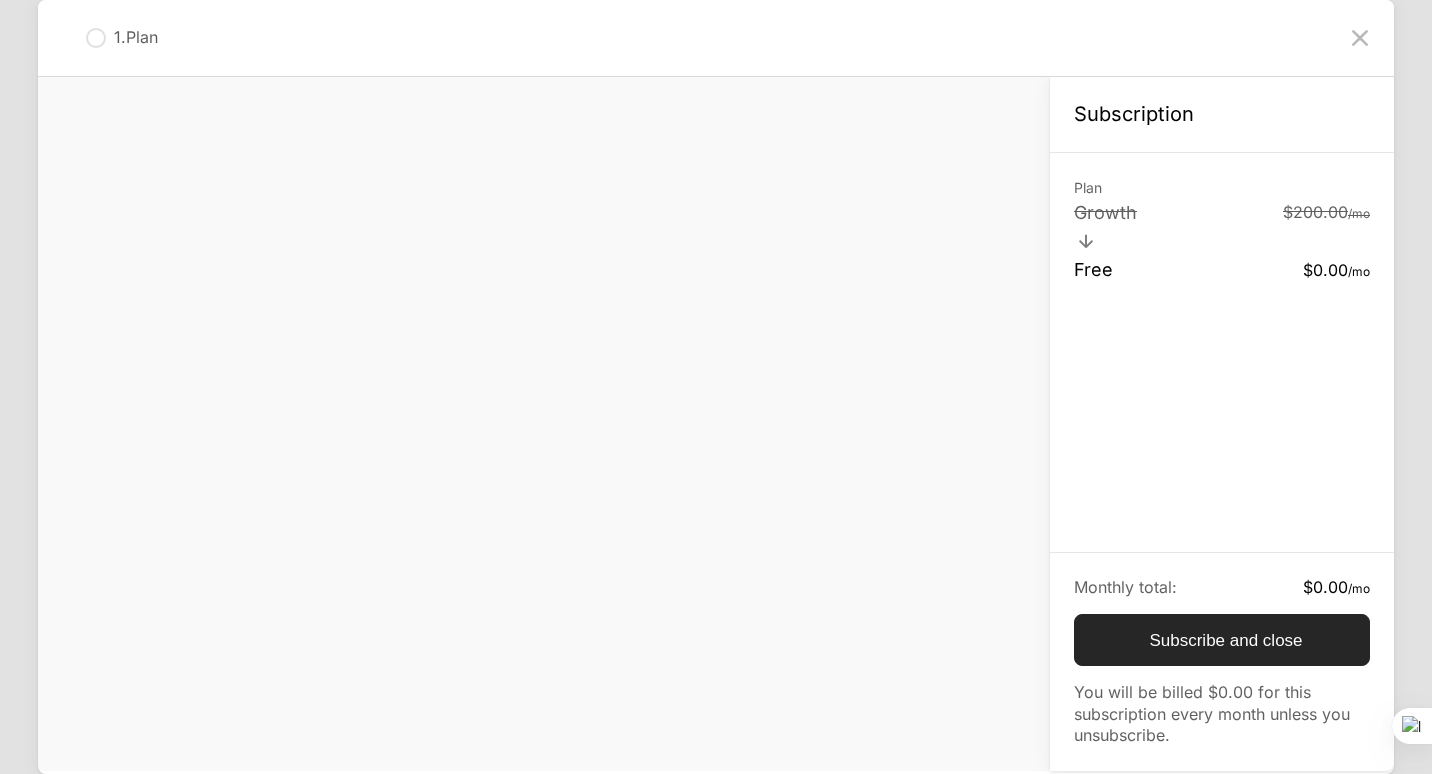 click on "Subscribe and close" at bounding box center [1222, 640] 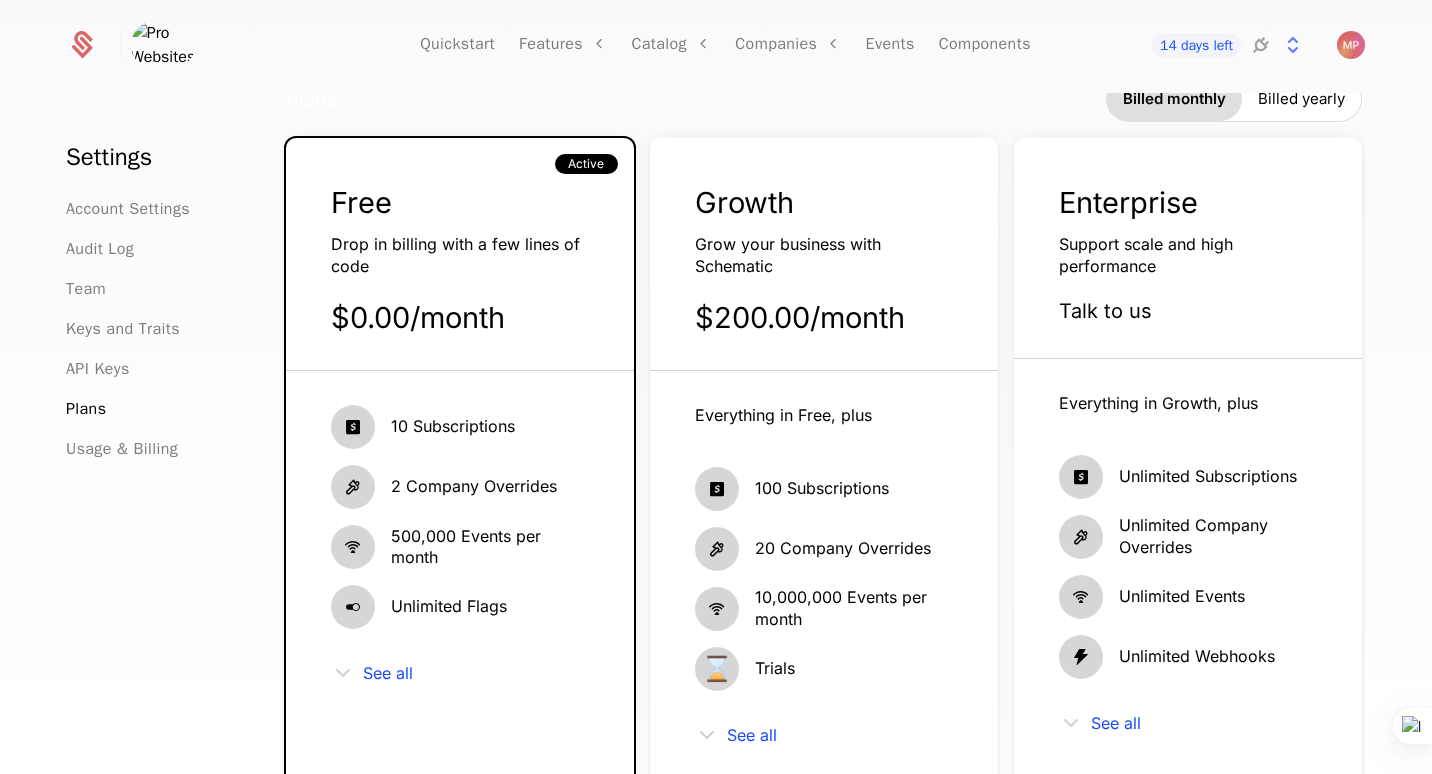 scroll, scrollTop: 0, scrollLeft: 0, axis: both 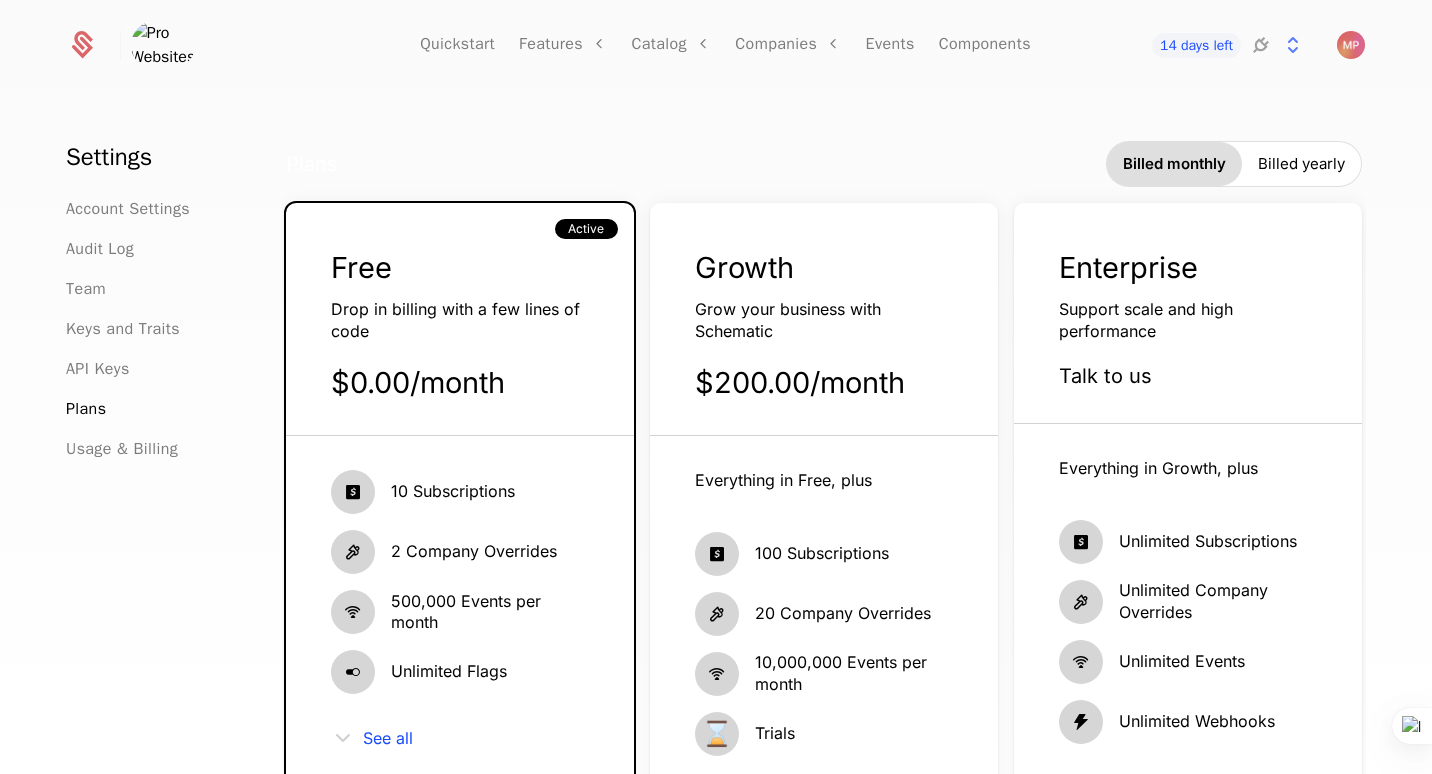 click at bounding box center [163, 45] 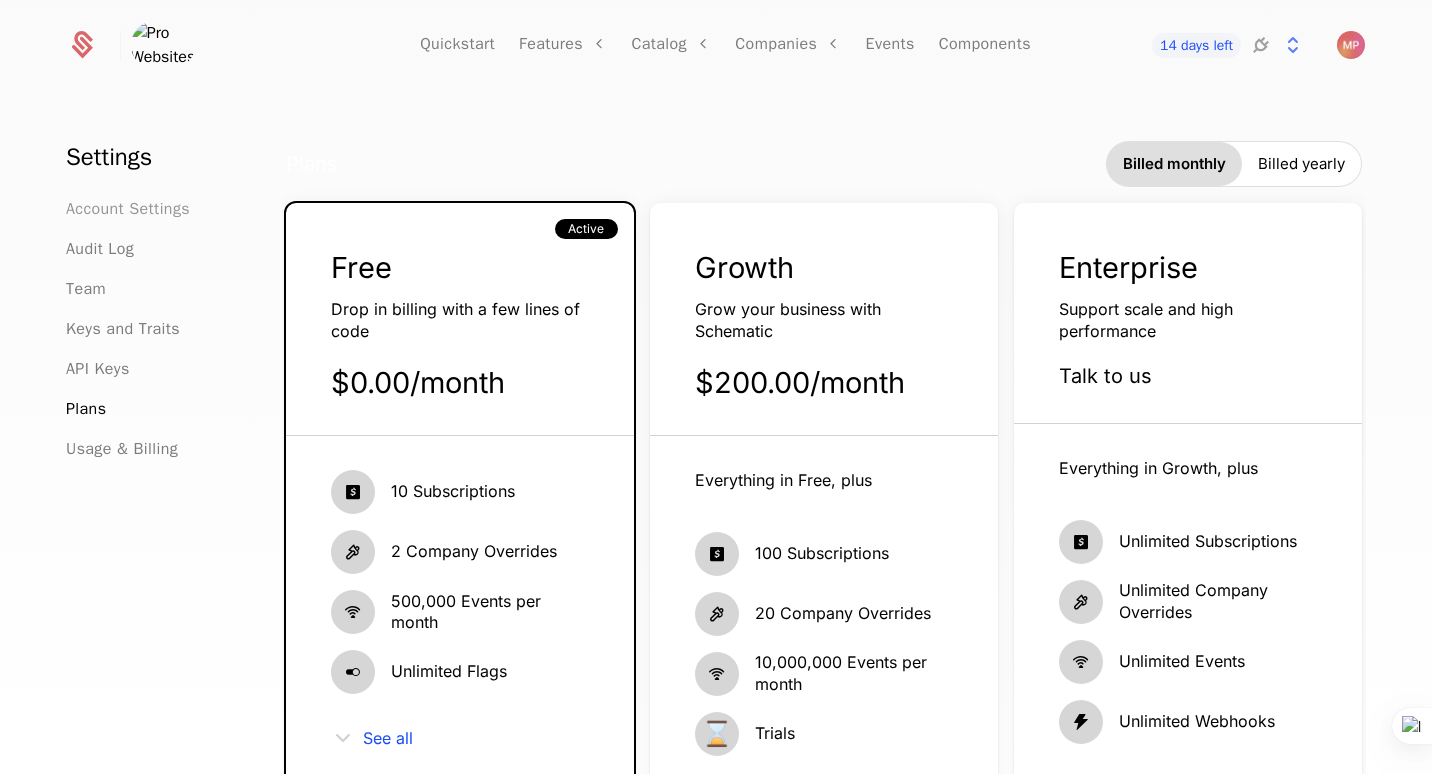 click on "Account Settings" at bounding box center [128, 209] 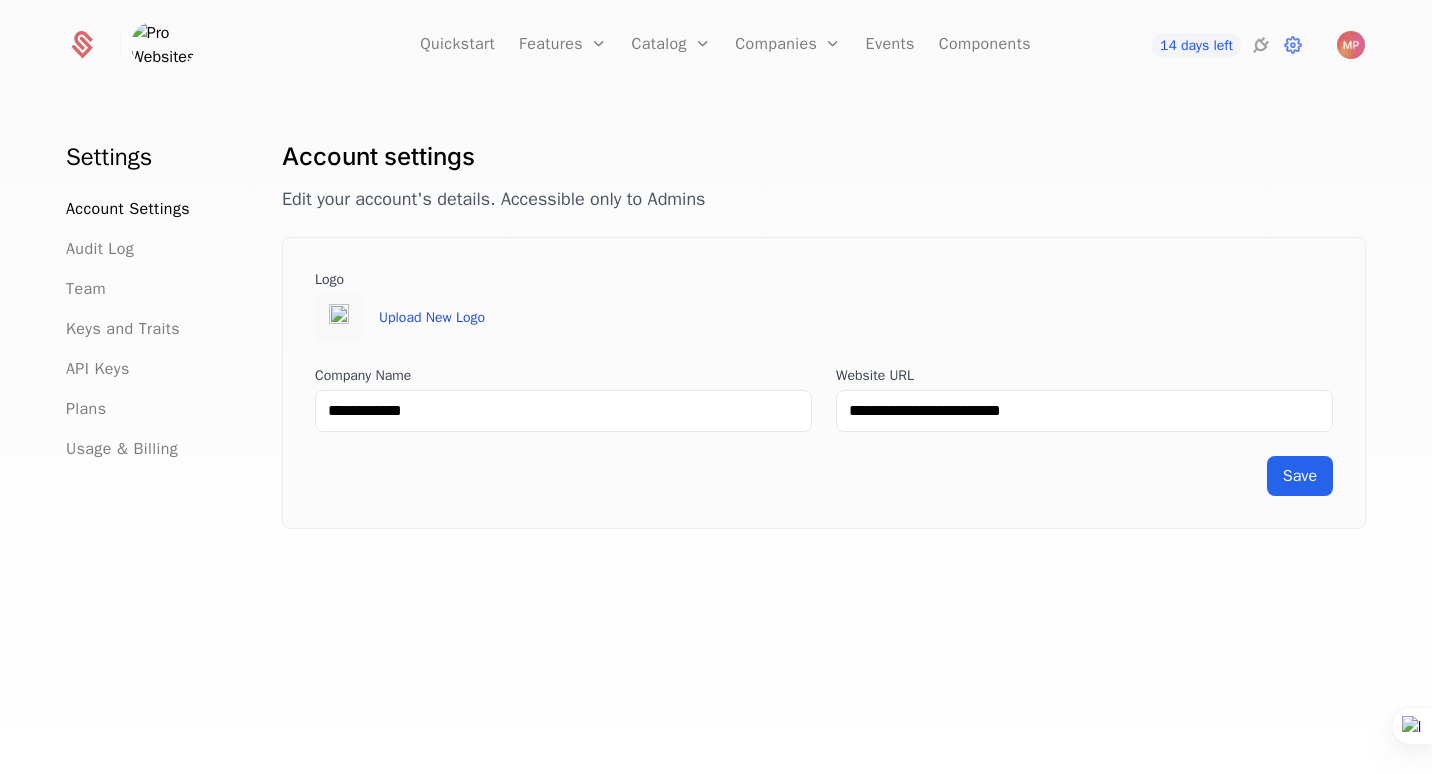 click on "Upload New Logo" at bounding box center [432, 318] 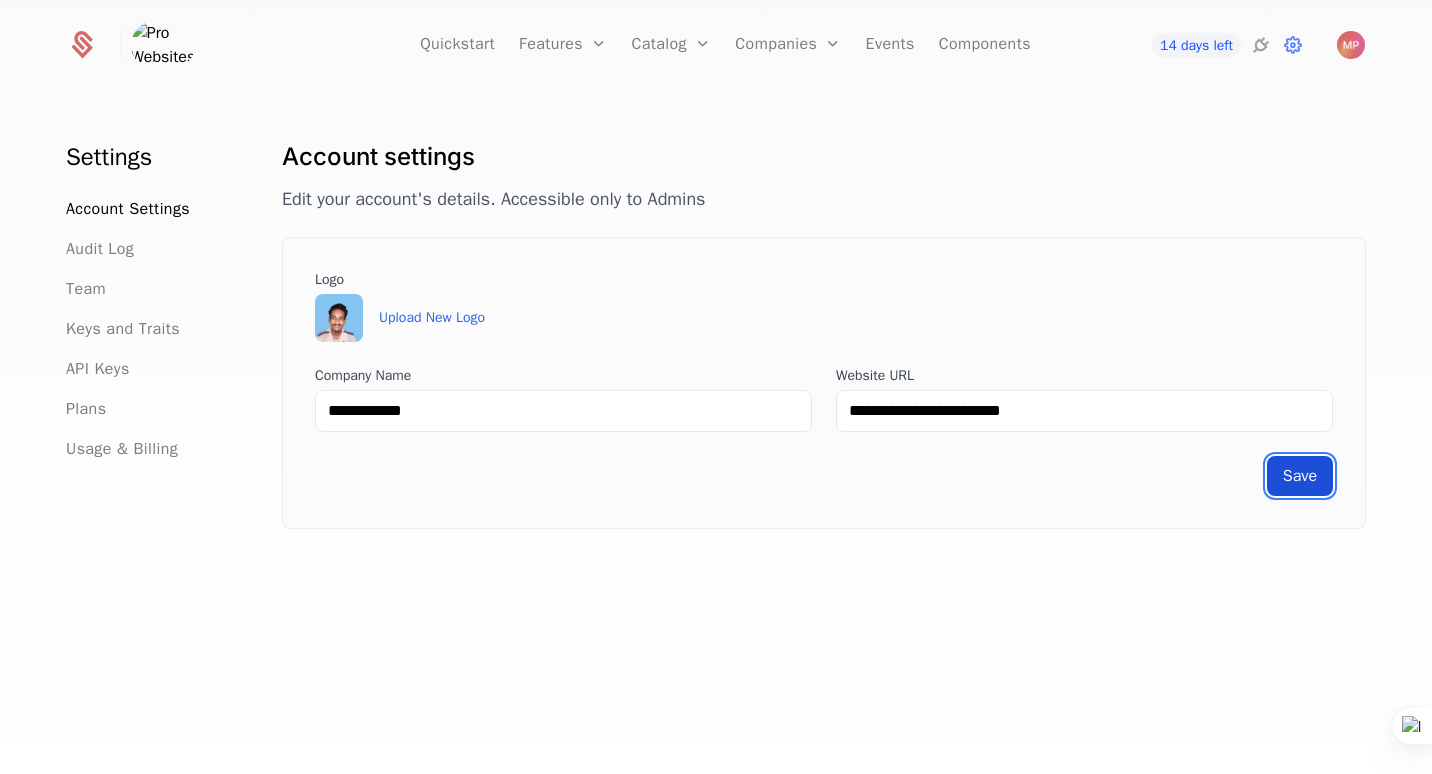 click on "Save" at bounding box center [1300, 476] 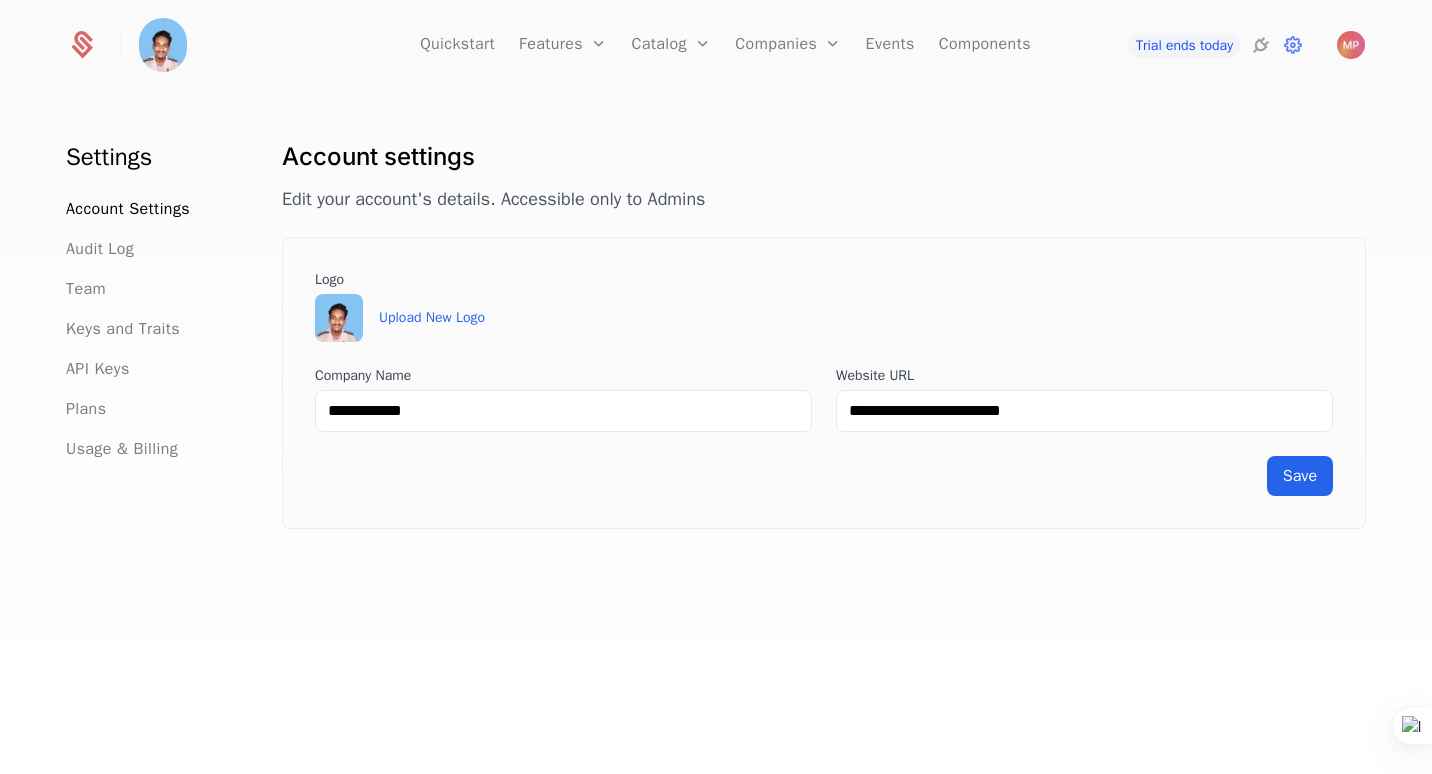 click 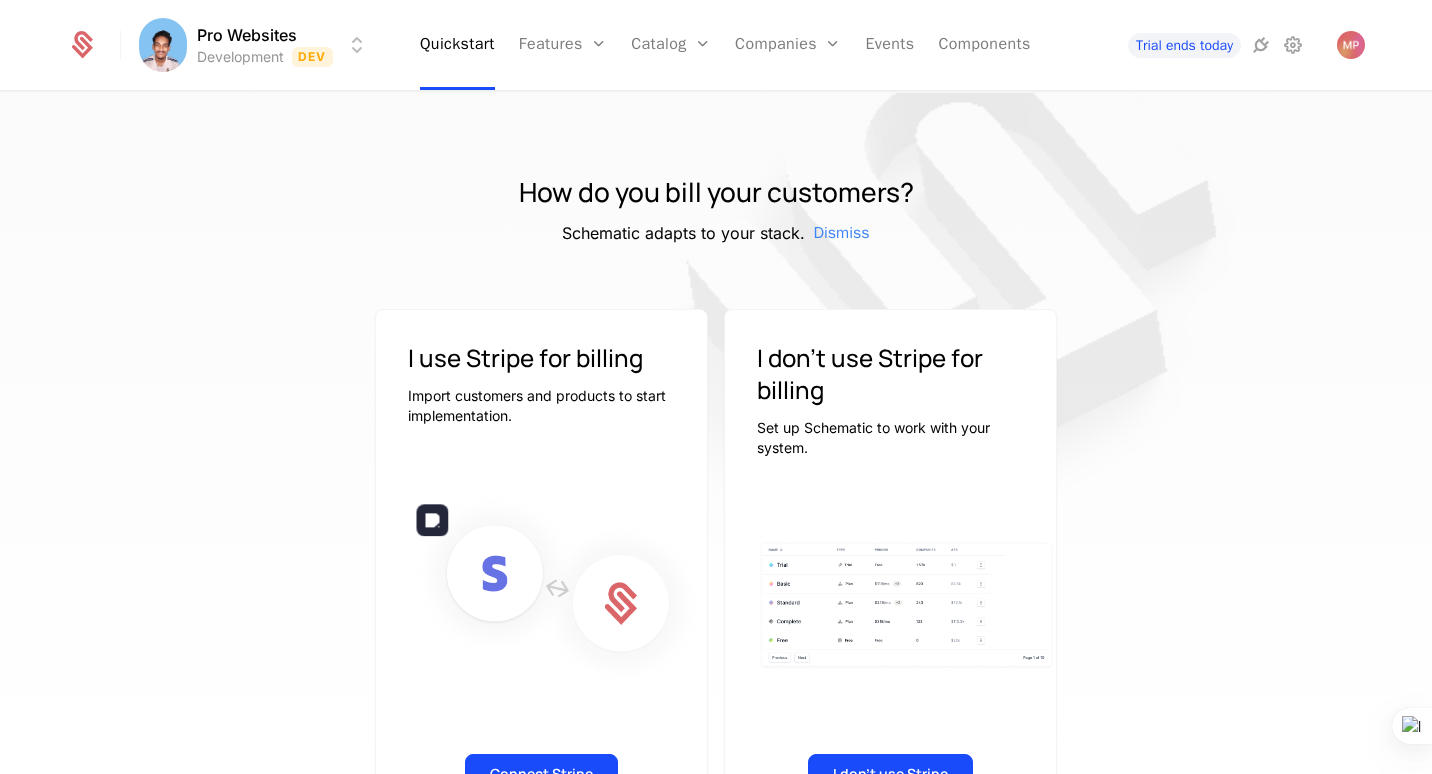 scroll, scrollTop: 95, scrollLeft: 0, axis: vertical 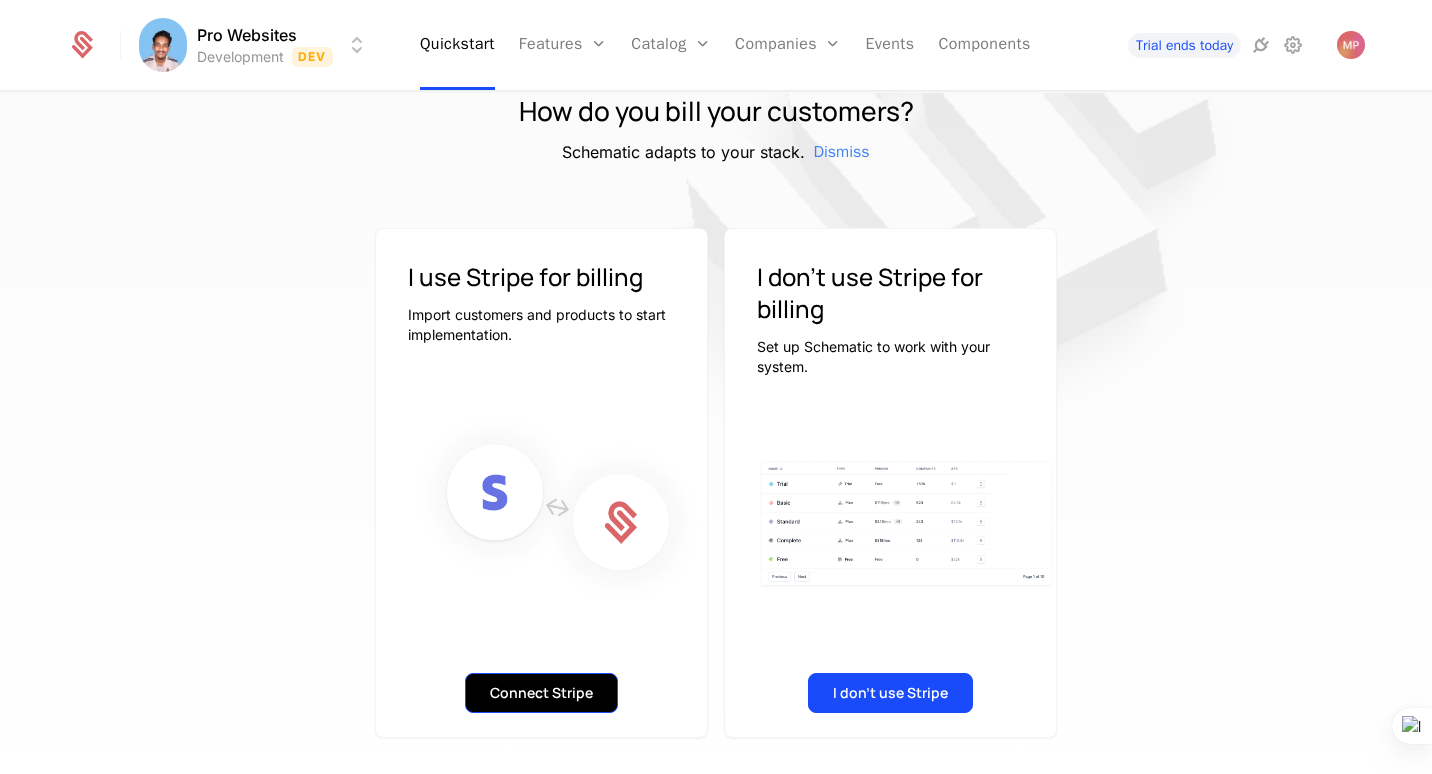 click on "Connect Stripe" at bounding box center [541, 693] 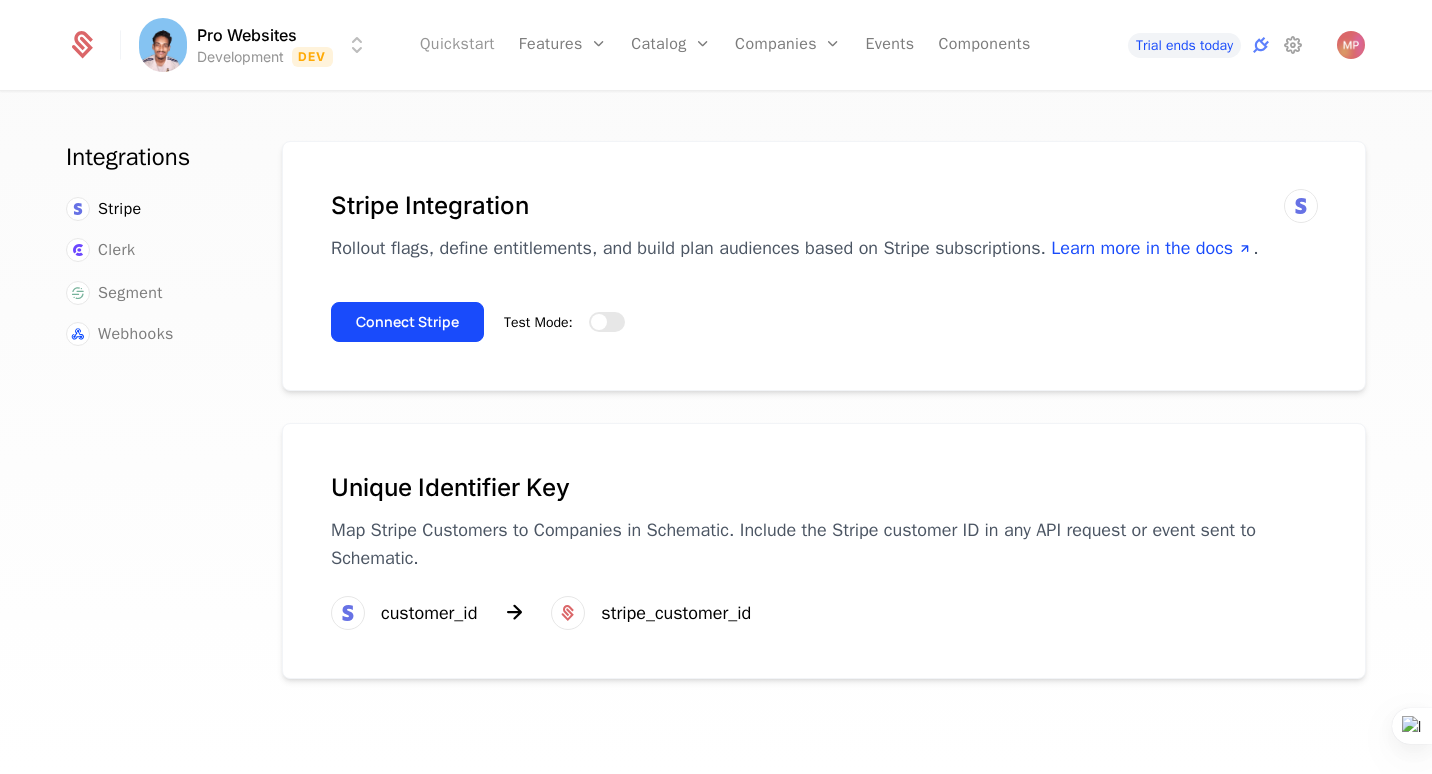 click on "Quickstart" at bounding box center (457, 45) 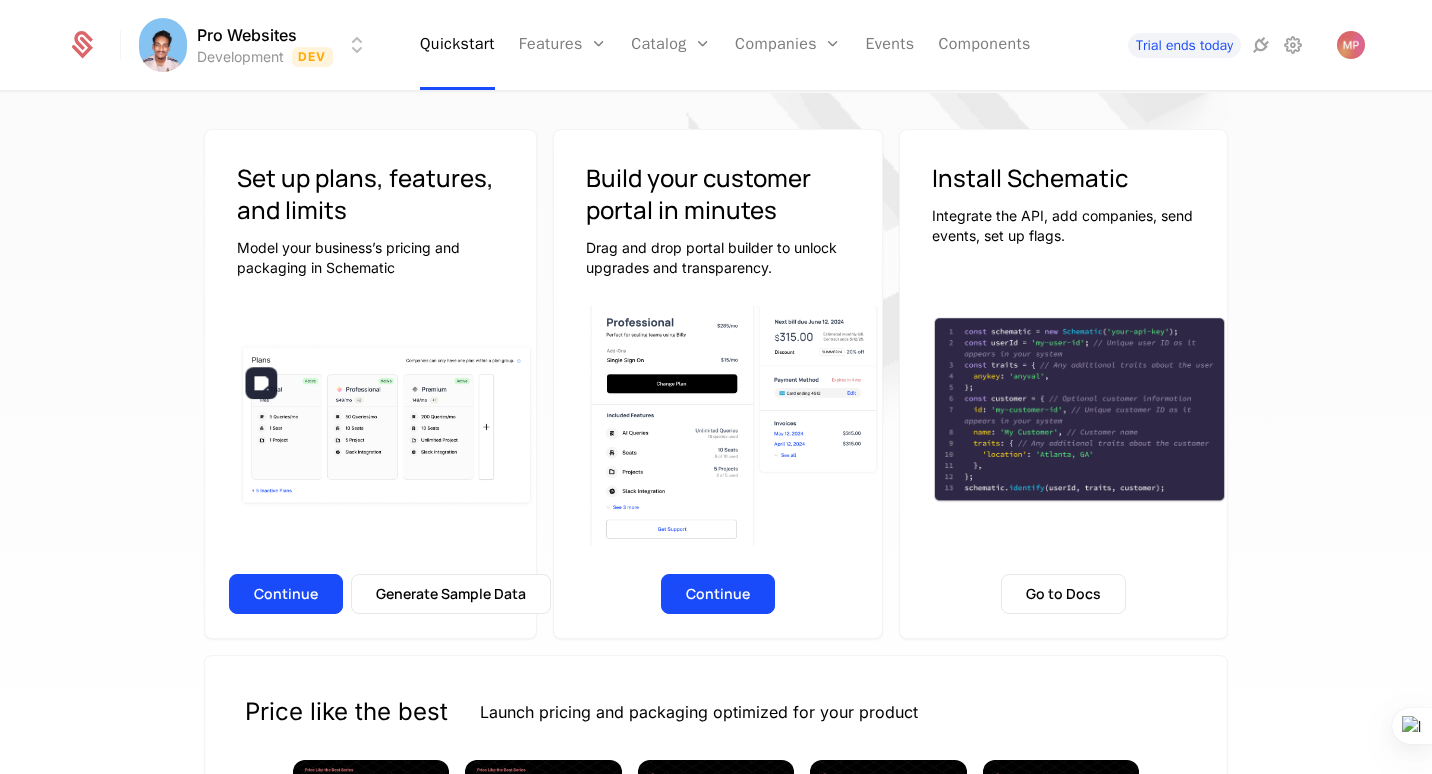 scroll, scrollTop: 149, scrollLeft: 0, axis: vertical 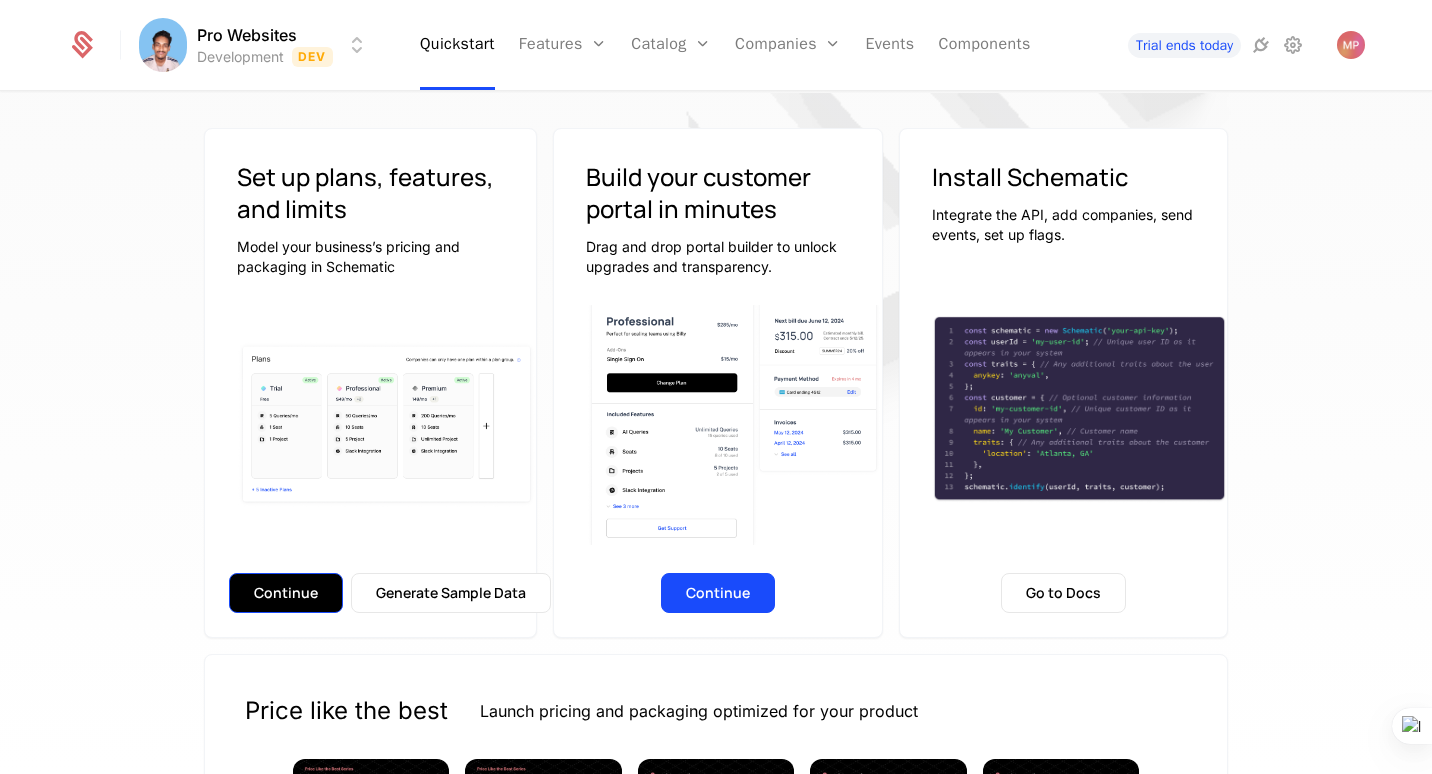 click on "Continue" at bounding box center [286, 593] 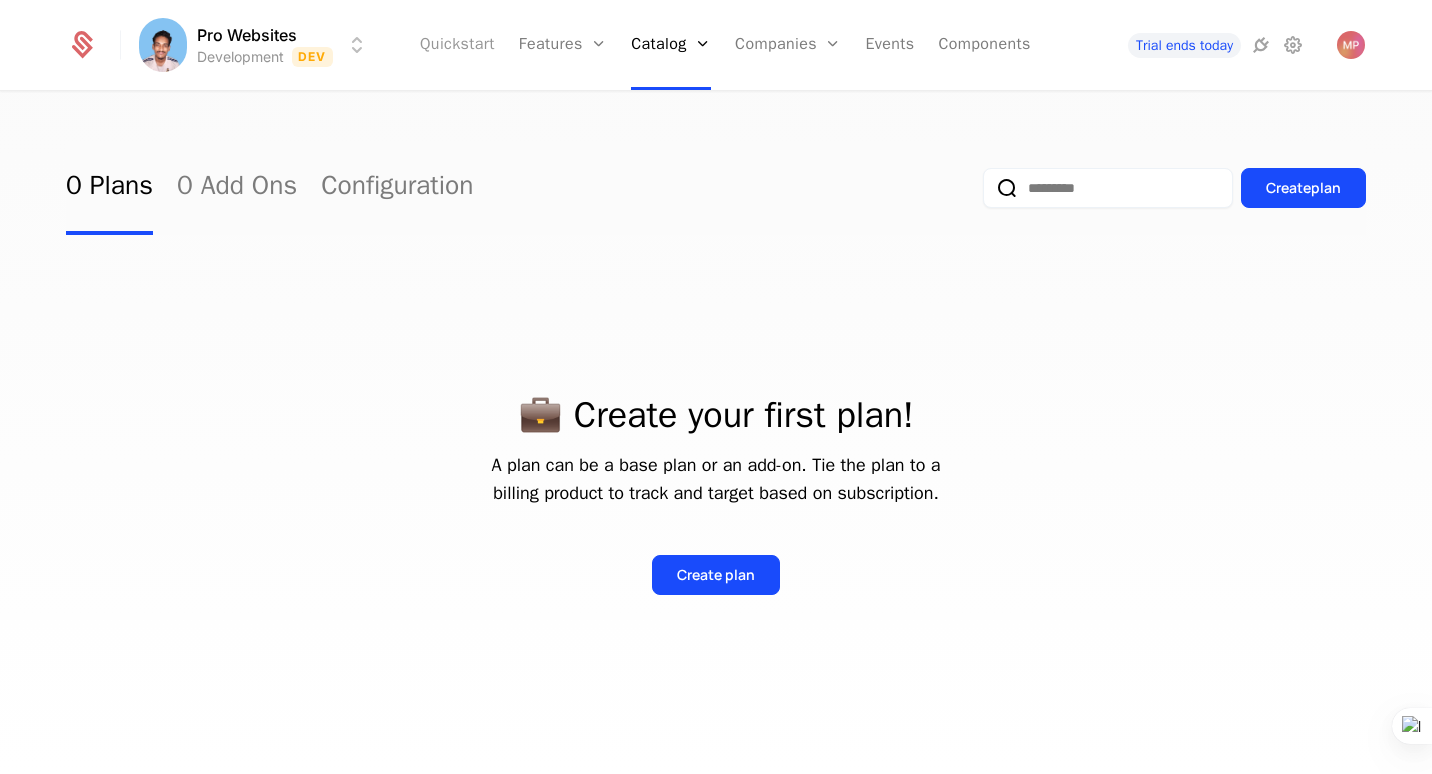click on "Quickstart" at bounding box center [457, 45] 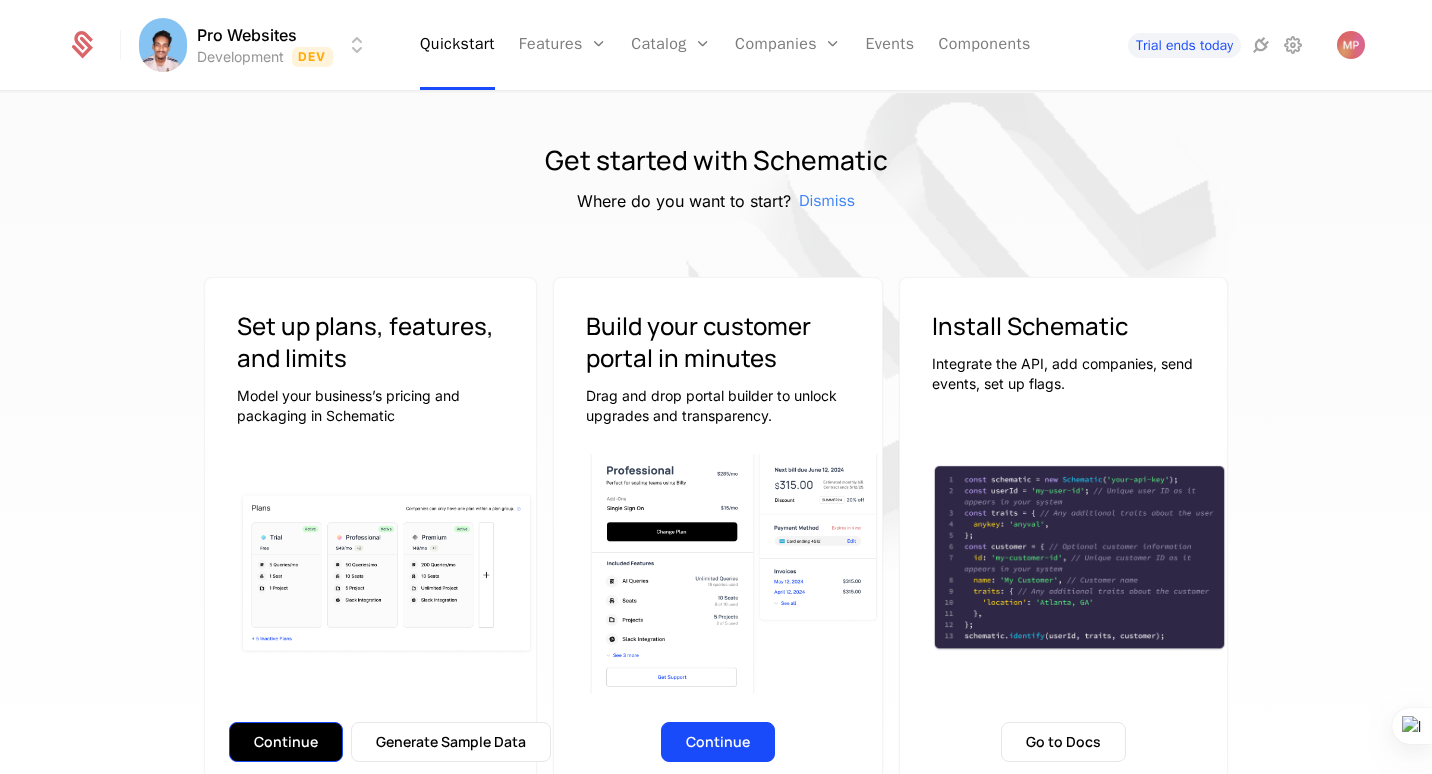 click on "Continue" at bounding box center [286, 742] 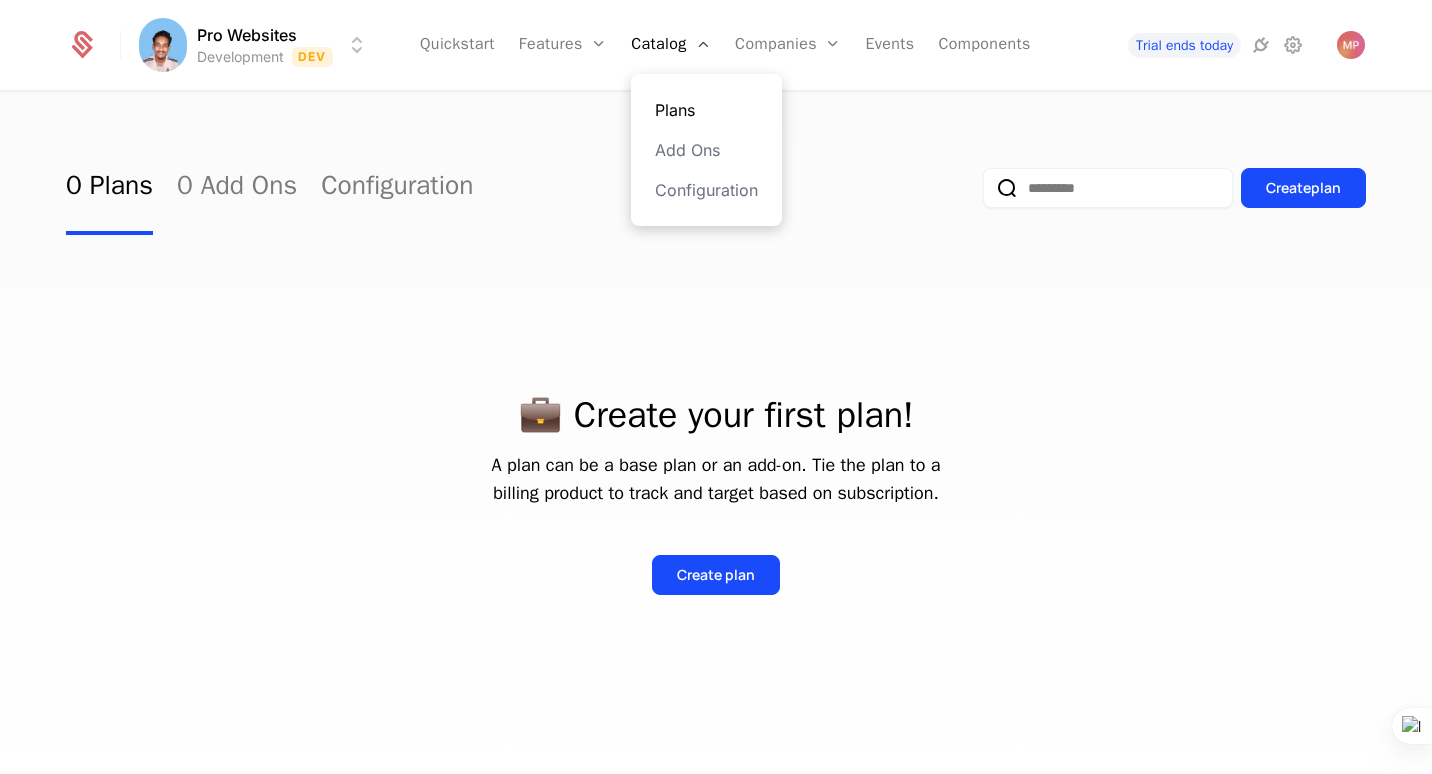 click on "Plans" at bounding box center (706, 110) 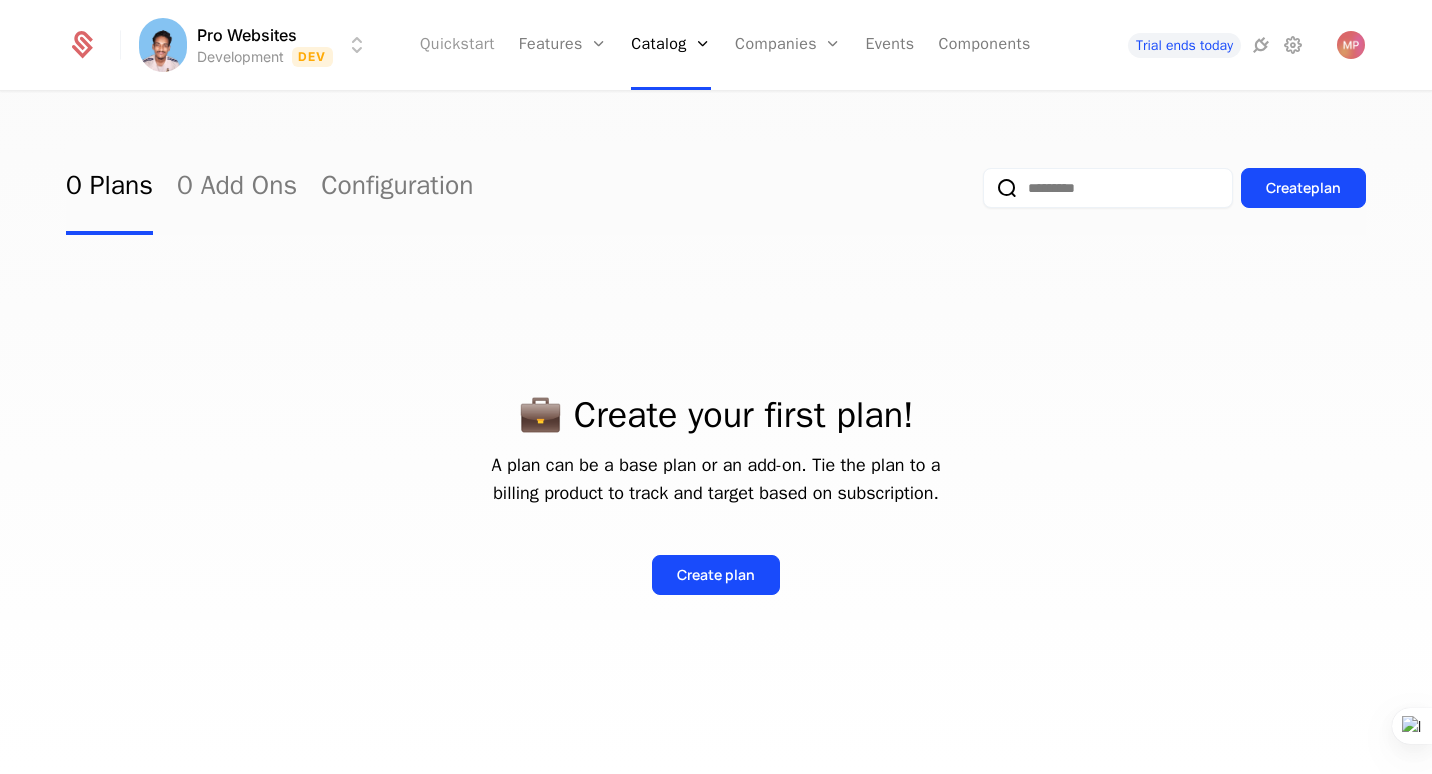 click on "Quickstart" at bounding box center (457, 45) 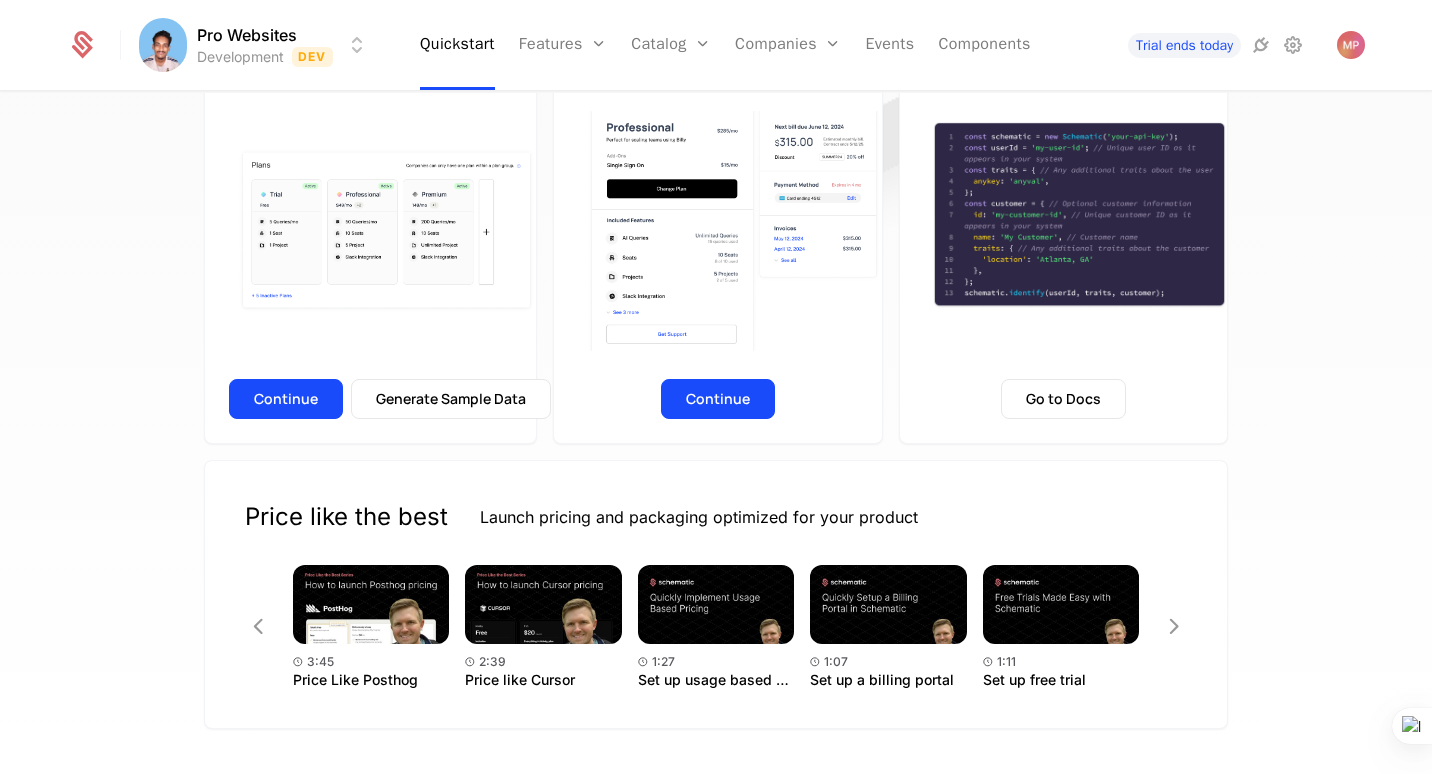 scroll, scrollTop: 344, scrollLeft: 0, axis: vertical 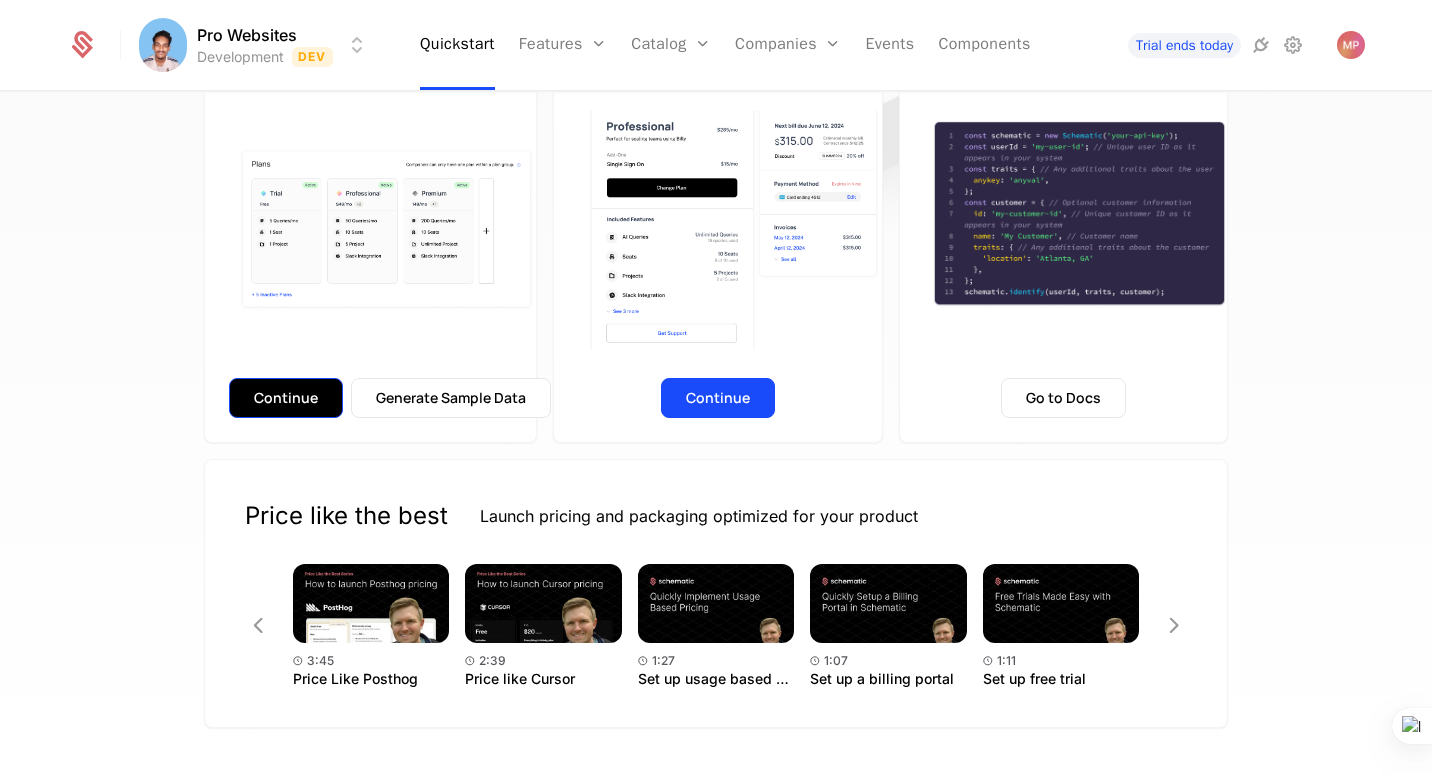 click on "Continue" at bounding box center [286, 398] 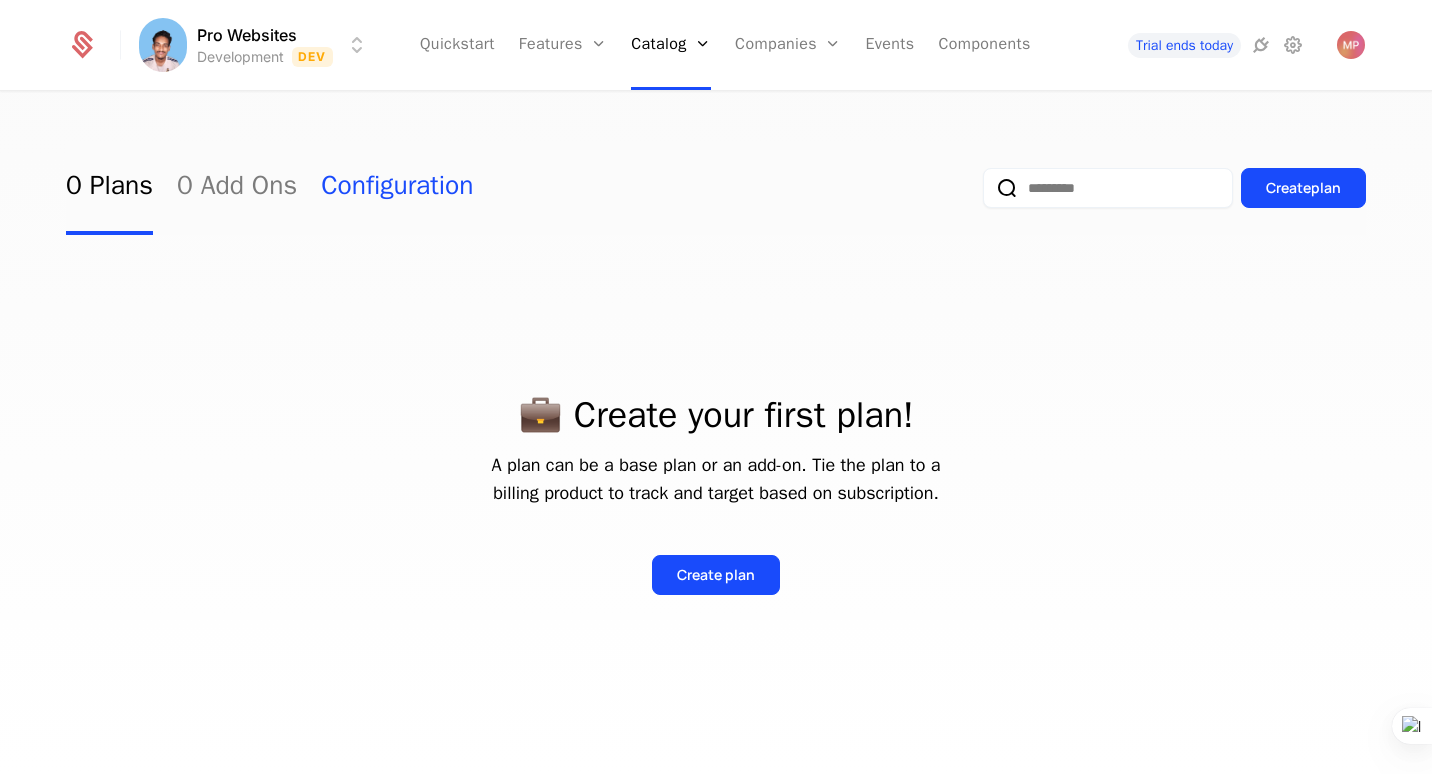 click on "Configuration" at bounding box center (397, 188) 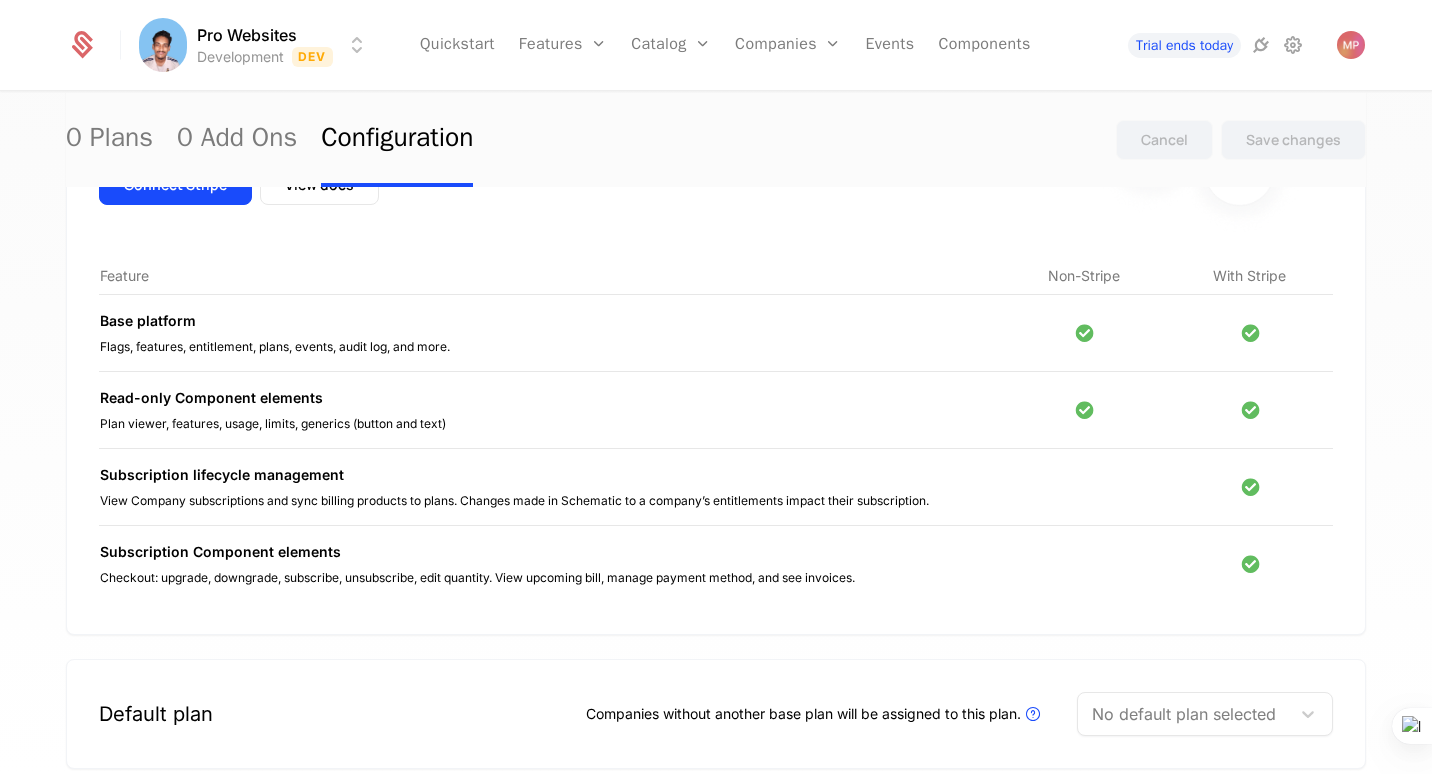 scroll, scrollTop: 0, scrollLeft: 0, axis: both 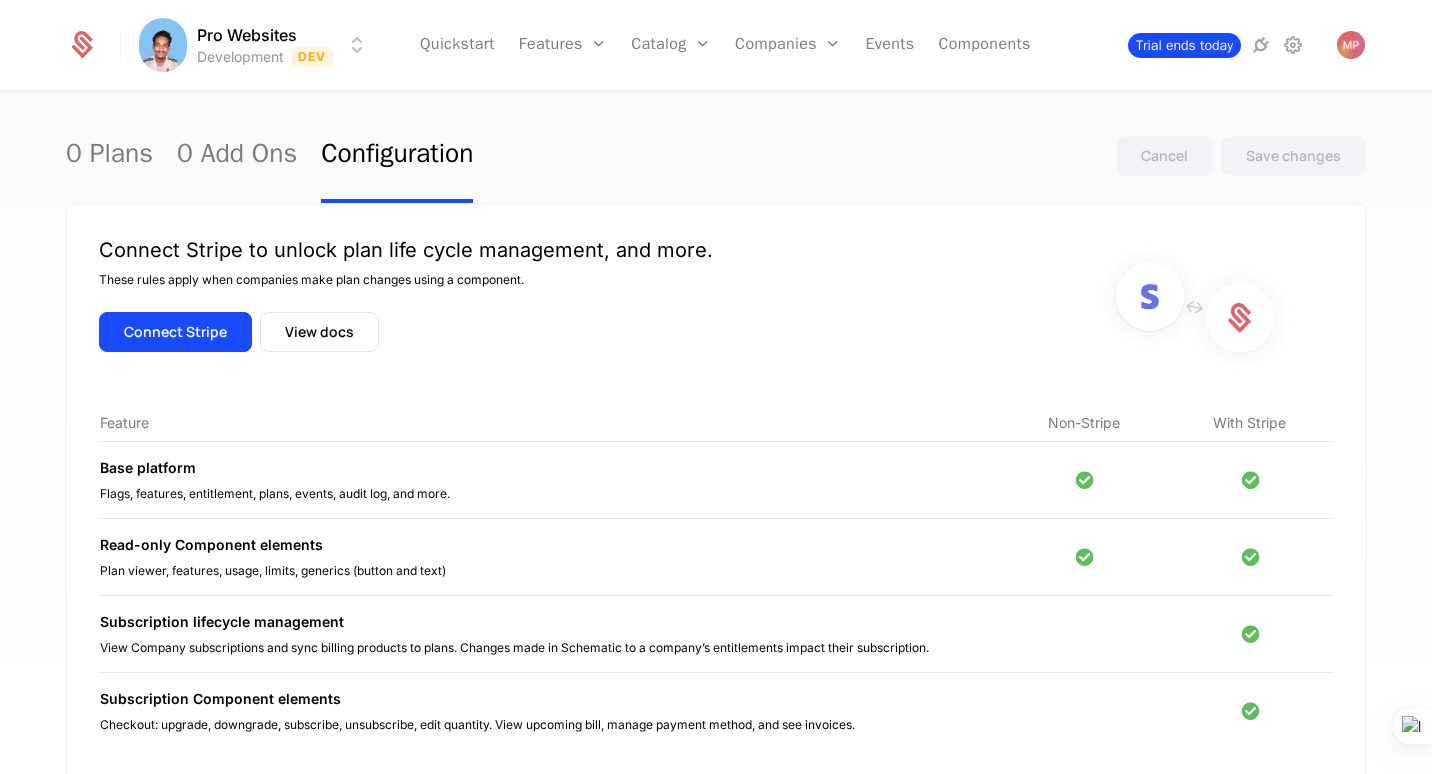 click on "Trial ends today" at bounding box center (1184, 45) 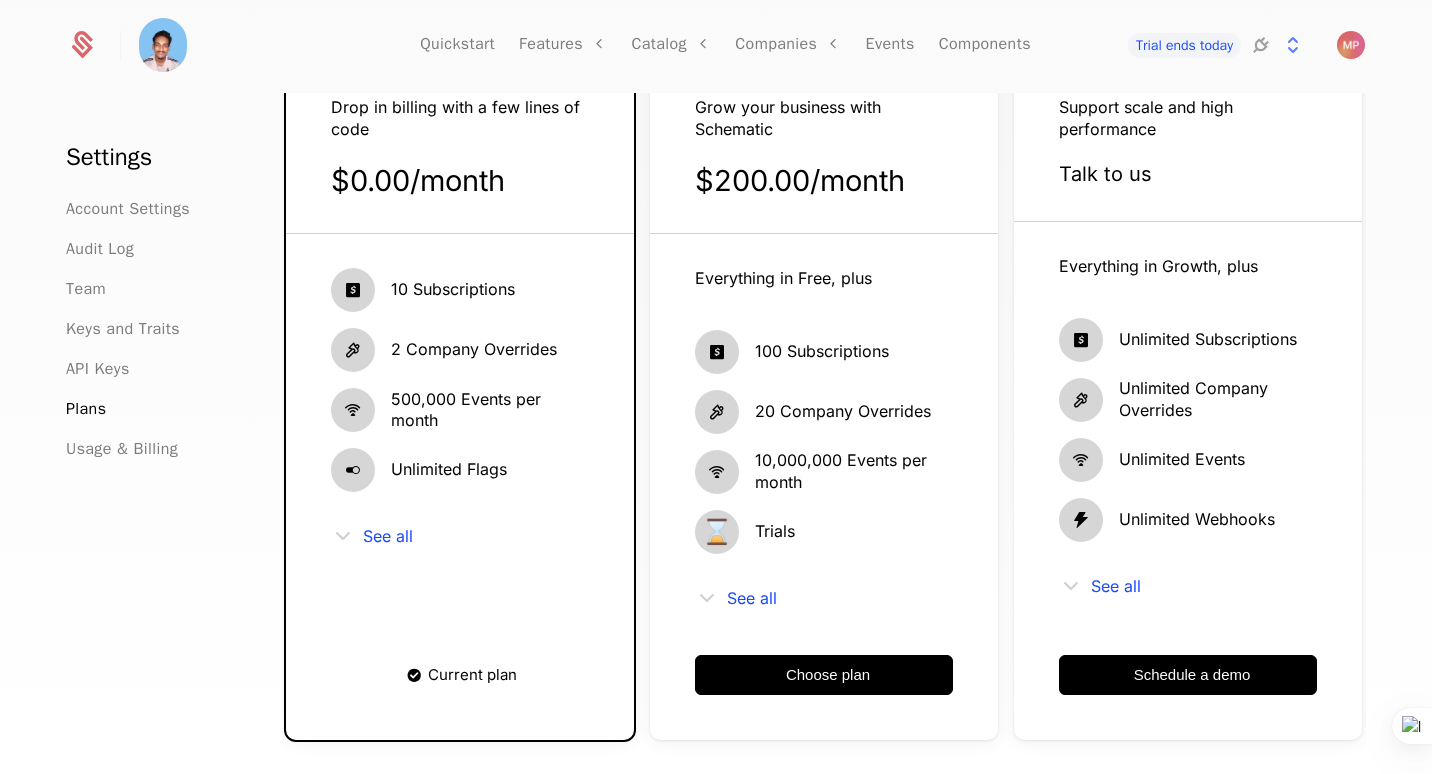 scroll, scrollTop: 0, scrollLeft: 0, axis: both 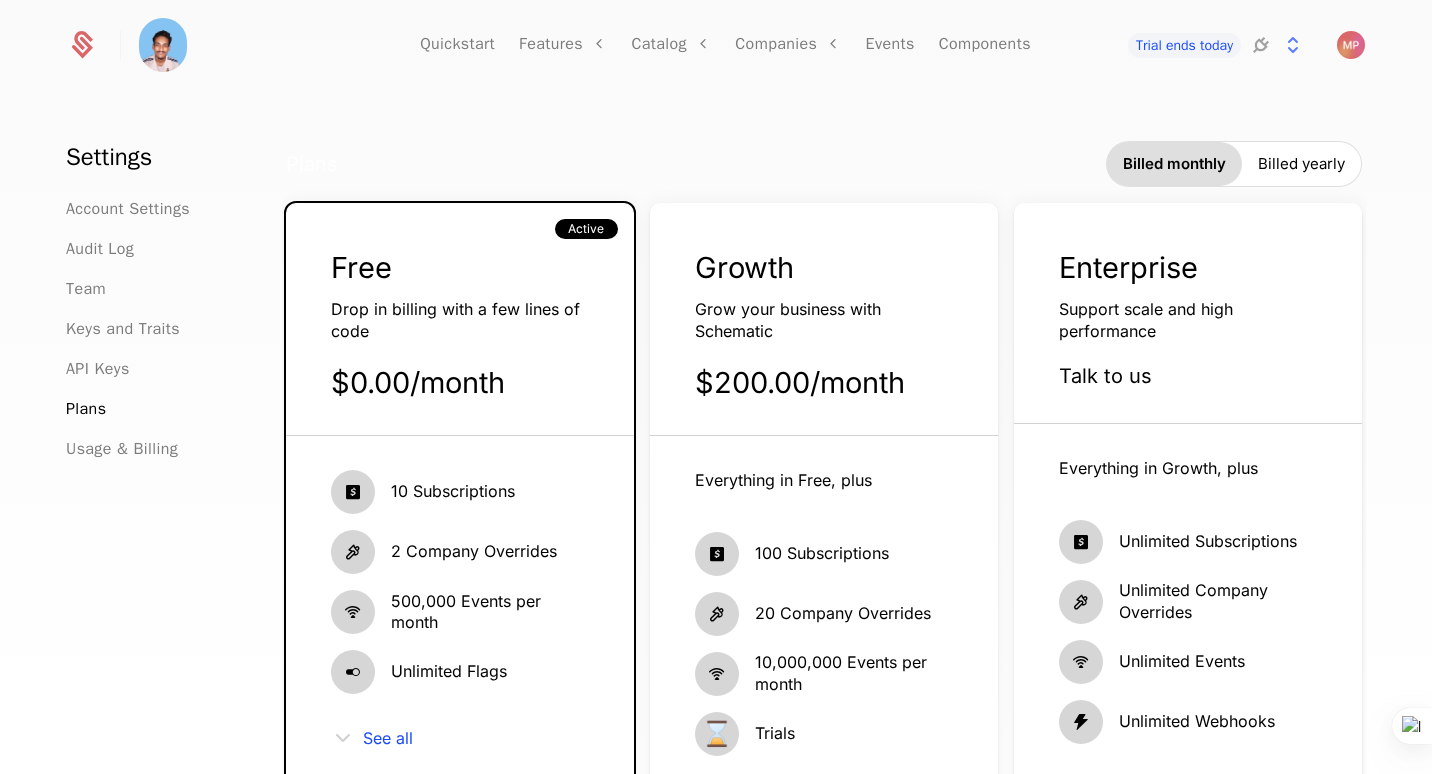 click on "Billed monthly Billed yearly" at bounding box center [1234, 164] 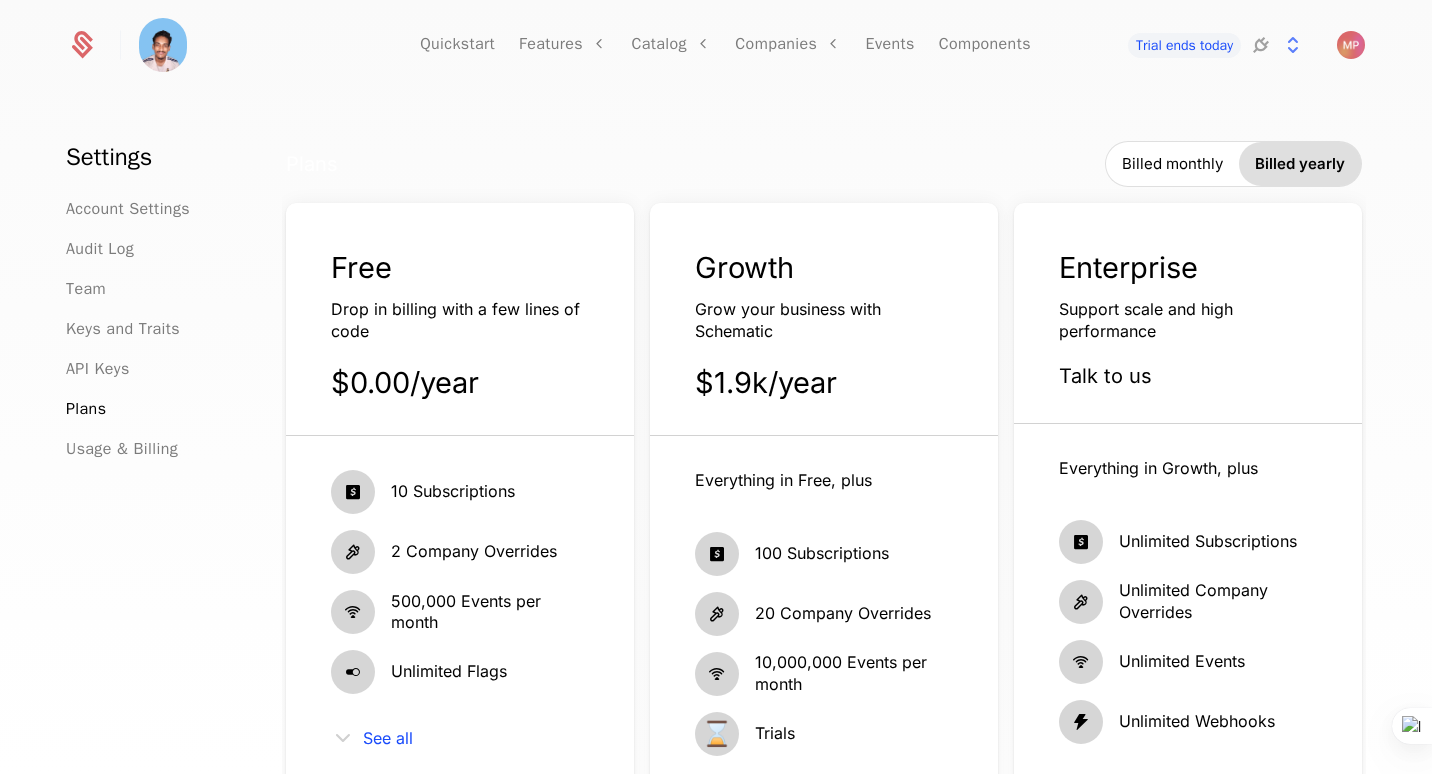 click on "Billed monthly" at bounding box center (1172, 164) 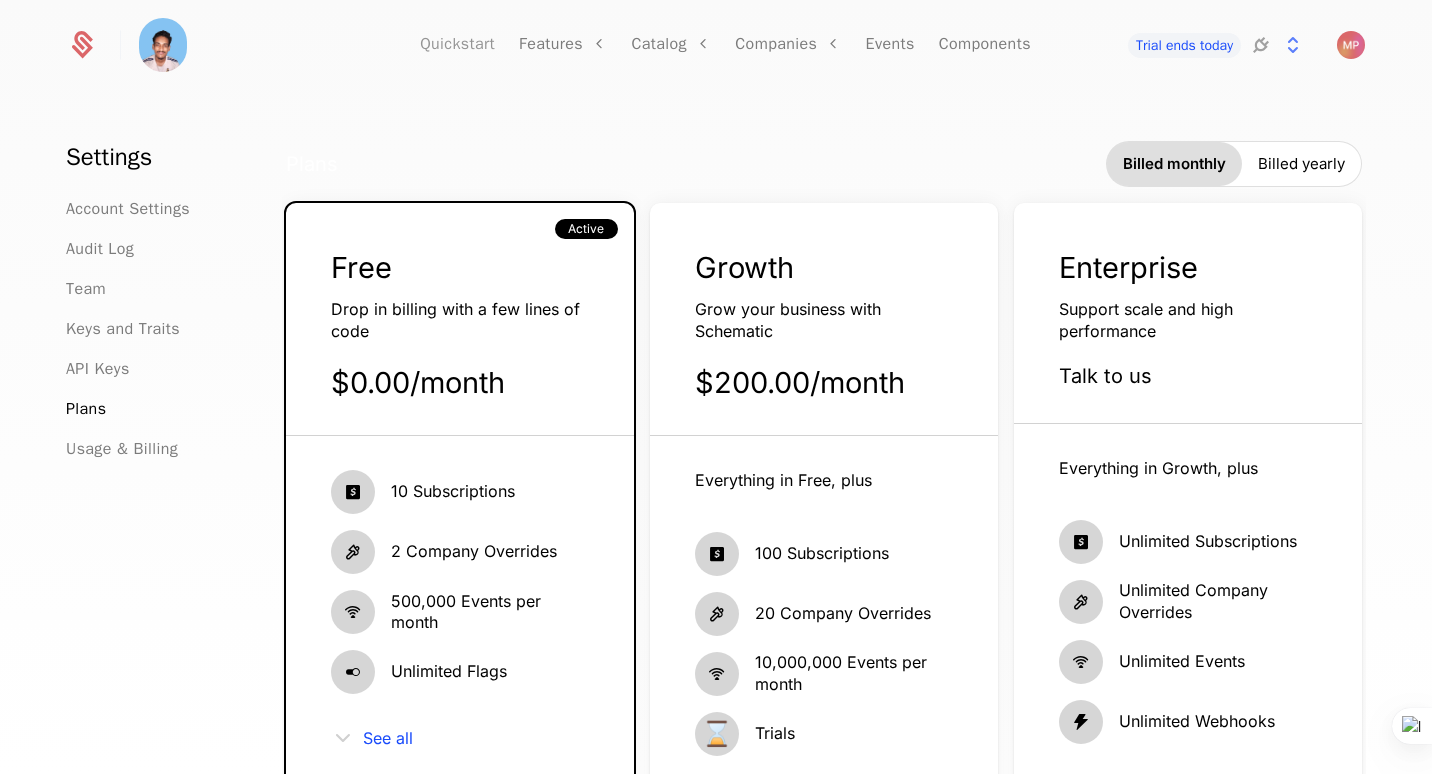 click on "Quickstart" at bounding box center (457, 45) 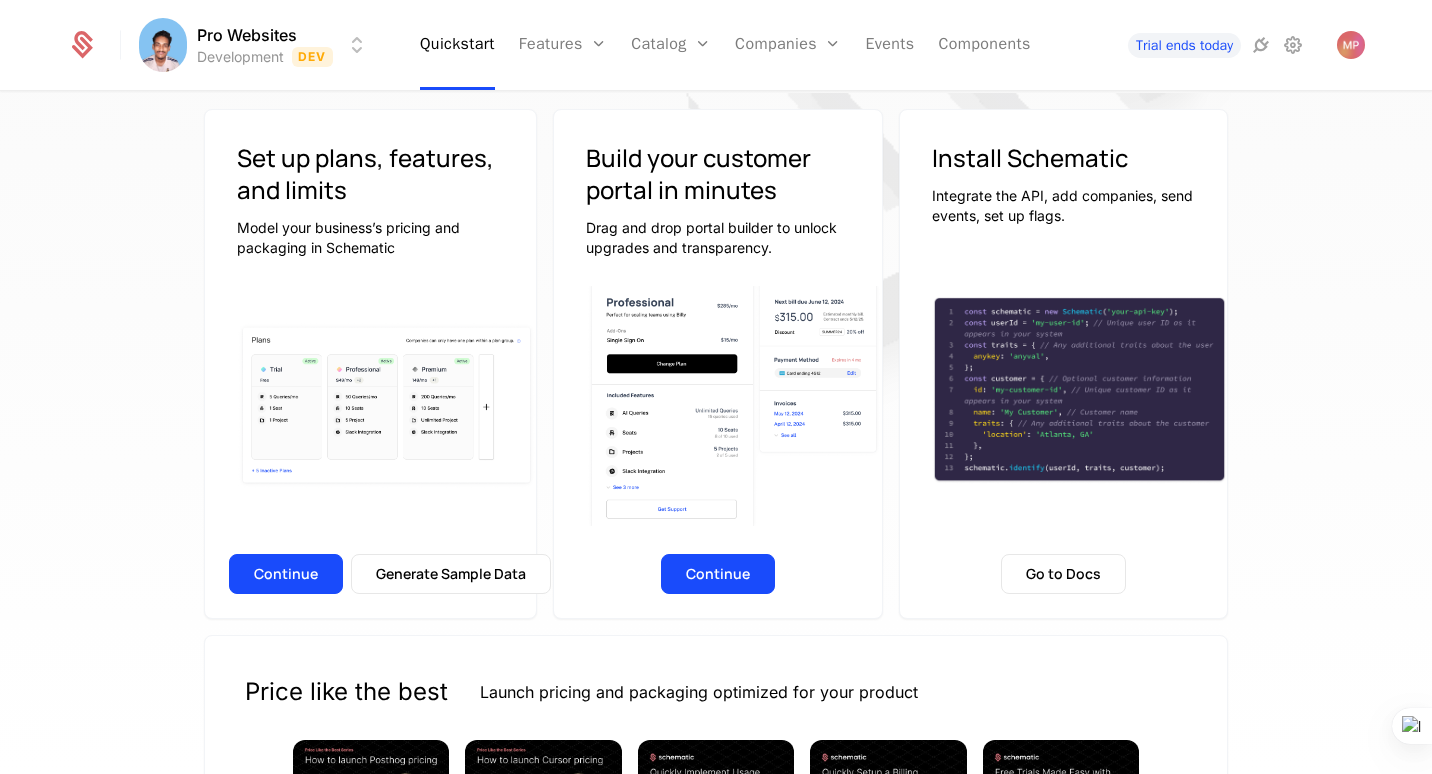 scroll, scrollTop: 0, scrollLeft: 0, axis: both 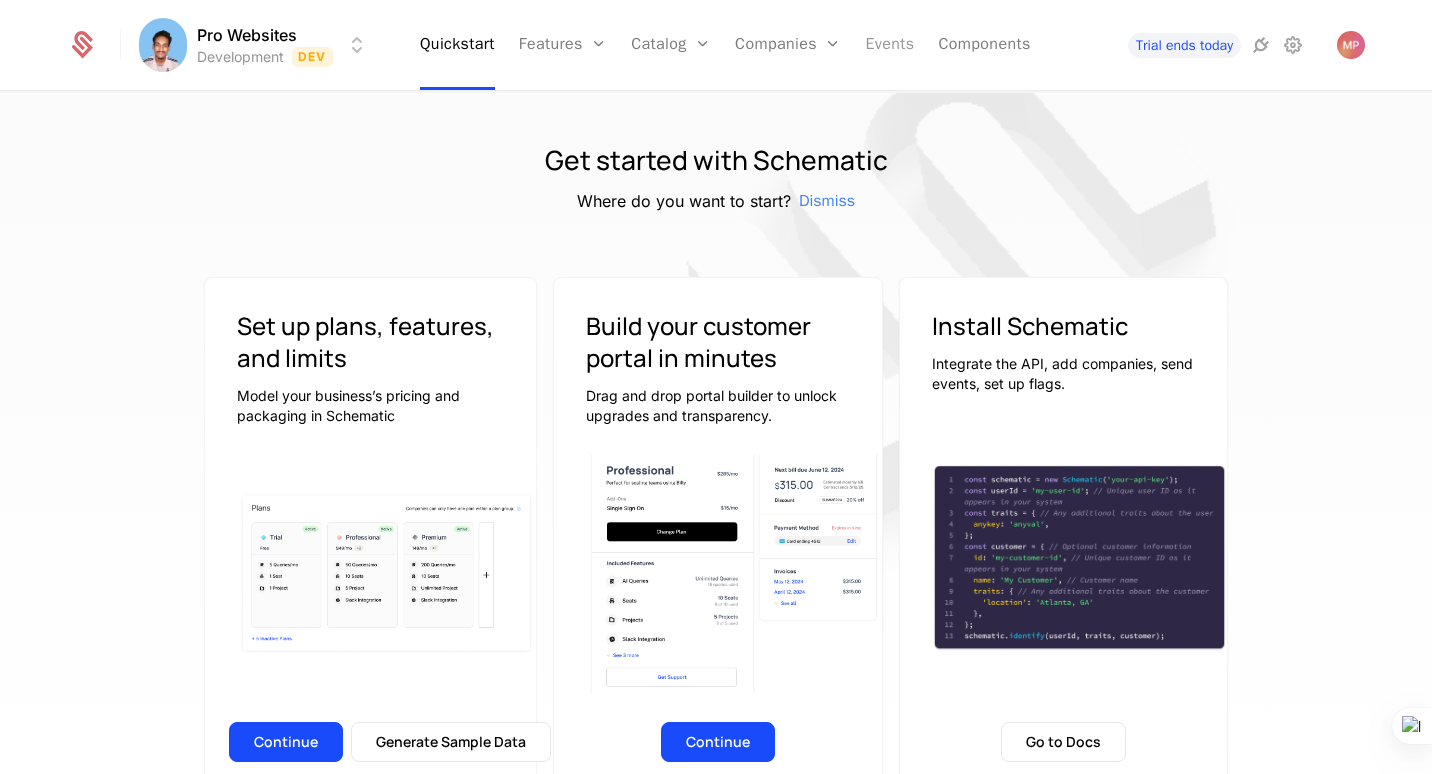click on "Events" at bounding box center [889, 45] 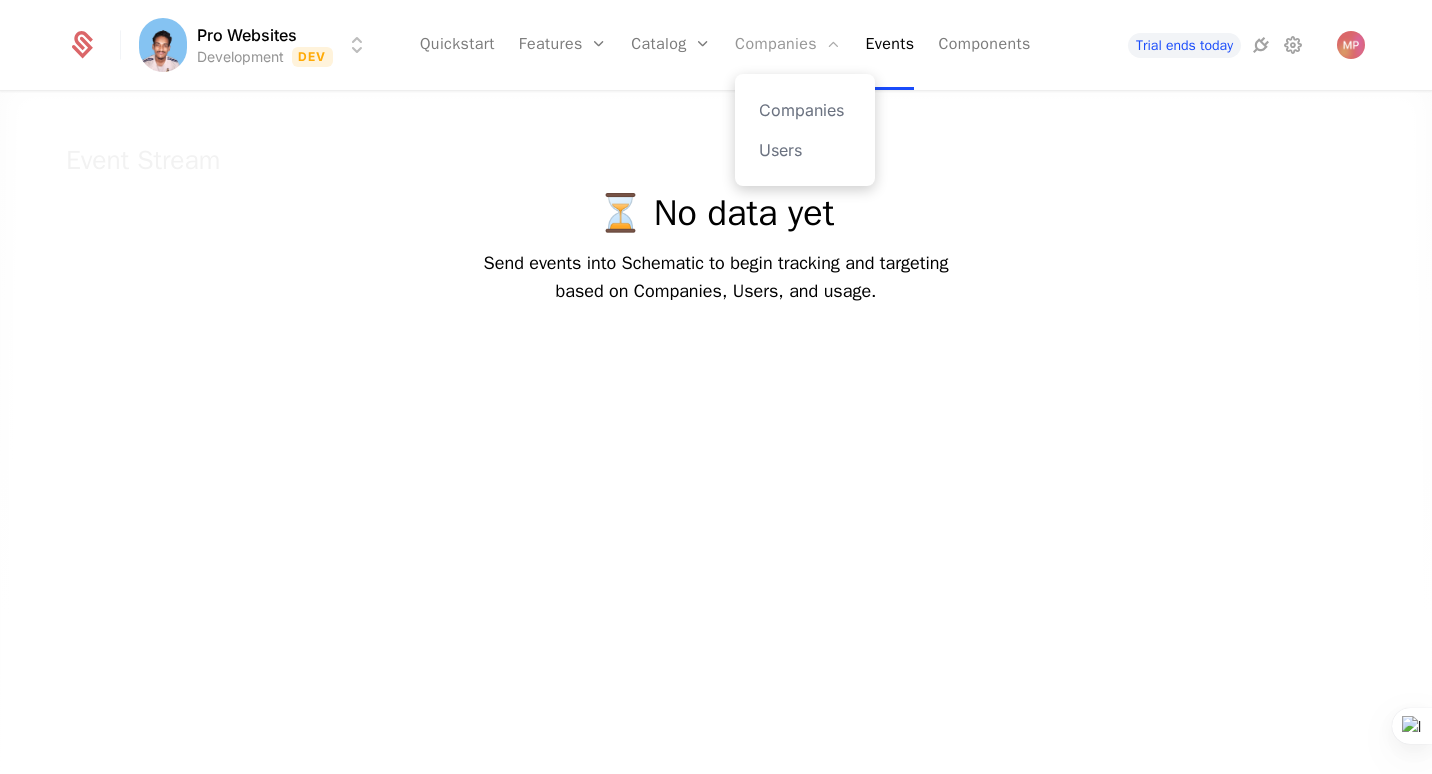 click on "Companies" at bounding box center [788, 45] 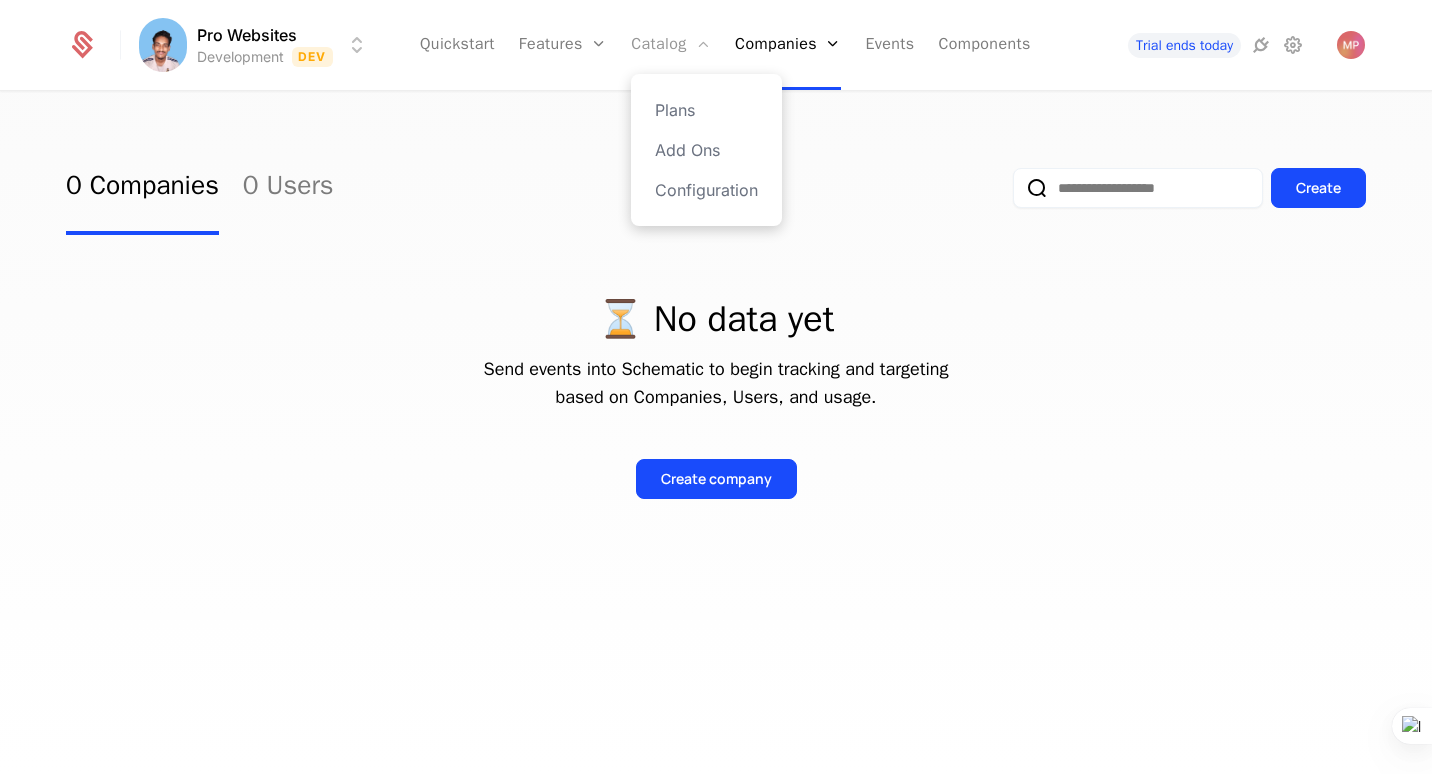 click on "Catalog" at bounding box center [671, 45] 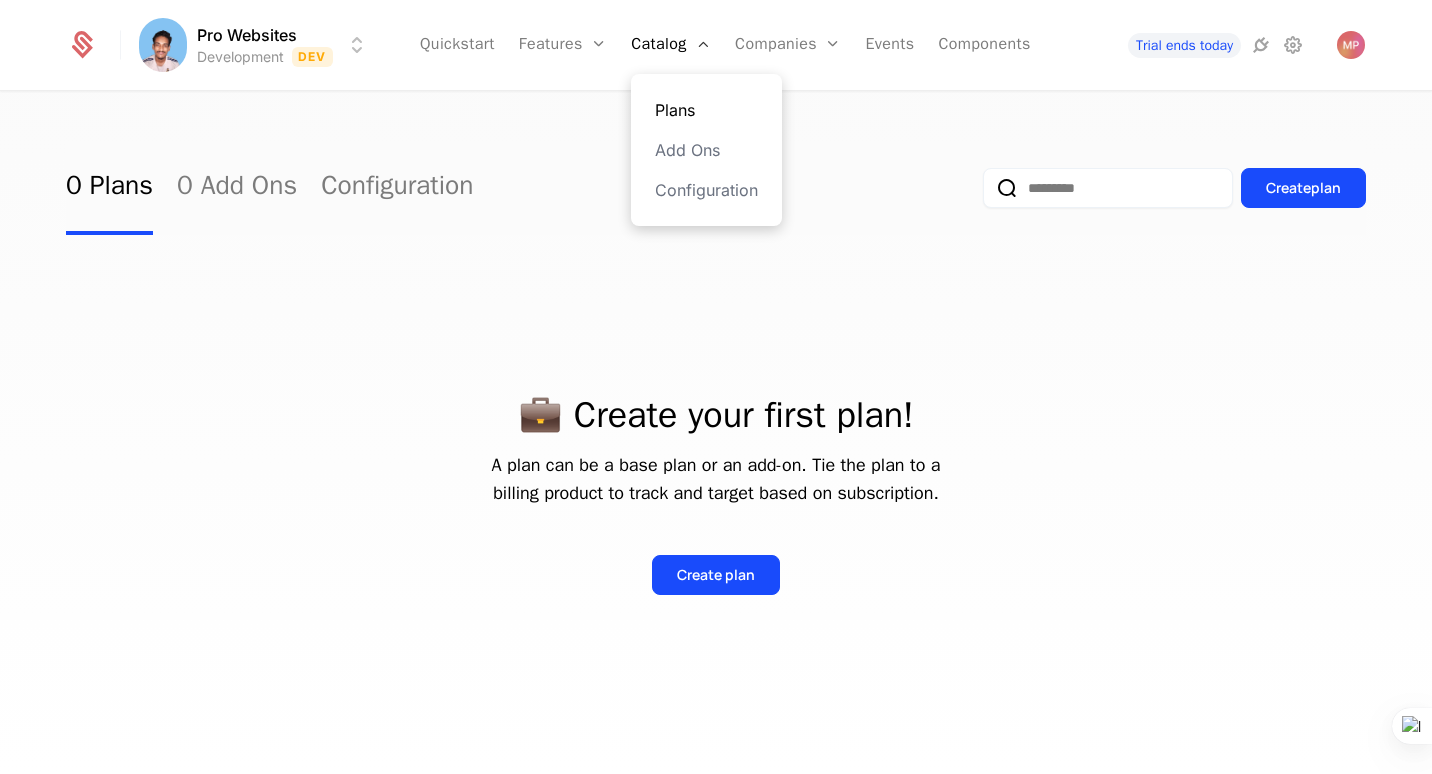 click on "Plans" at bounding box center [706, 110] 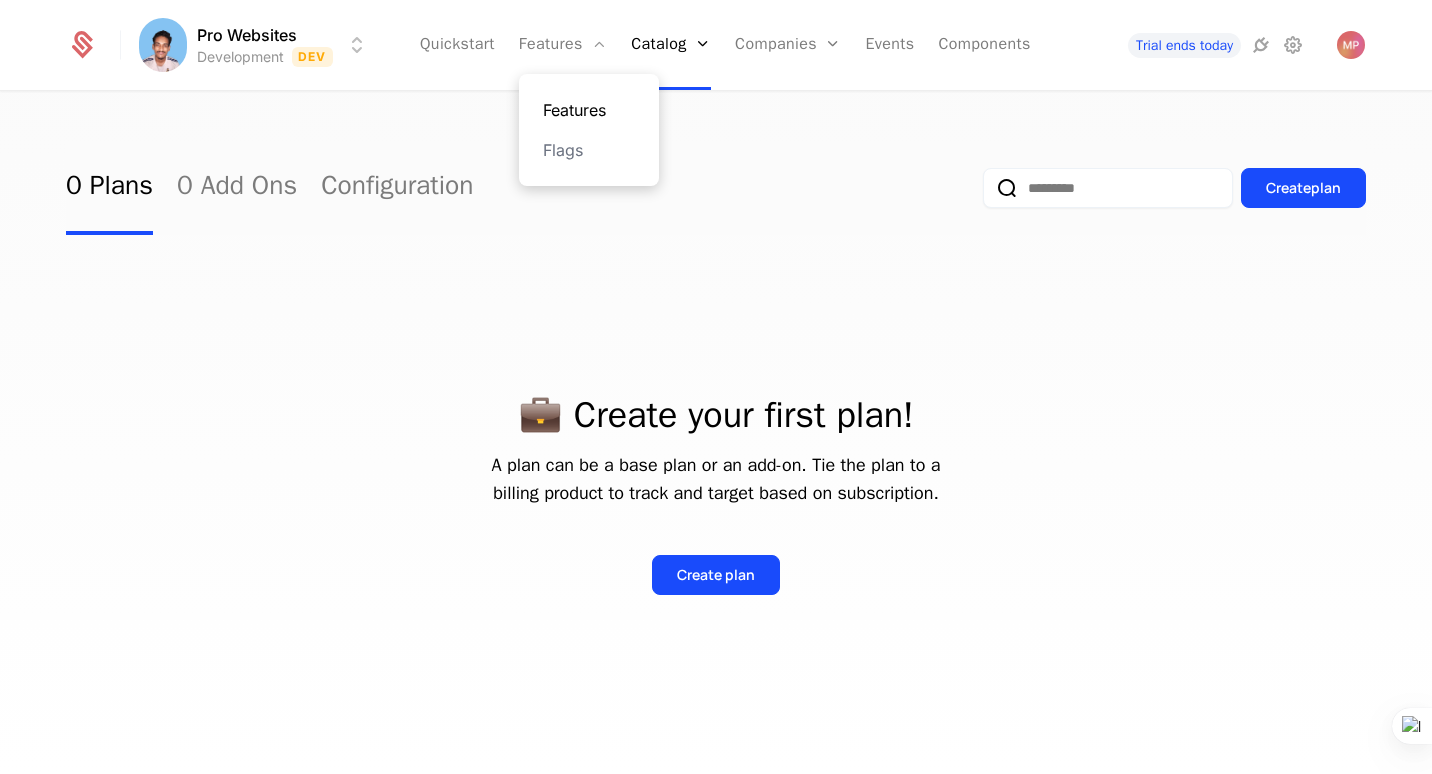 click on "Features" at bounding box center (589, 110) 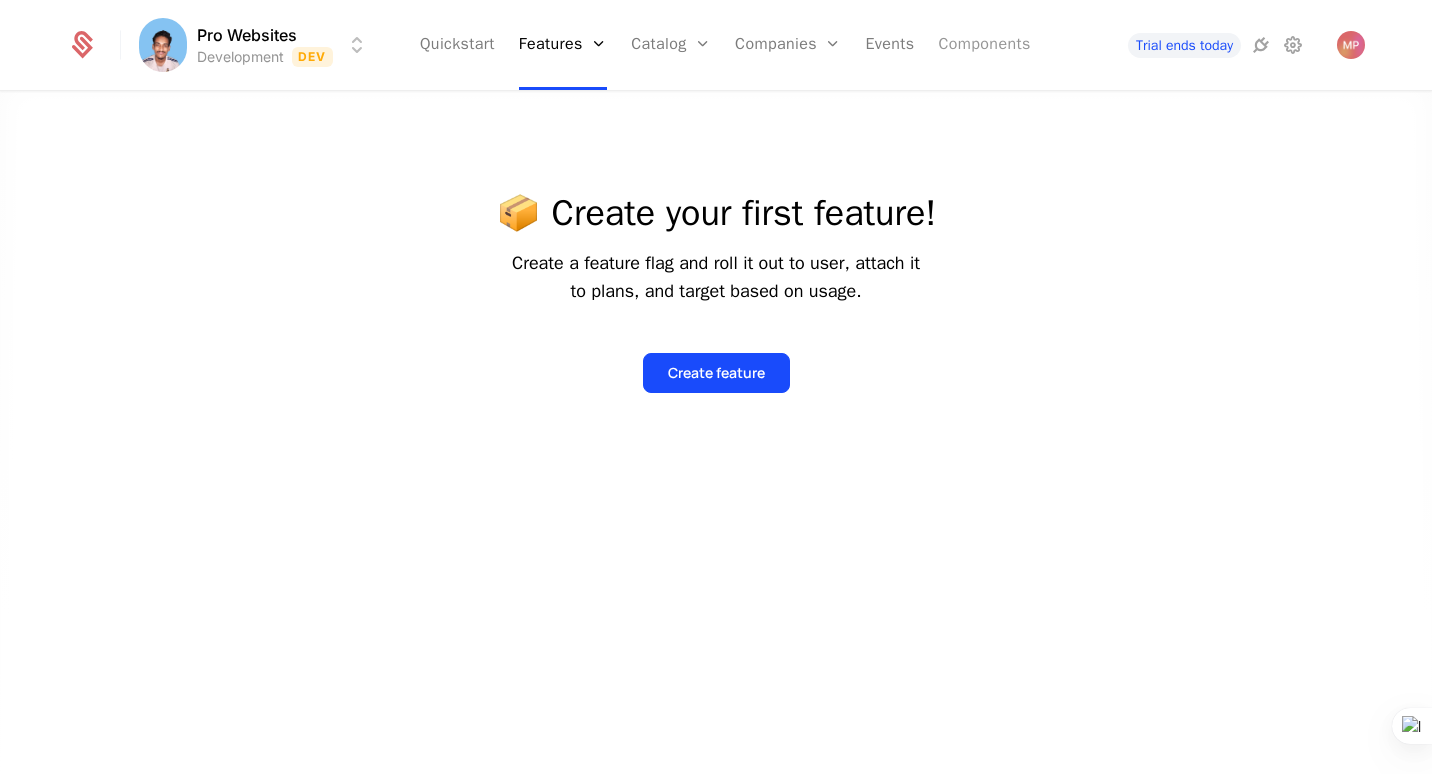 click on "Components" at bounding box center (984, 45) 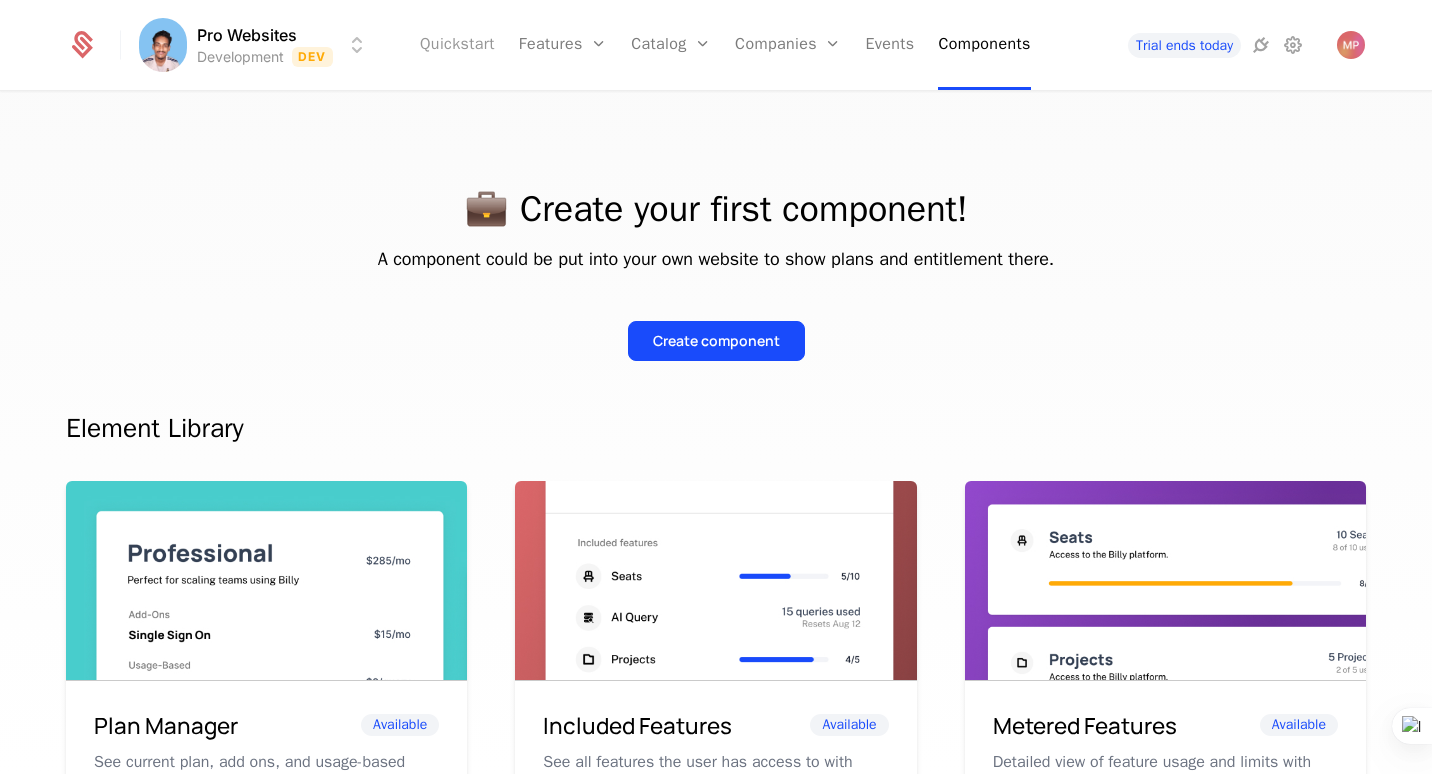 click on "Quickstart" at bounding box center (457, 45) 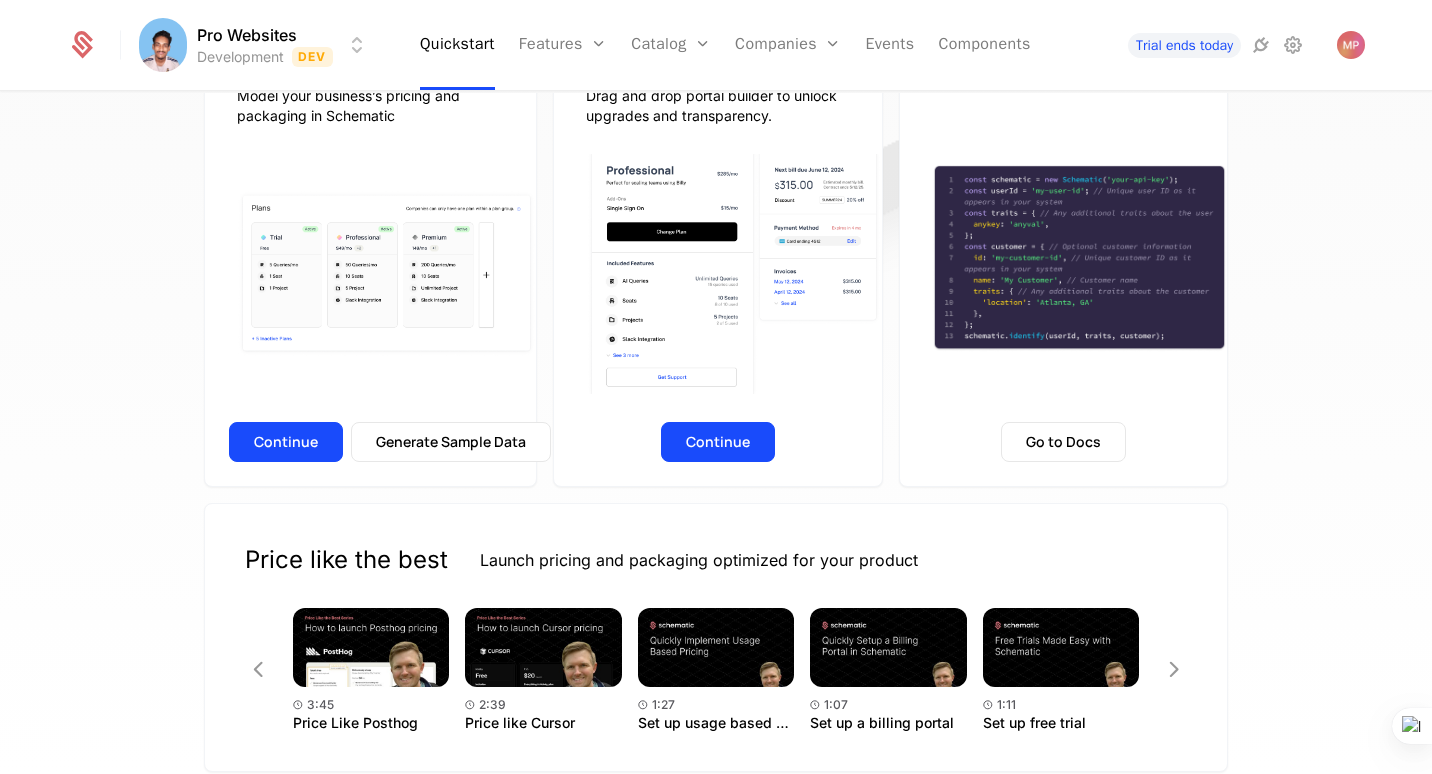 scroll, scrollTop: 314, scrollLeft: 0, axis: vertical 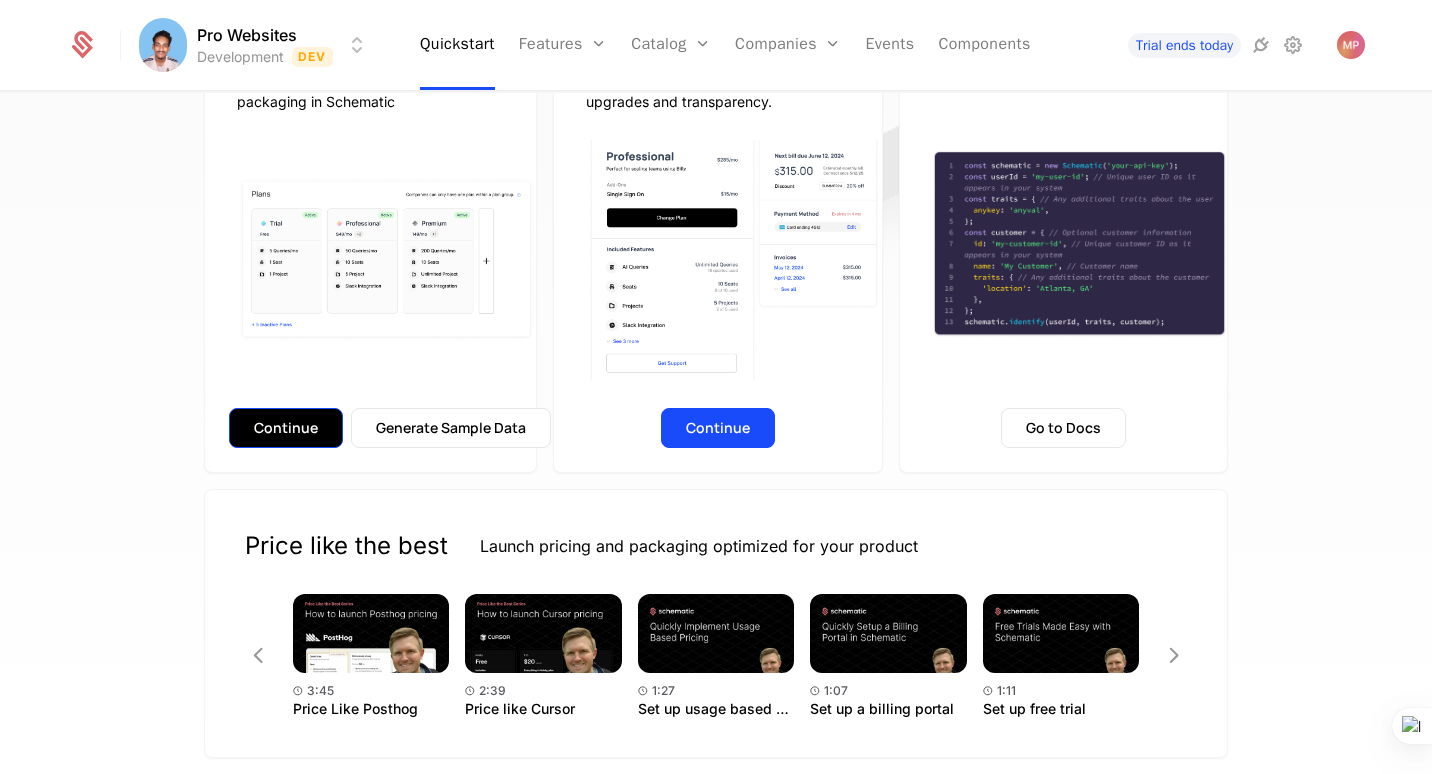 click on "Continue" at bounding box center (286, 428) 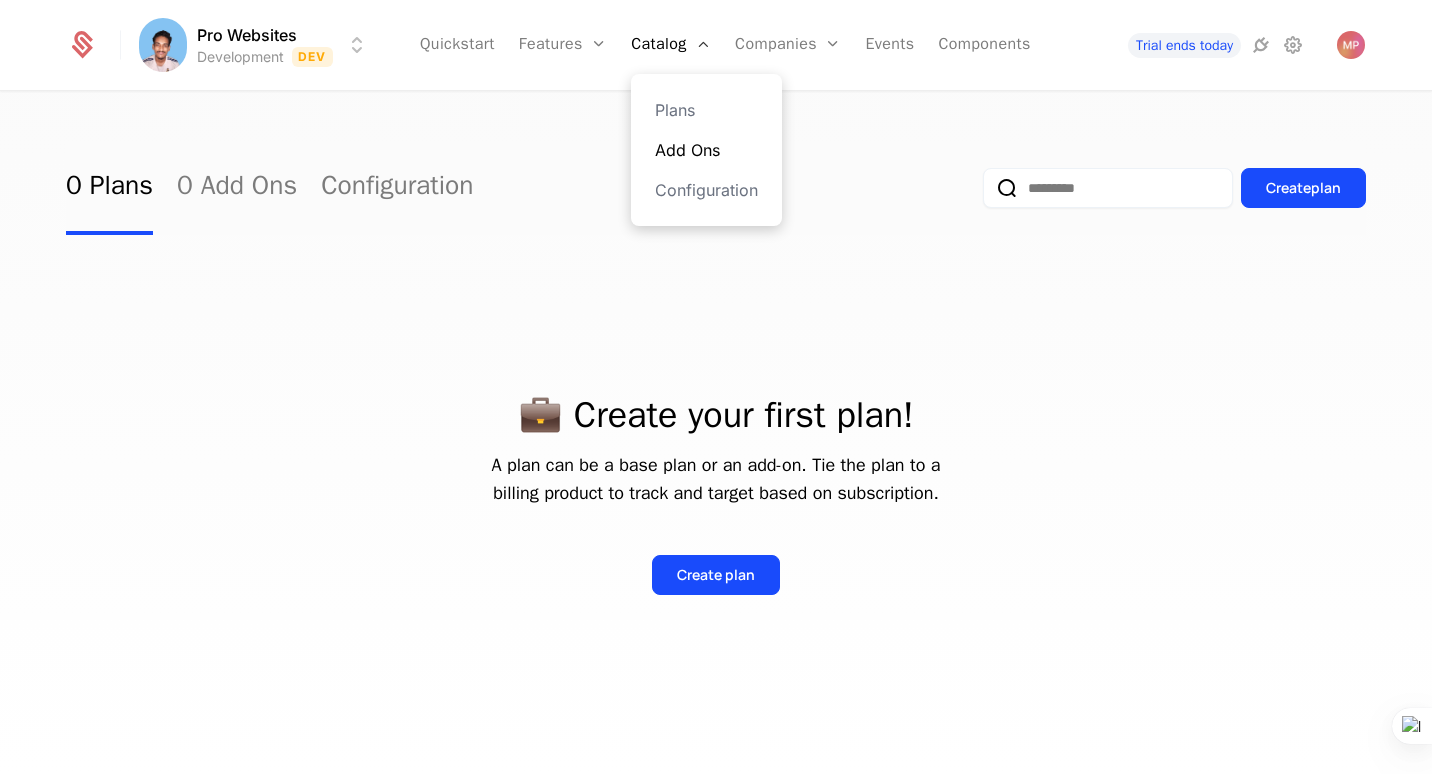 click on "Add Ons" at bounding box center (706, 150) 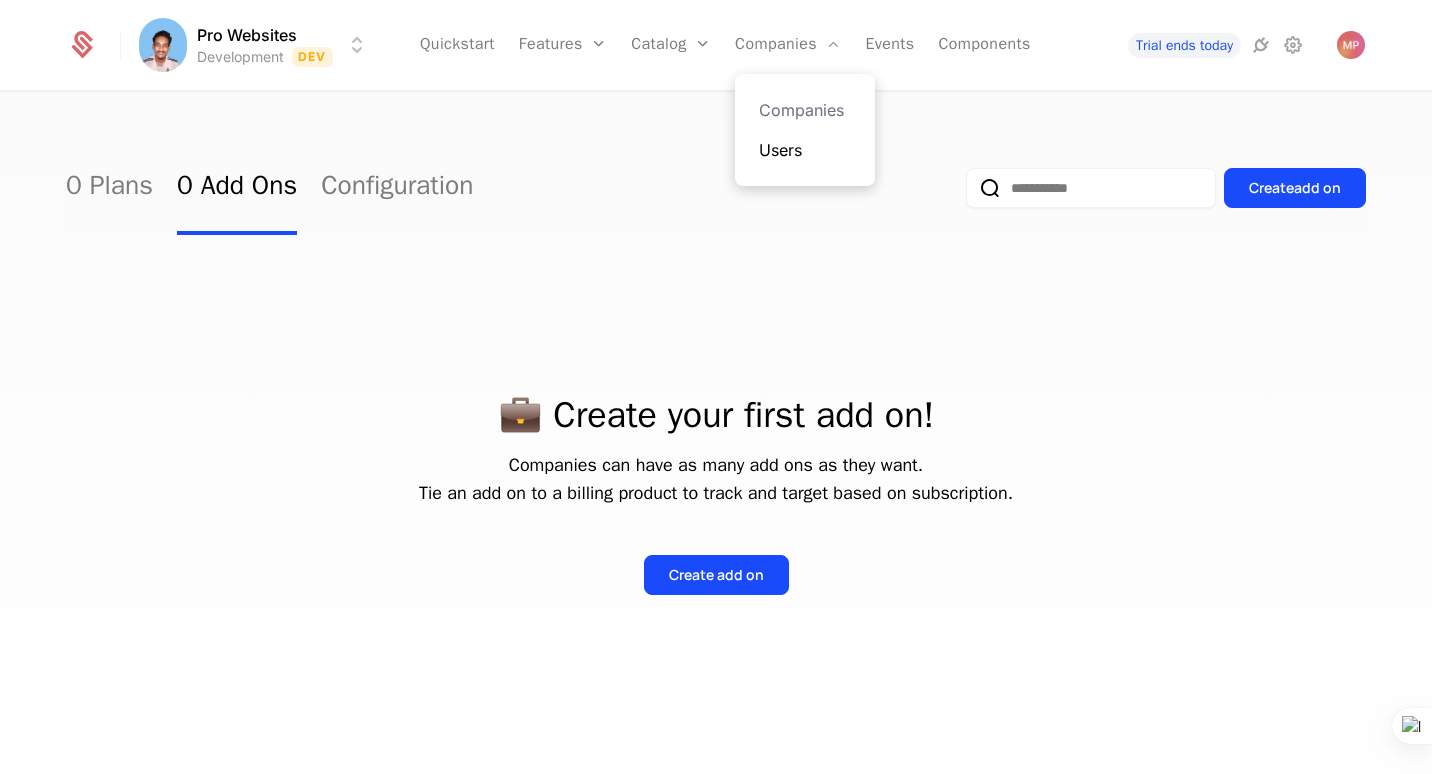 click on "Users" at bounding box center (805, 150) 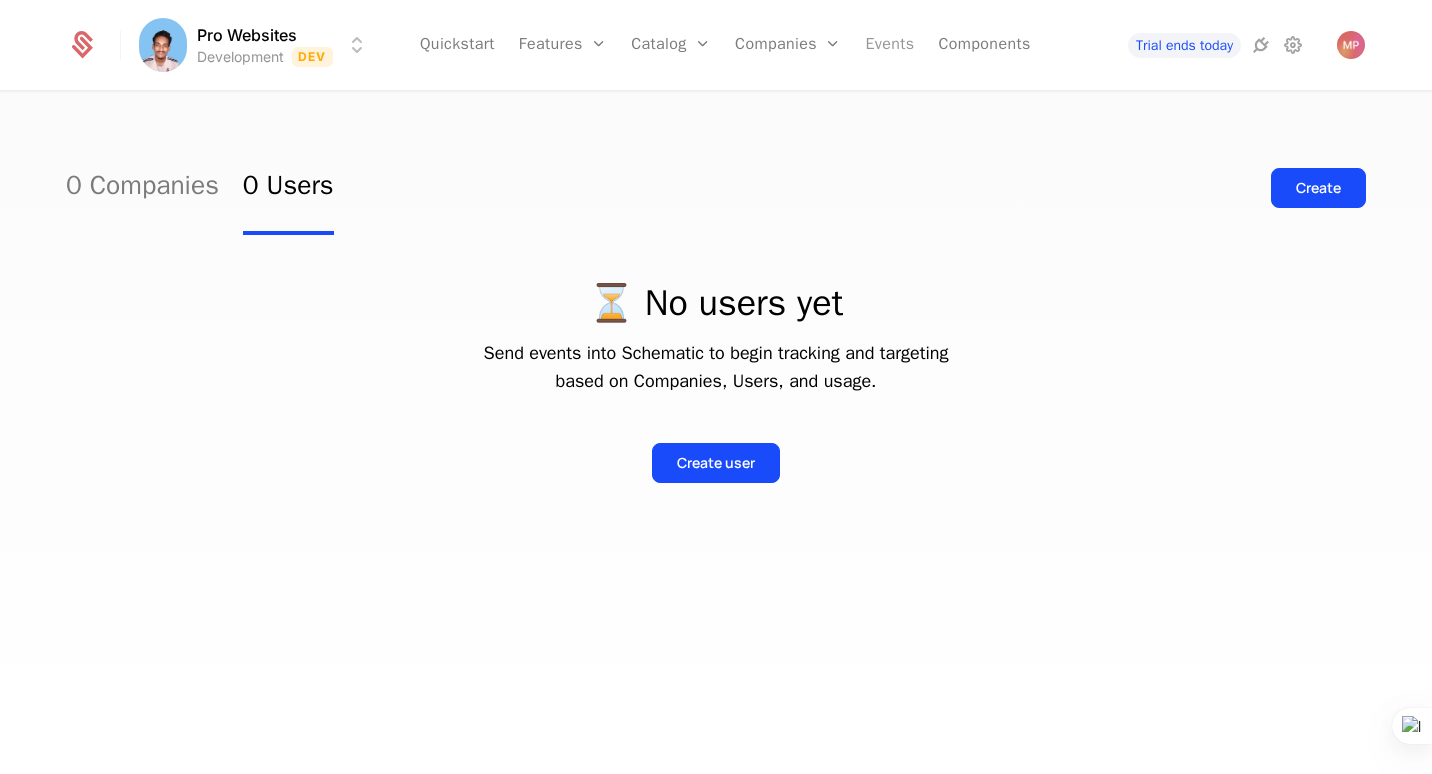 click on "Events" at bounding box center (889, 45) 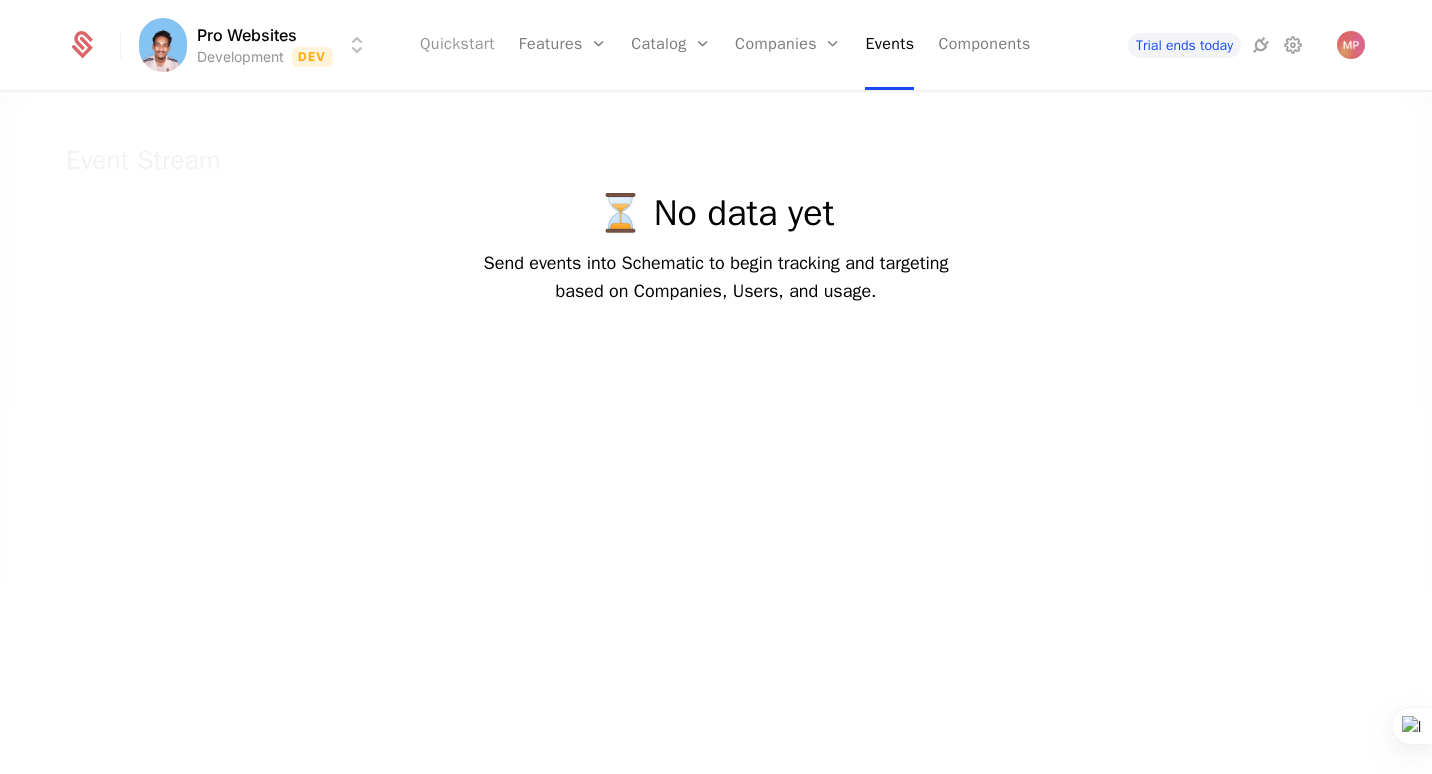 click on "Quickstart" at bounding box center (457, 45) 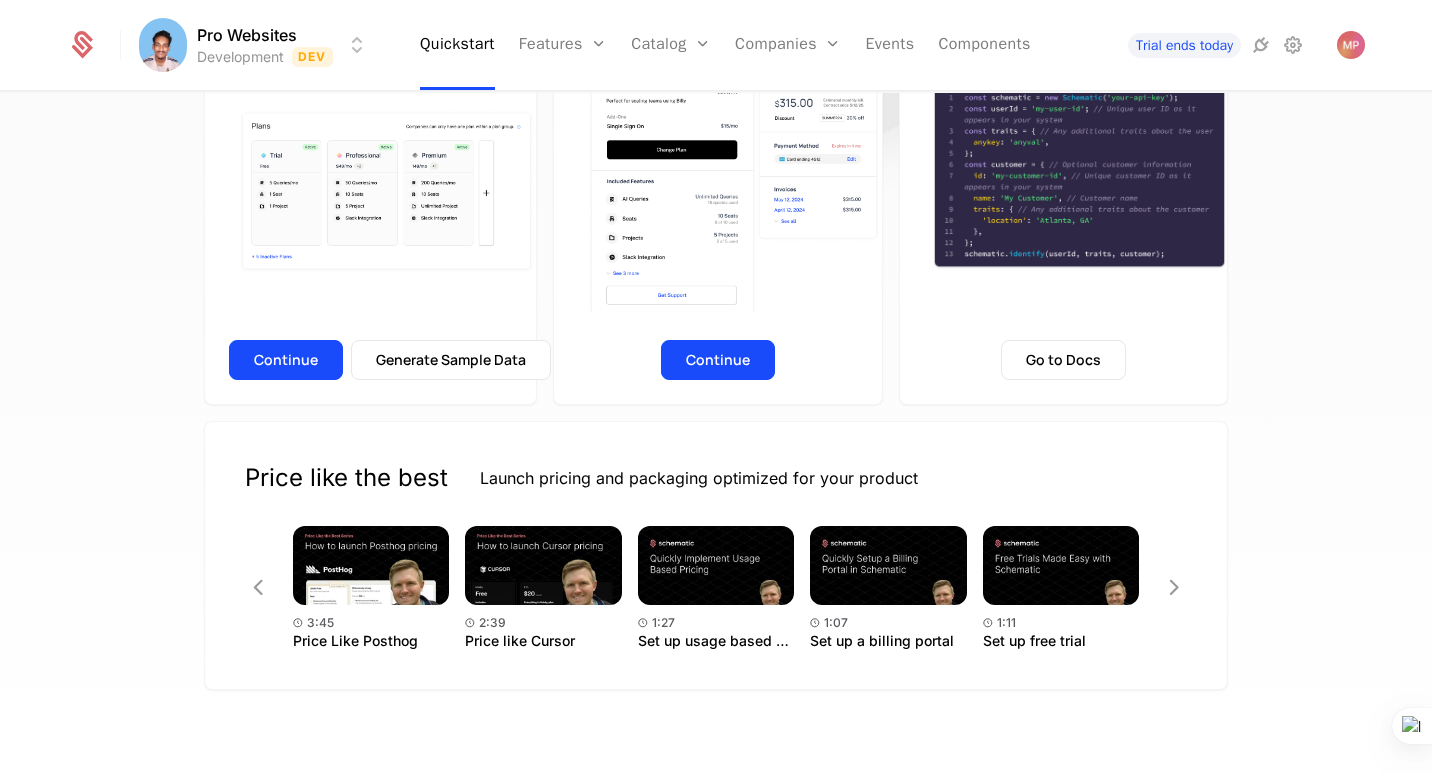 scroll, scrollTop: 0, scrollLeft: 0, axis: both 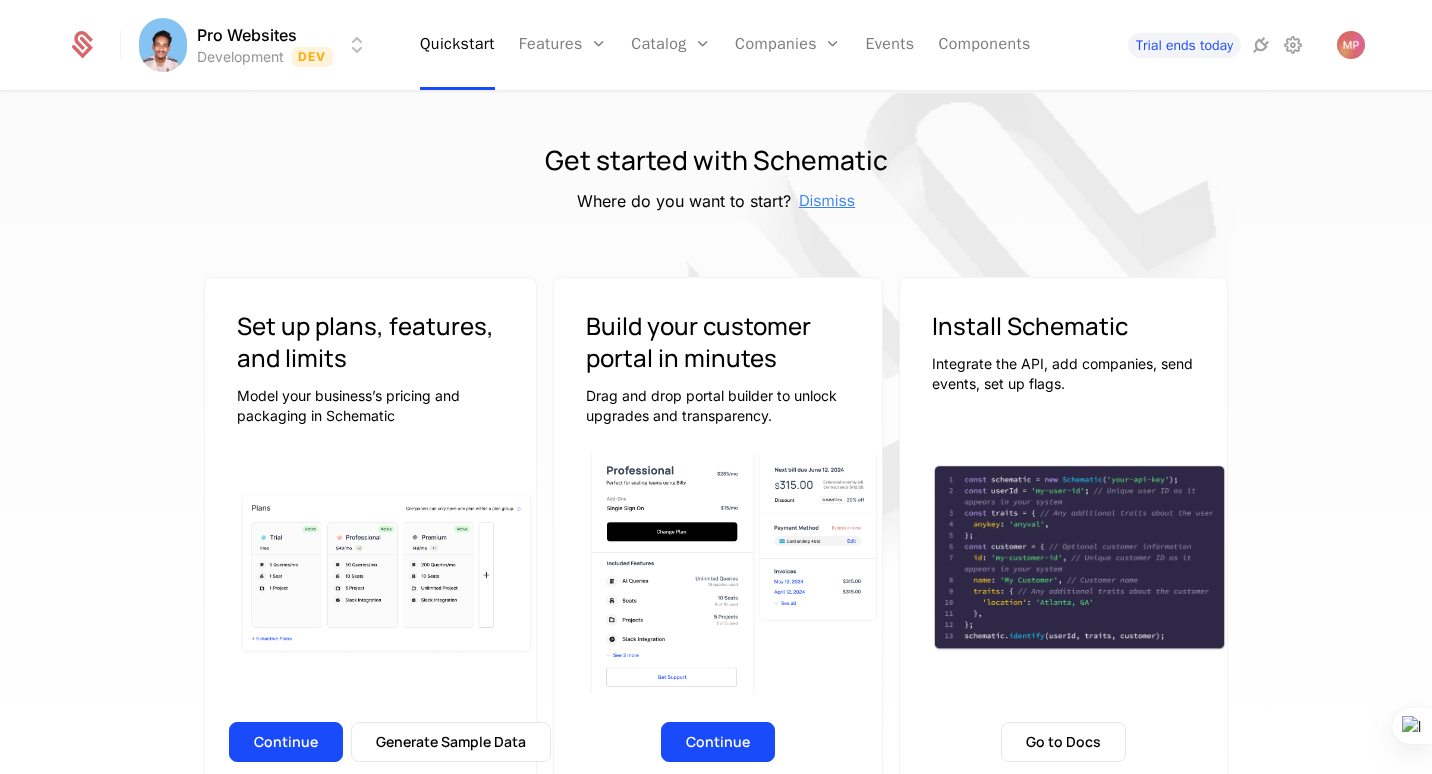 click on "Dismiss" at bounding box center (827, 201) 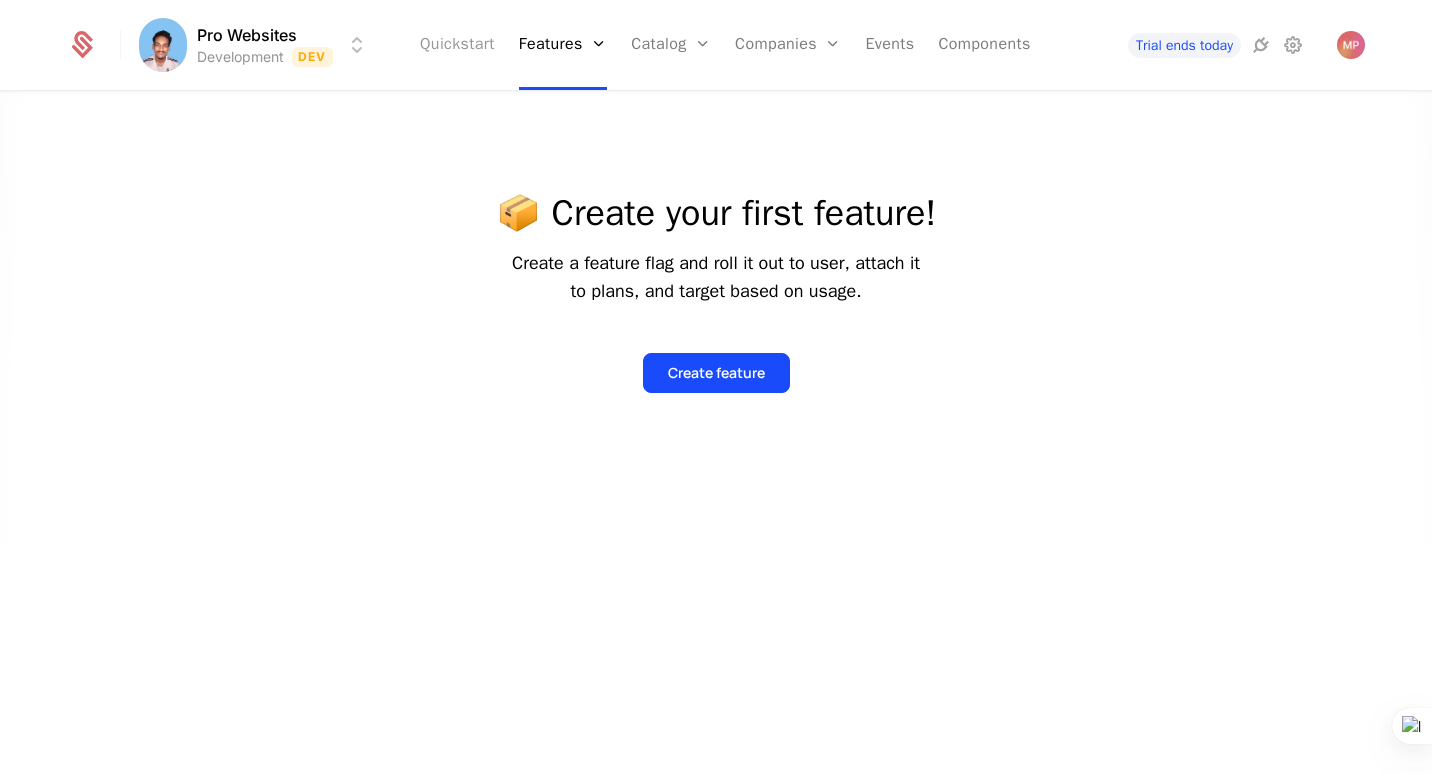 click on "Quickstart" at bounding box center (457, 45) 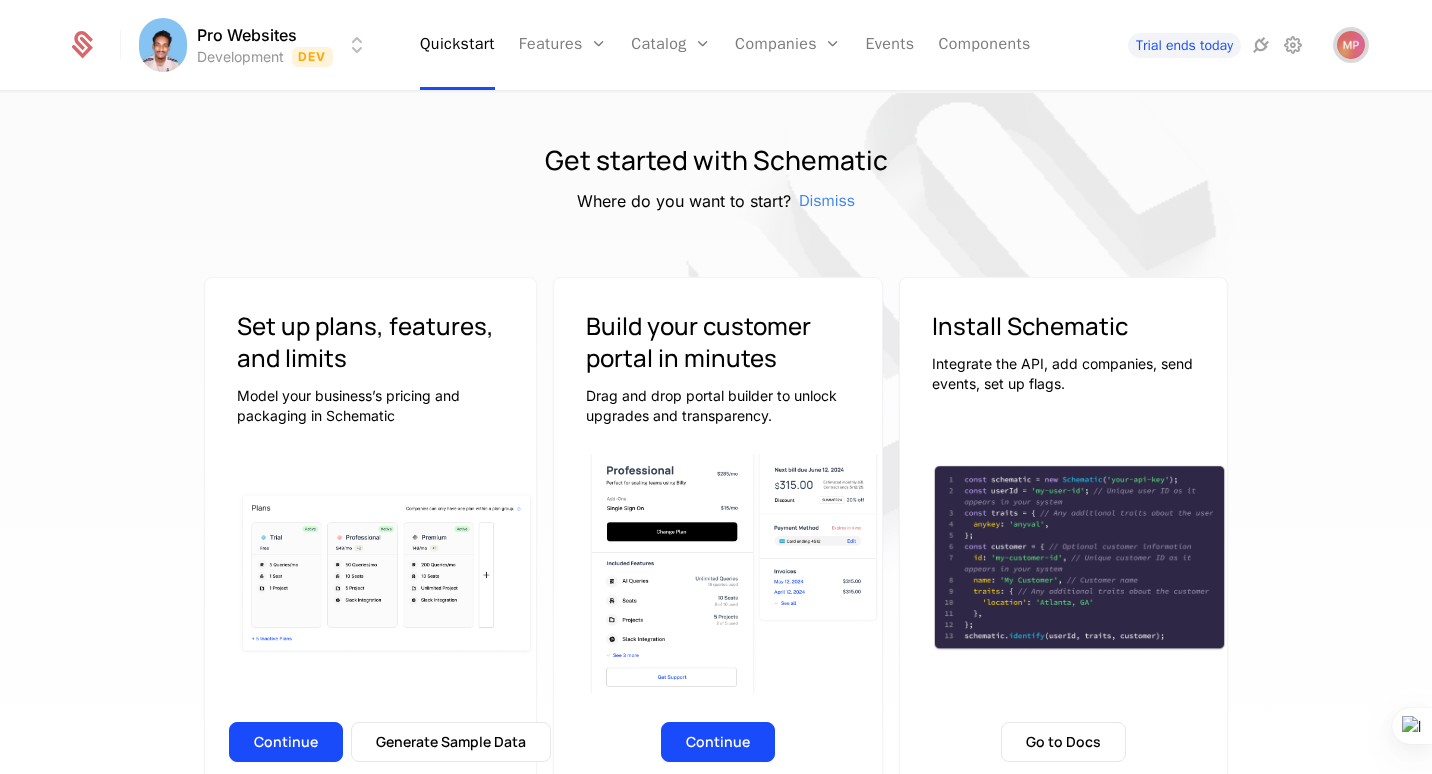 click at bounding box center (1351, 45) 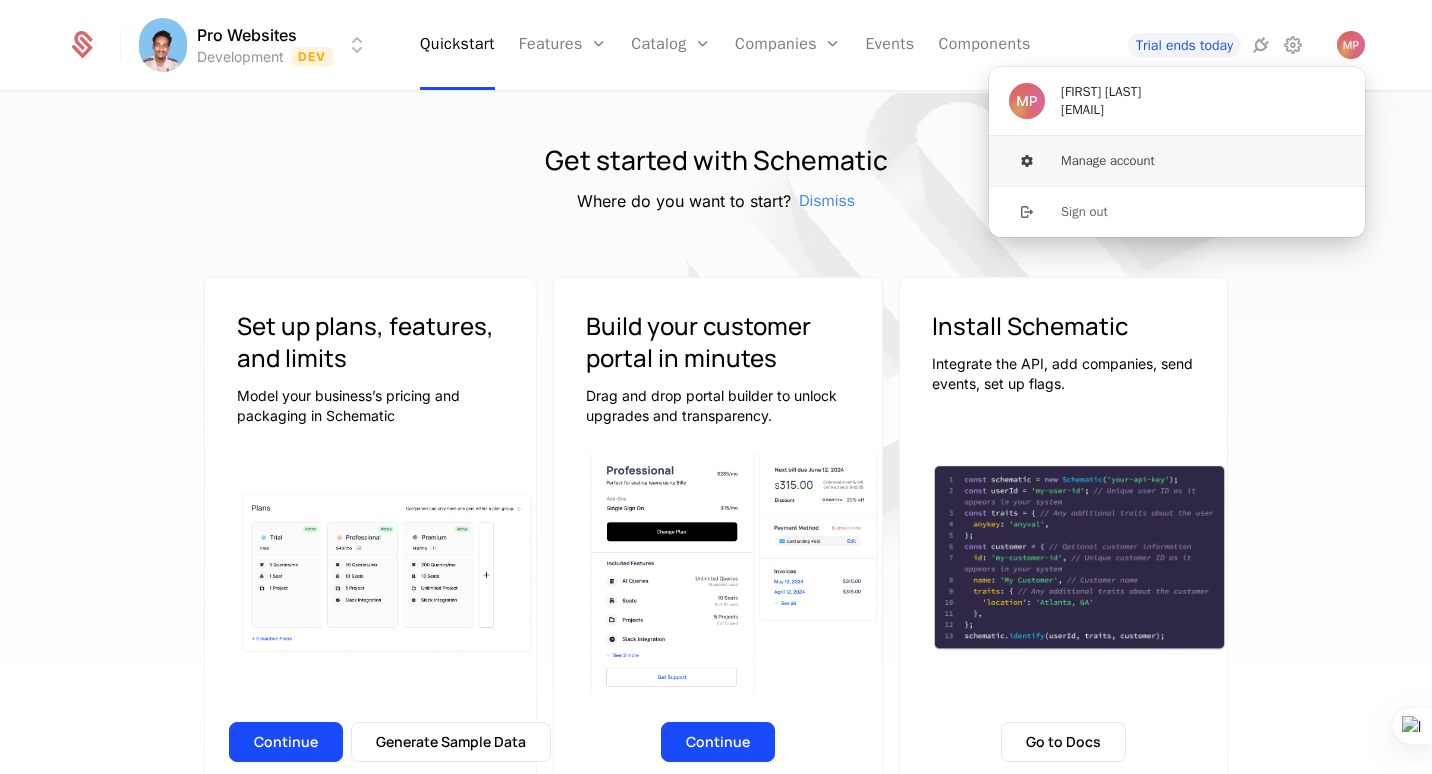 click on "Manage account" at bounding box center [1177, 161] 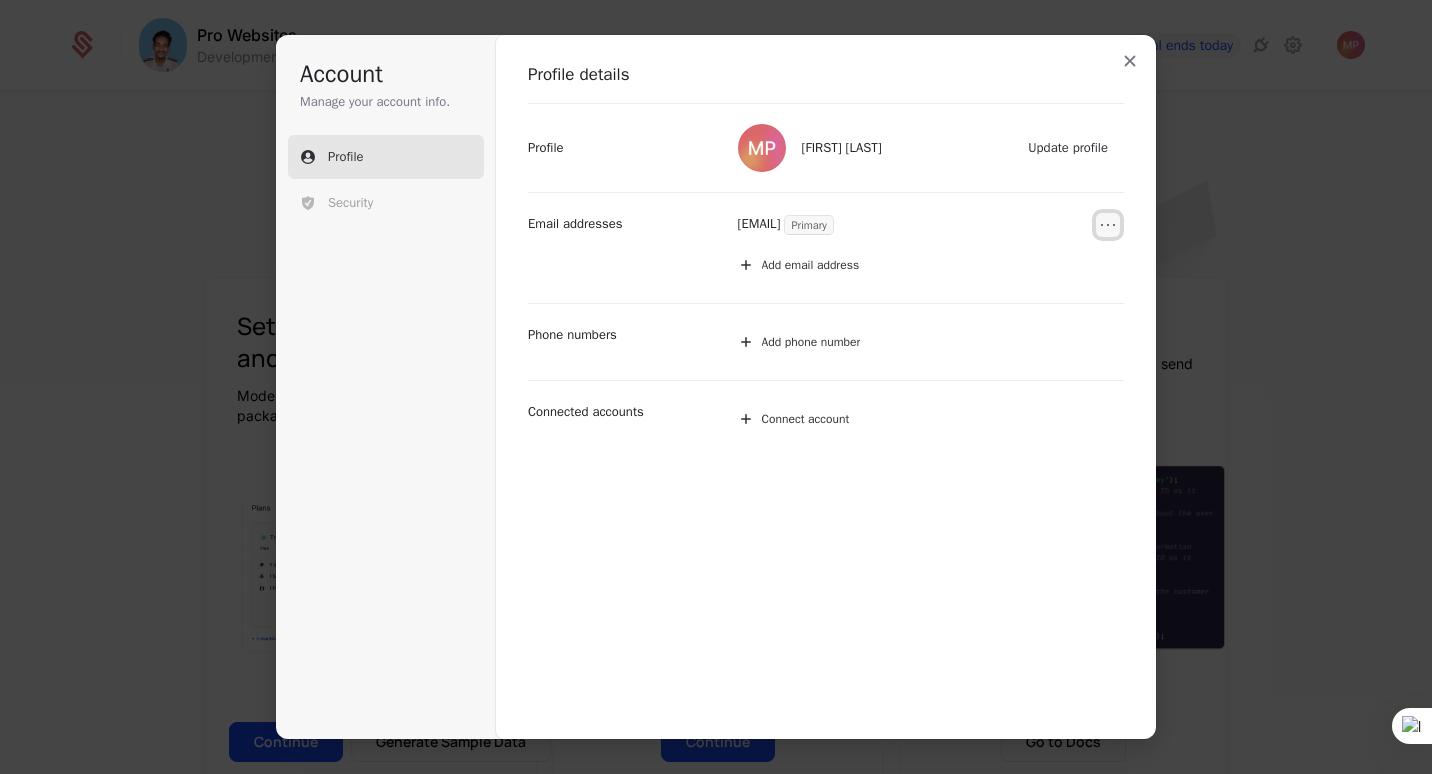 click 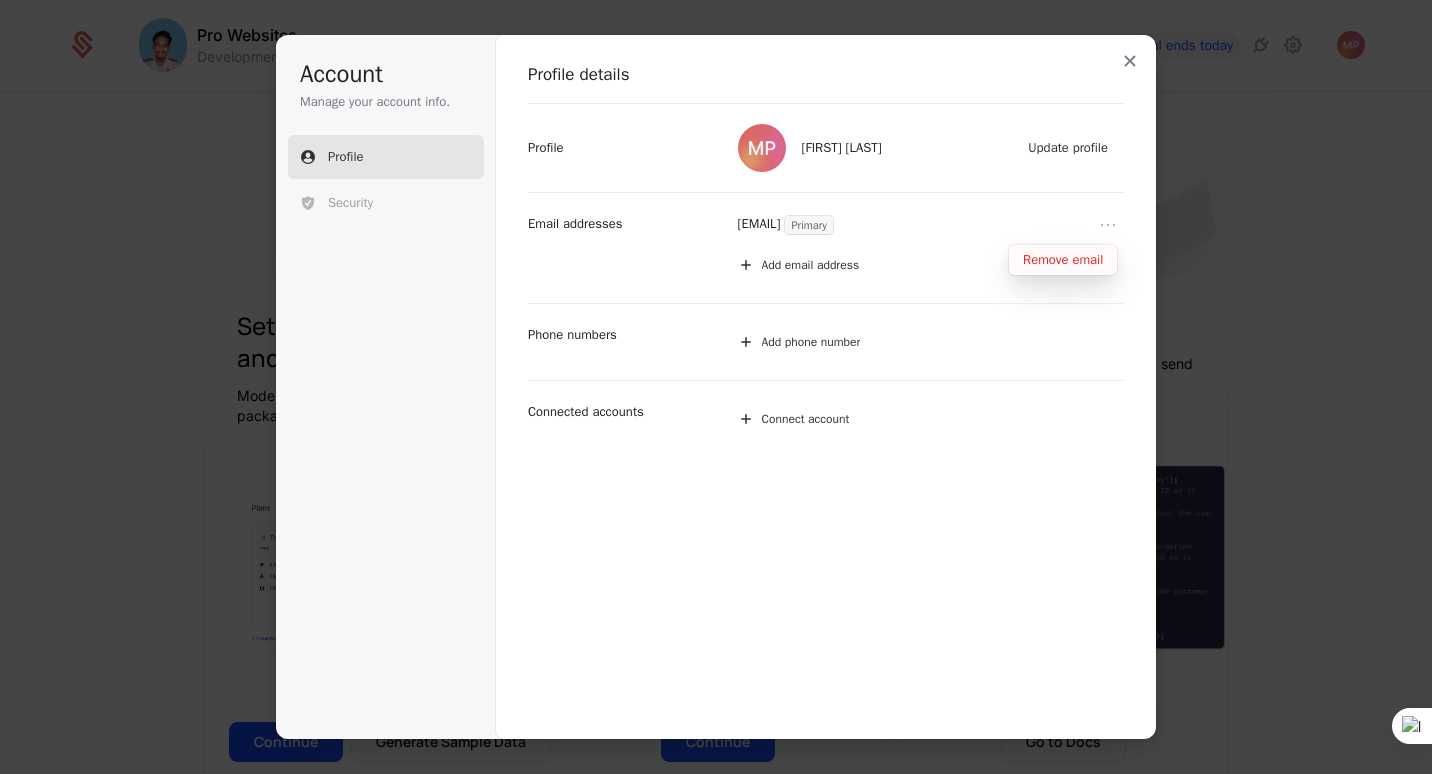click on "Remove email" at bounding box center (1063, 260) 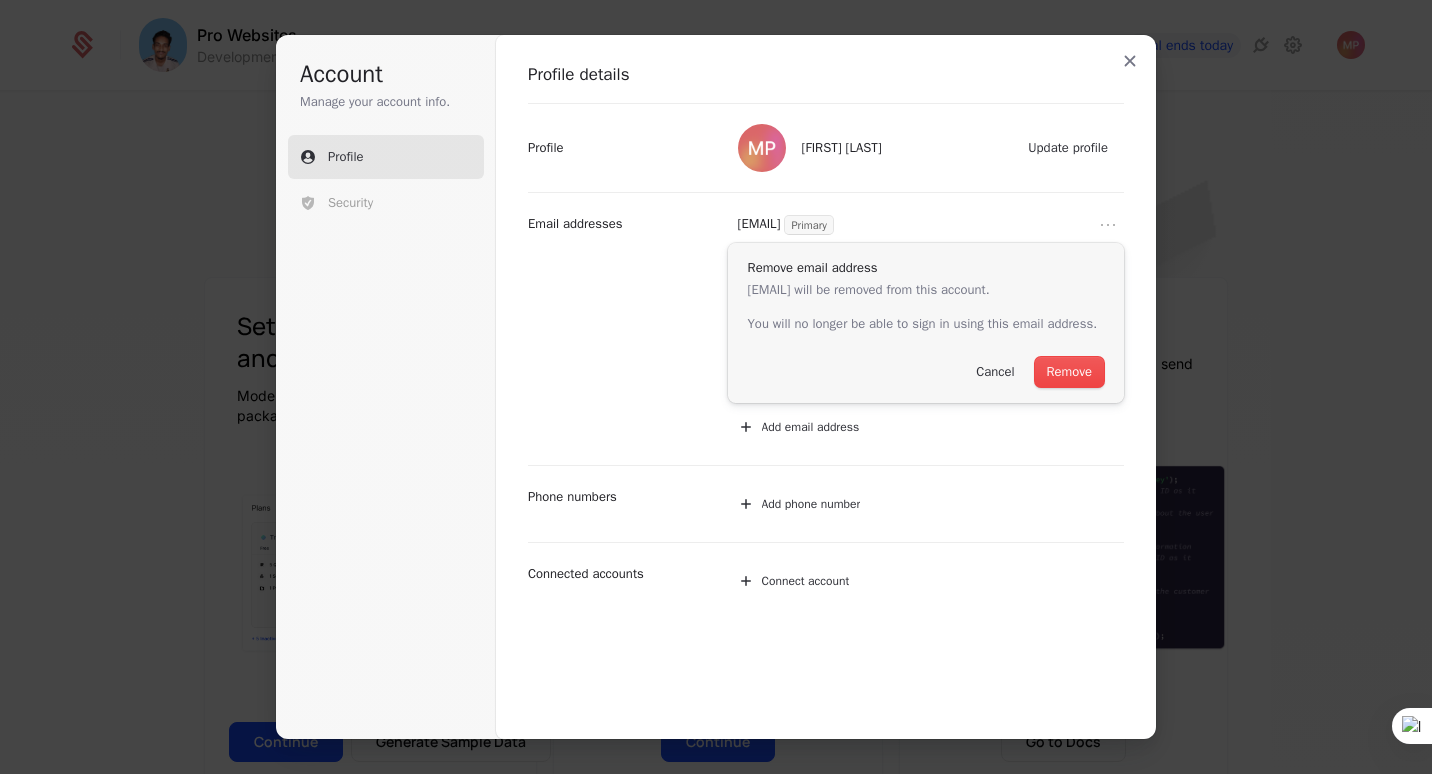 click on "You will no longer be able to sign in using this email address. Remove Cancel" at bounding box center (926, 351) 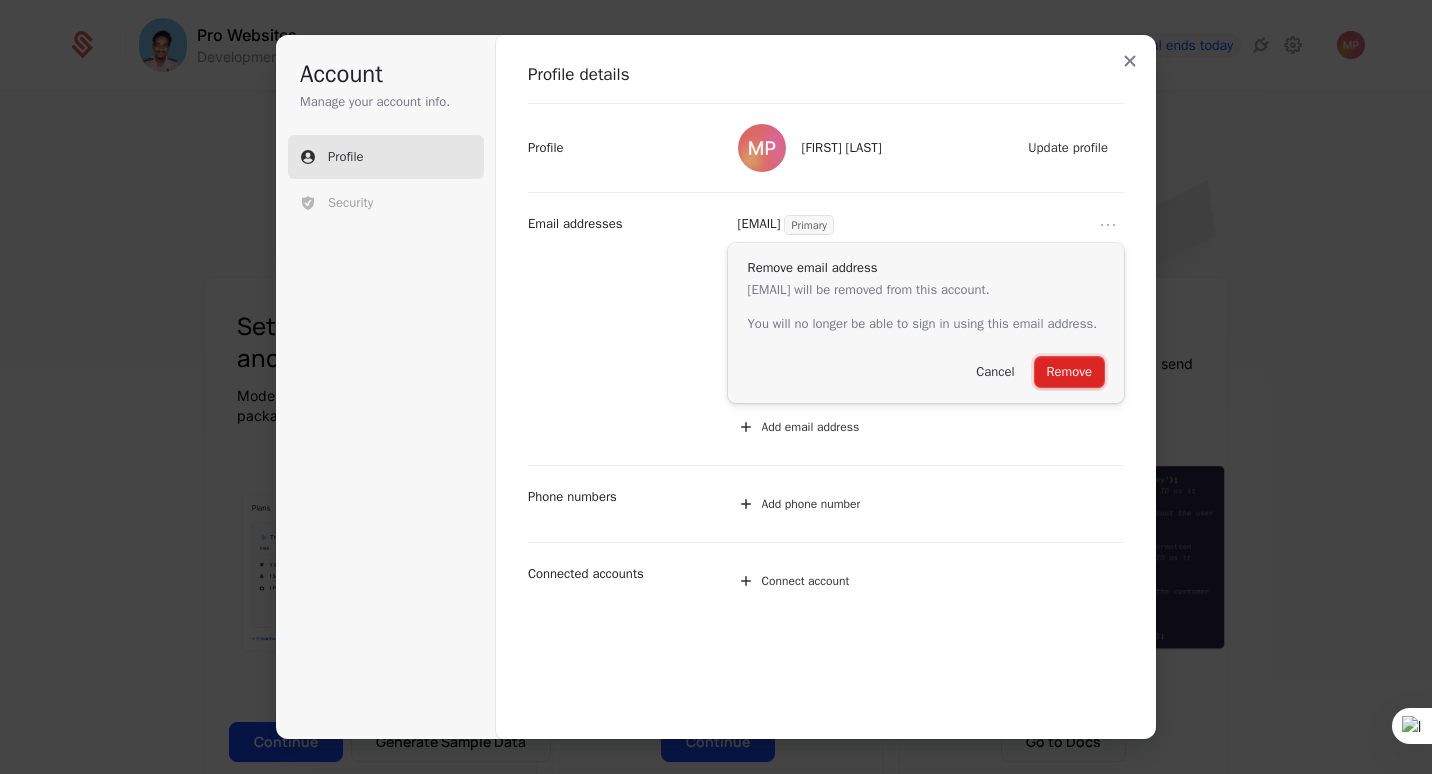 click on "Remove" at bounding box center [1069, 372] 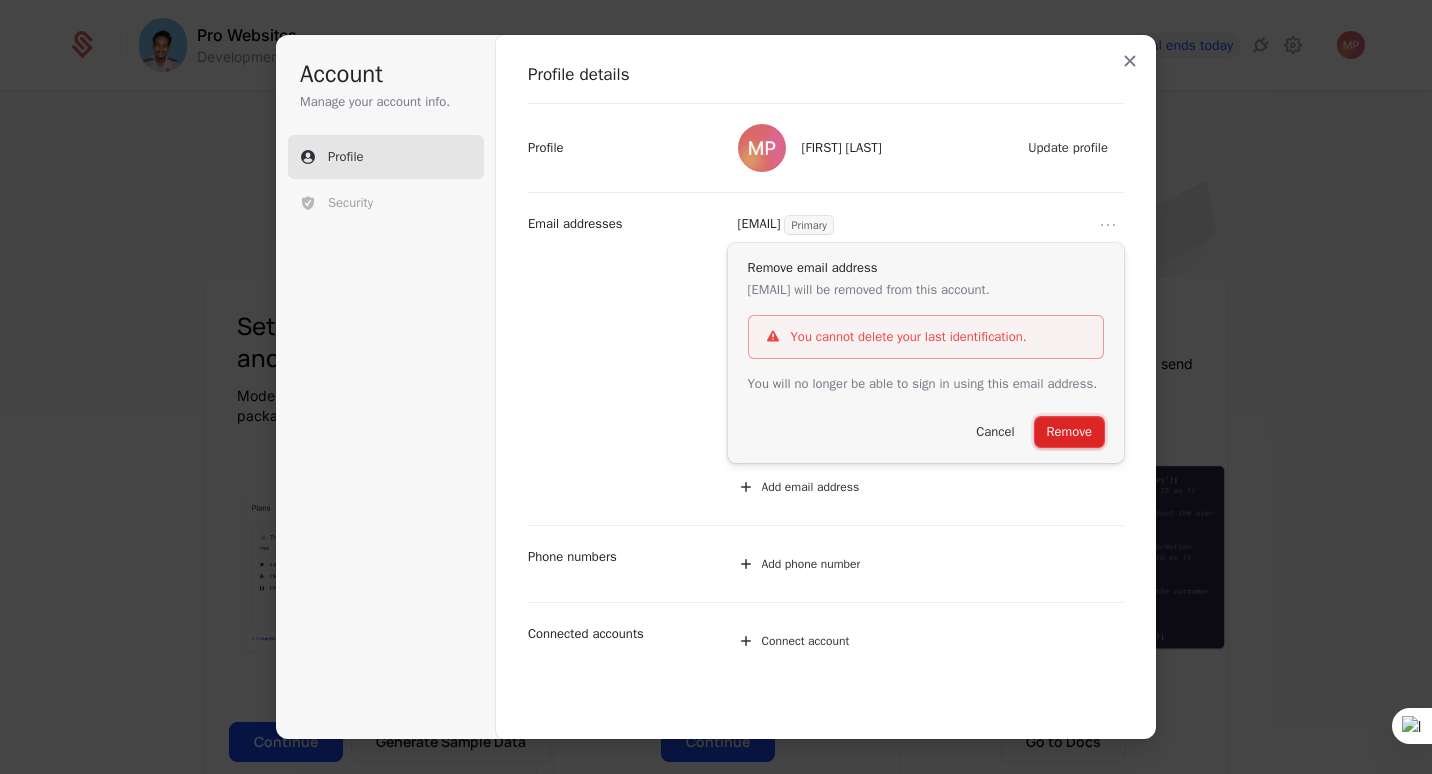 click on "Remove" at bounding box center [1069, 432] 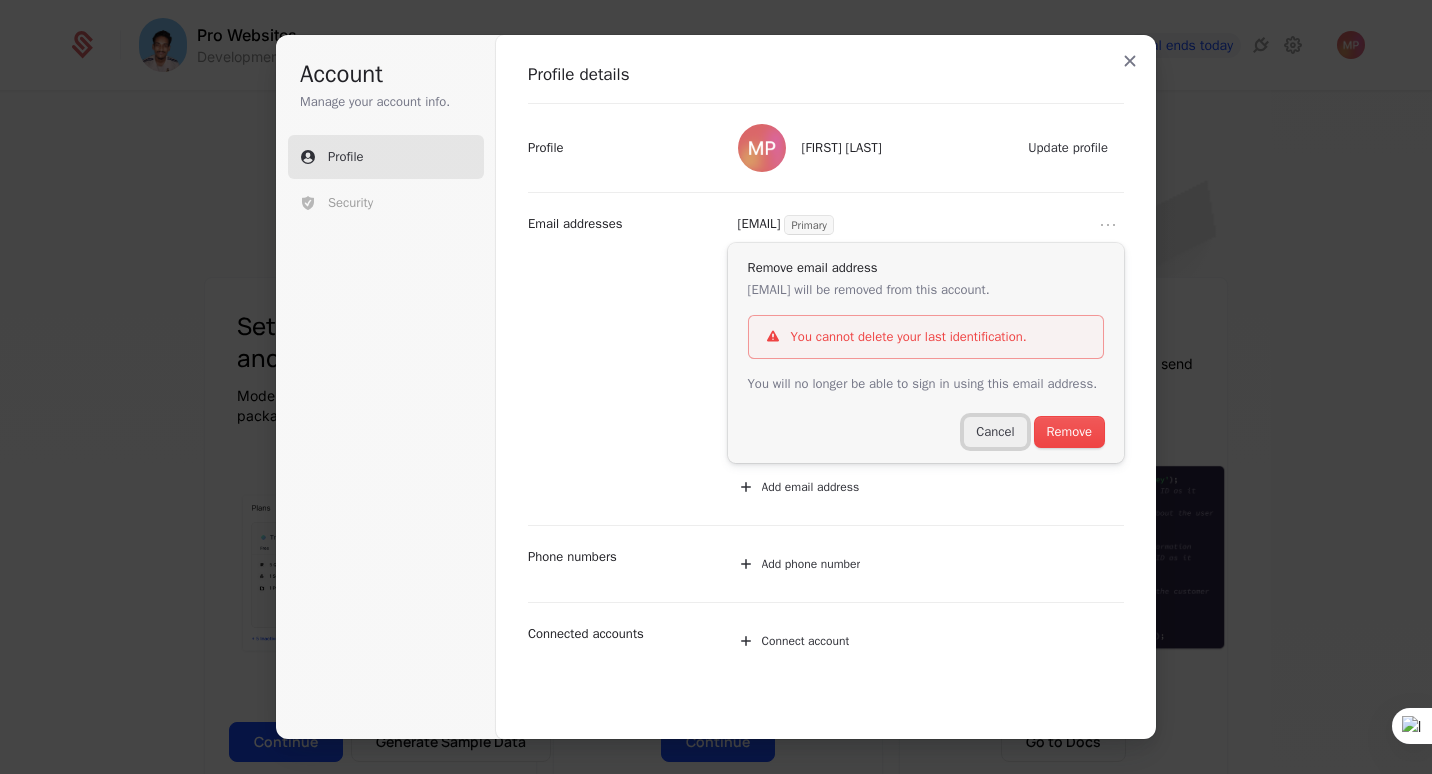 click on "Cancel" at bounding box center [995, 432] 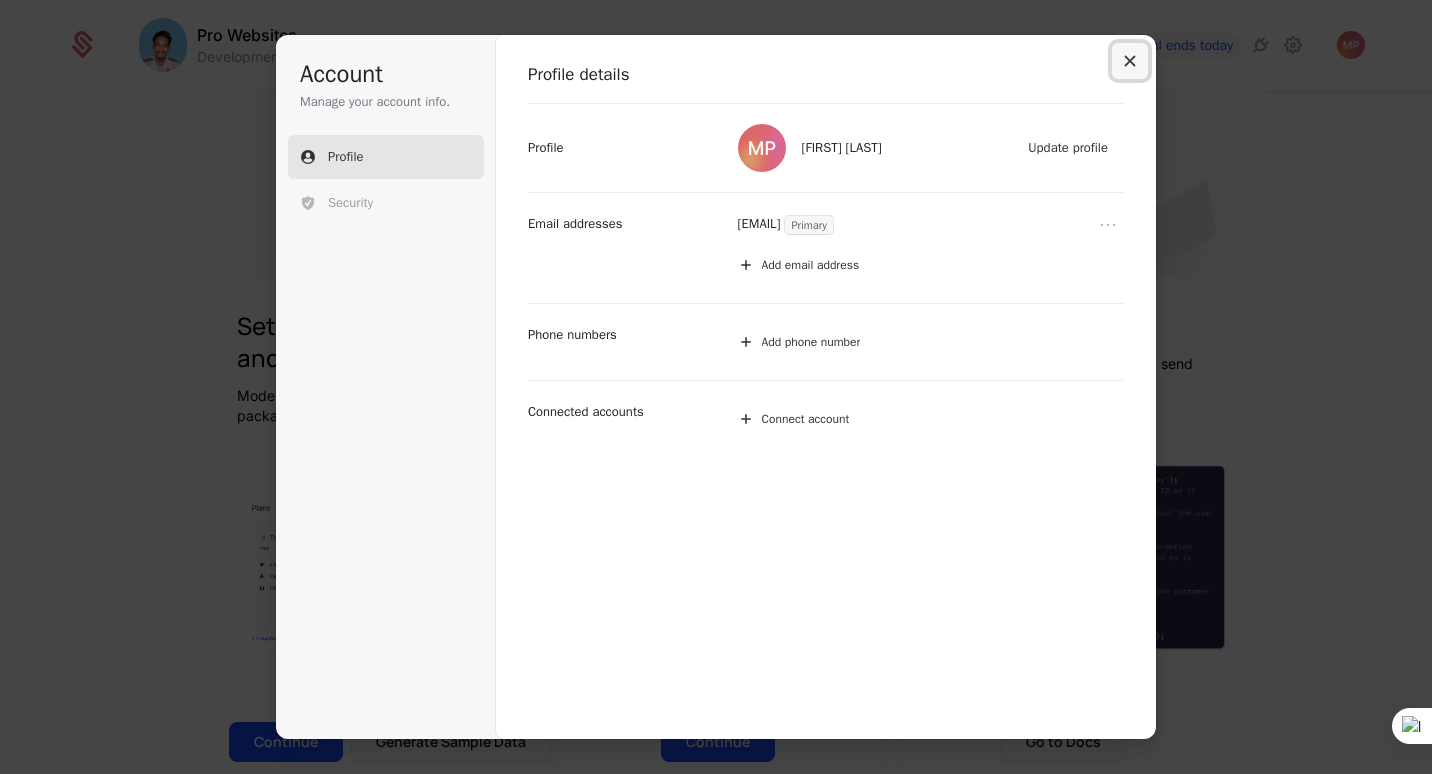 click at bounding box center [1130, 61] 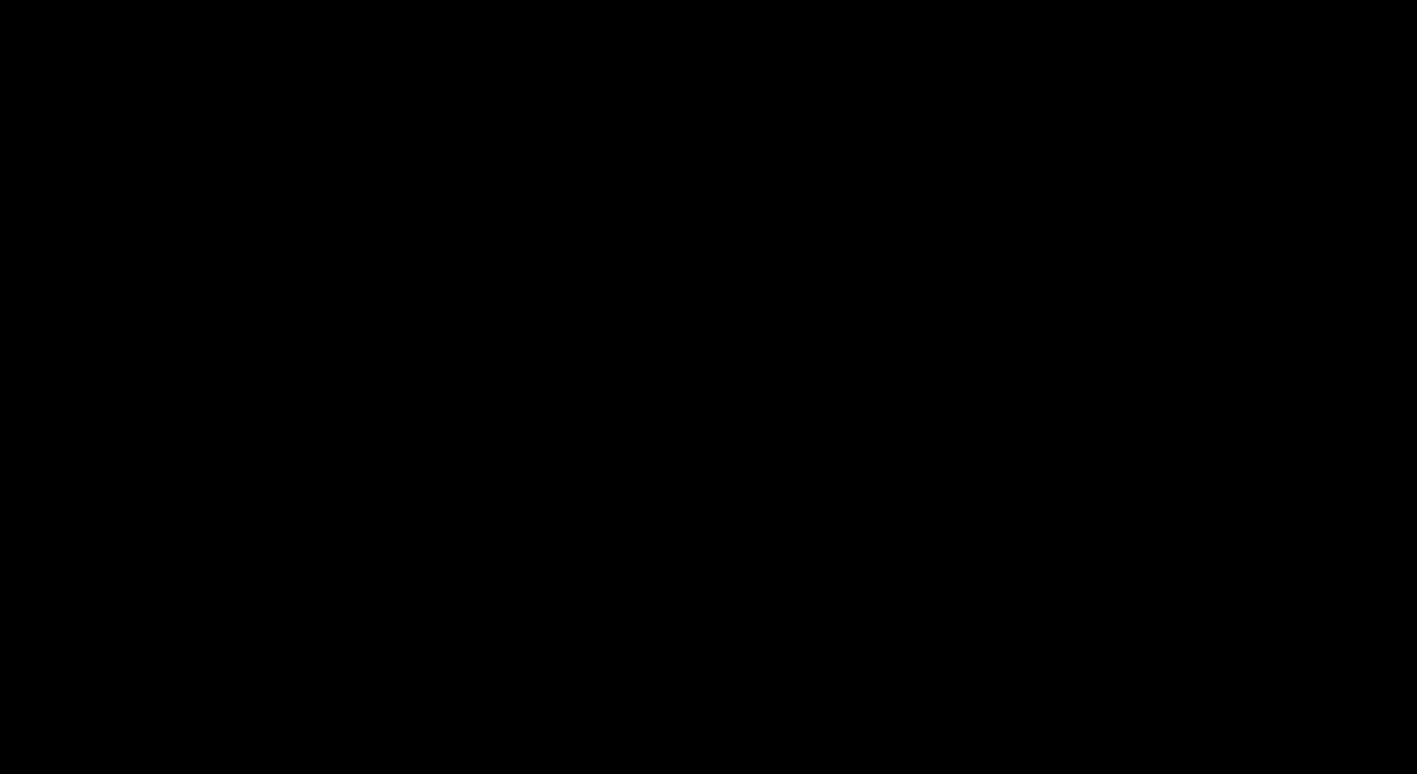 scroll, scrollTop: 0, scrollLeft: 0, axis: both 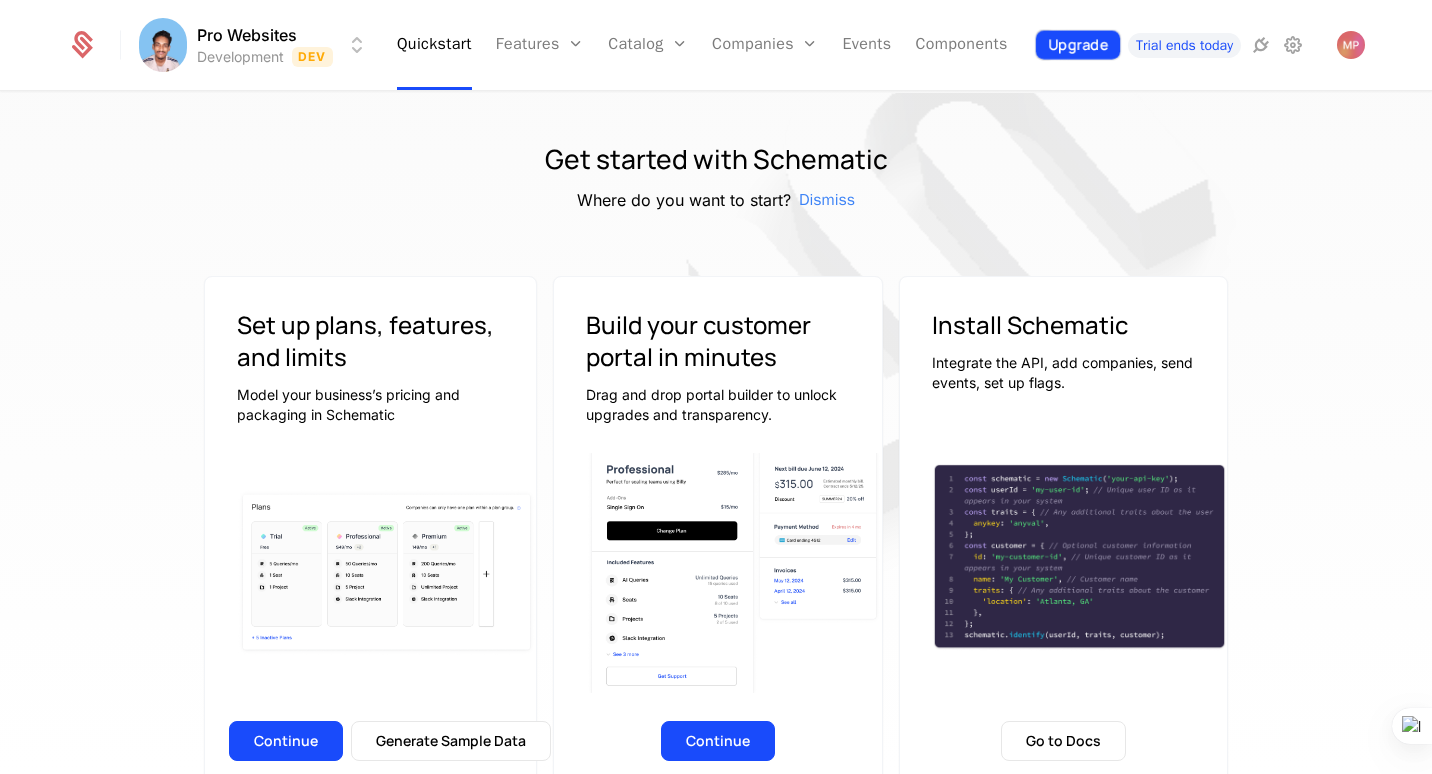 click on "Upgrade" at bounding box center (1078, 45) 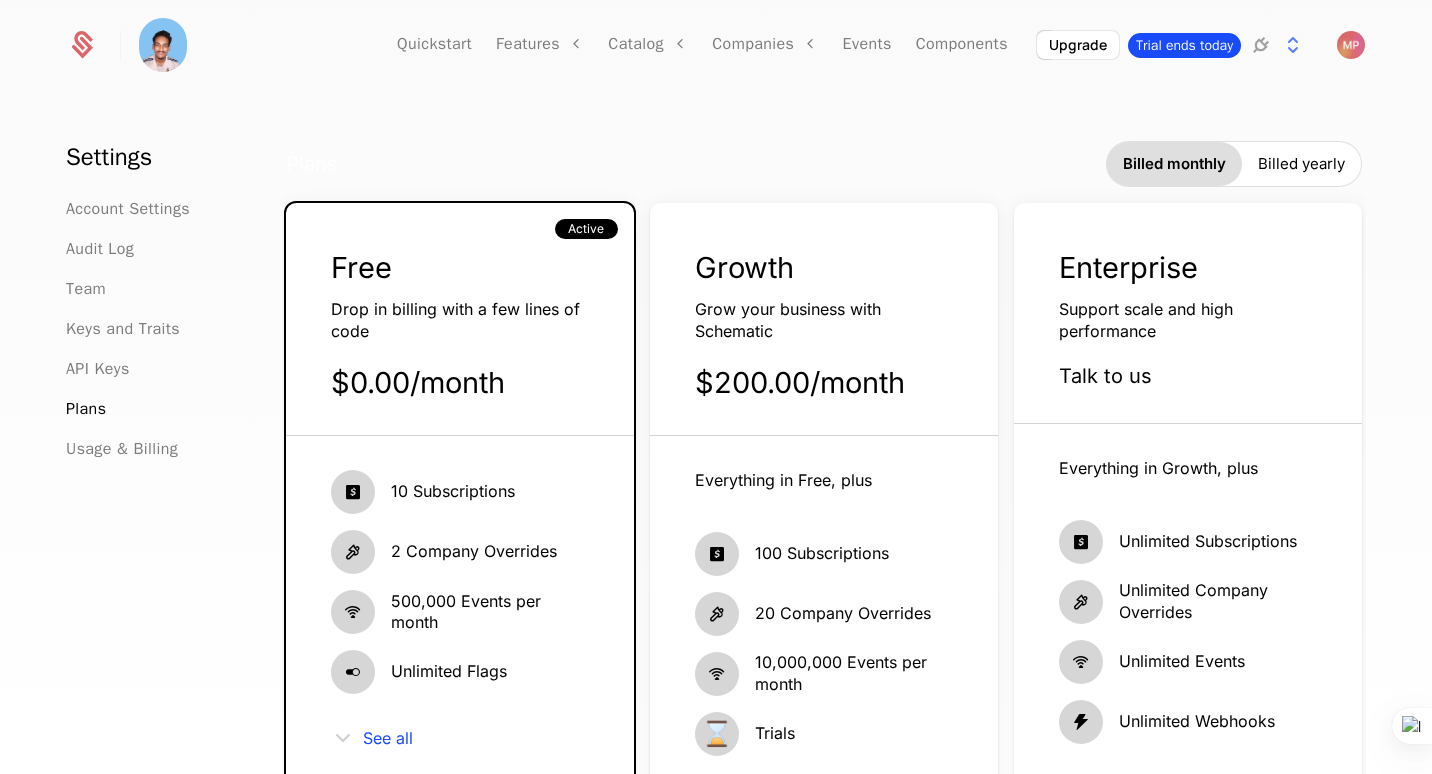 click on "Trial ends today" at bounding box center (1184, 45) 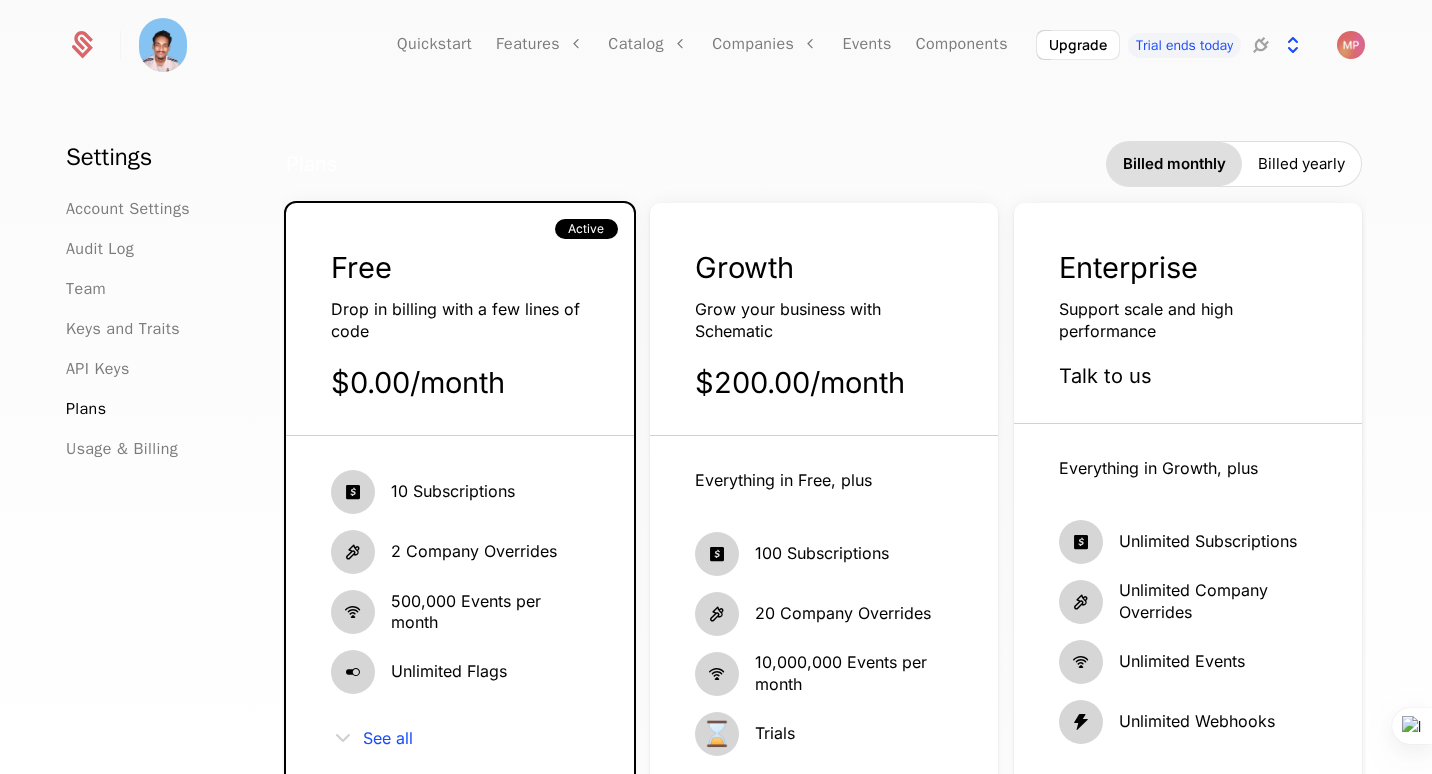 click at bounding box center (1293, 45) 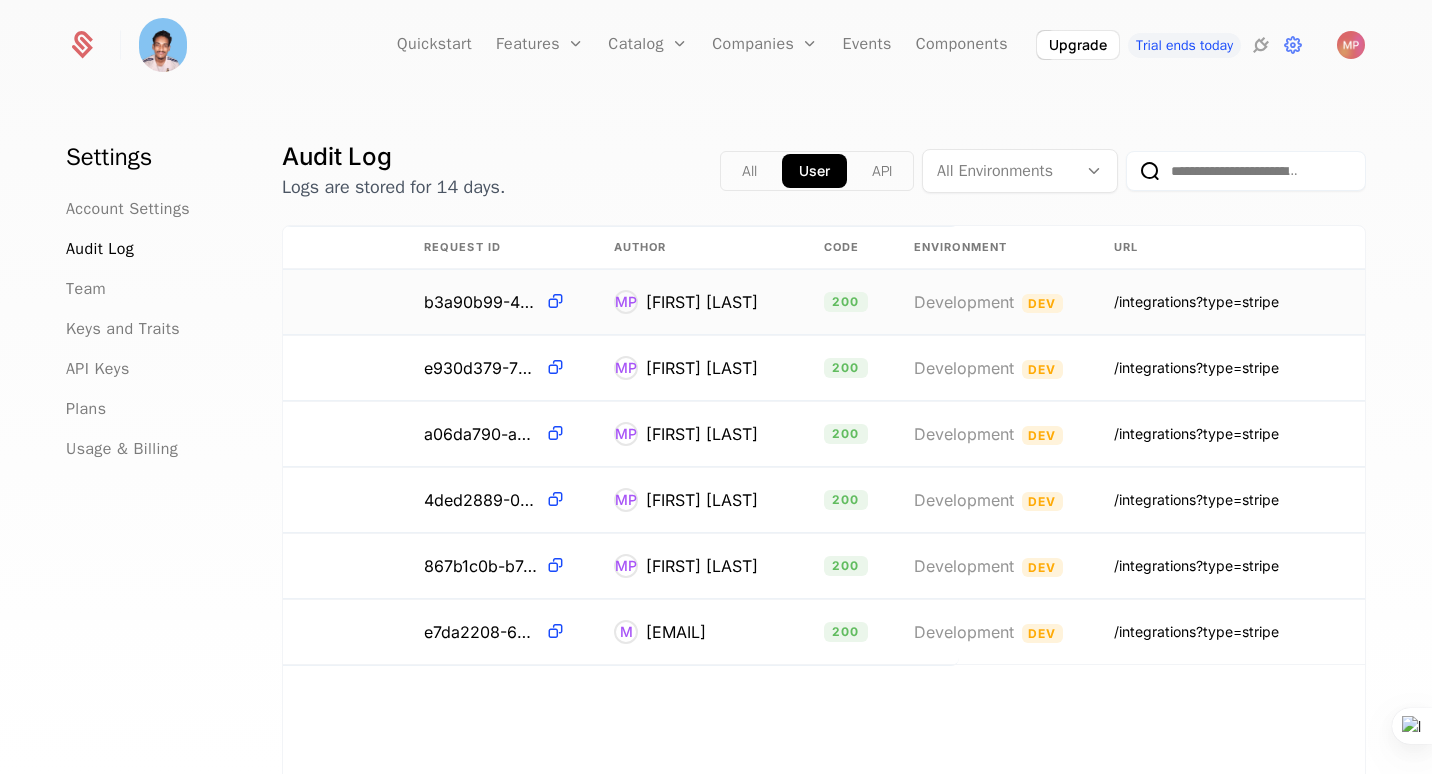 scroll, scrollTop: 0, scrollLeft: 431, axis: horizontal 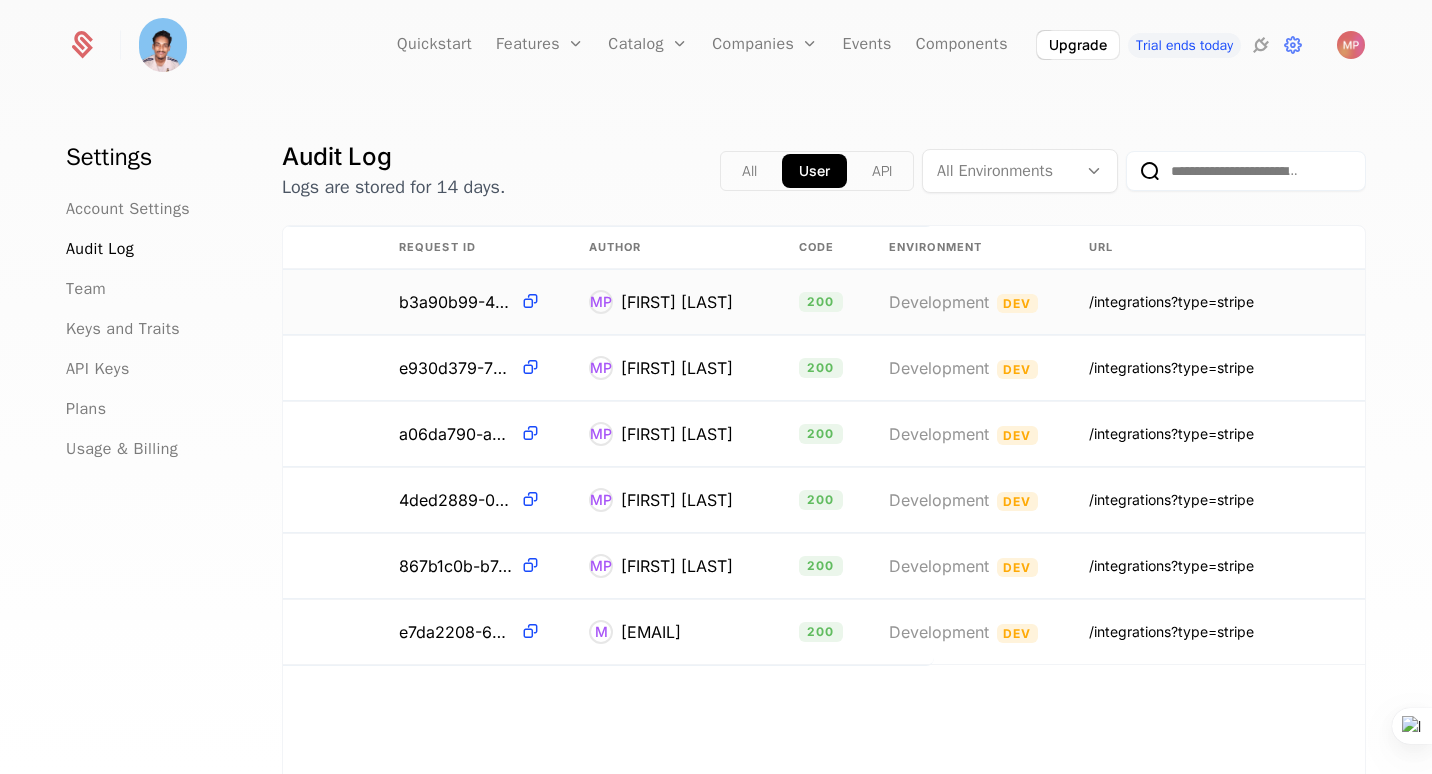 click on "/integrations?type=stripe" at bounding box center (1171, 302) 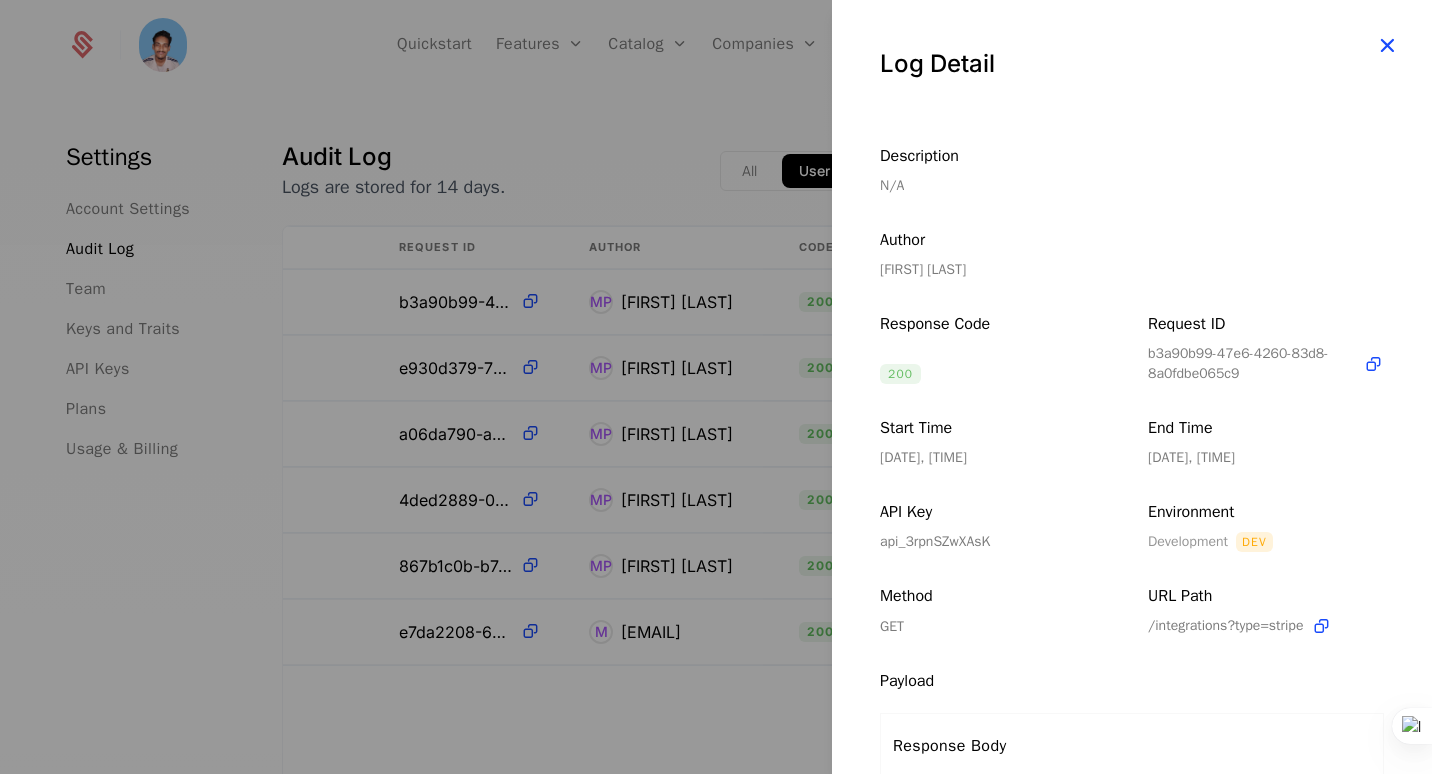 click at bounding box center (1387, 45) 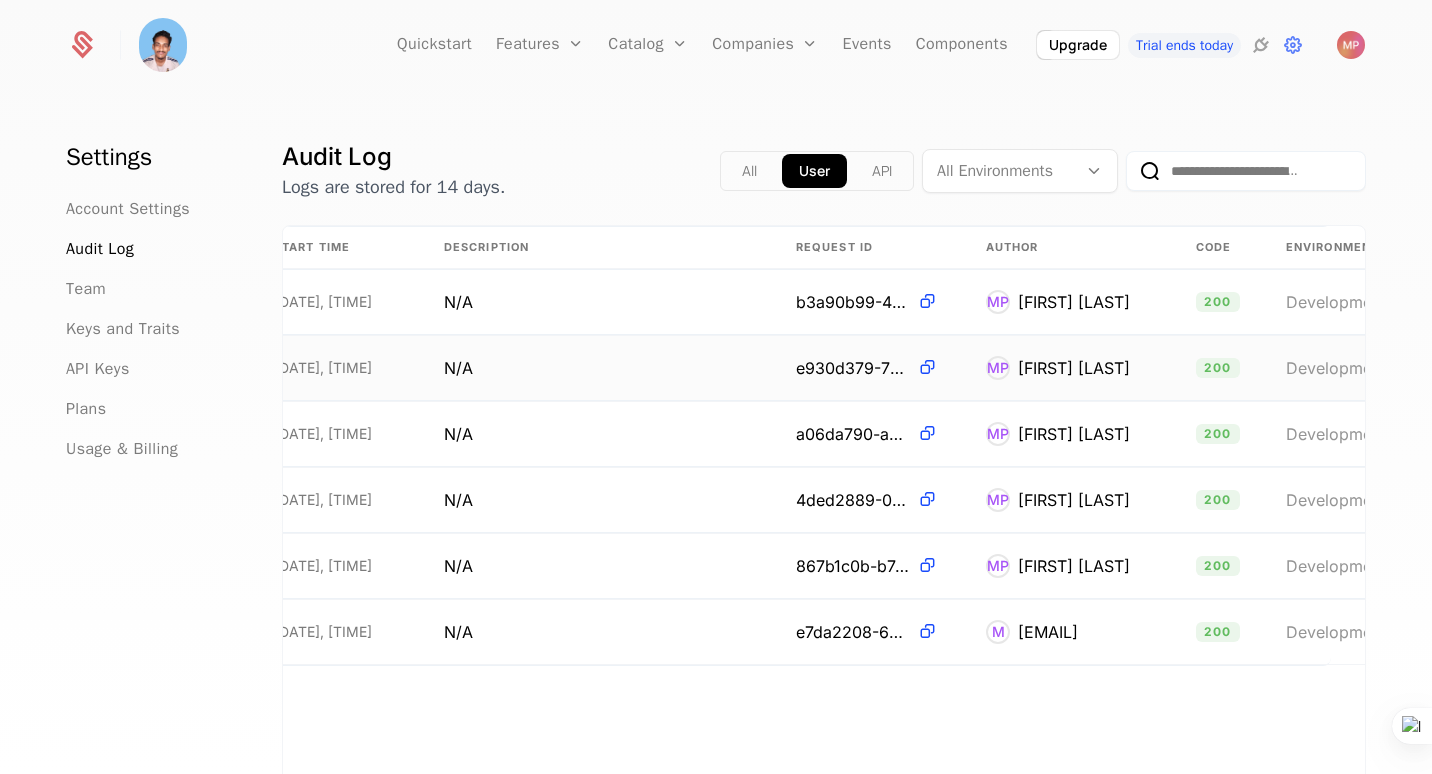 scroll, scrollTop: 0, scrollLeft: 0, axis: both 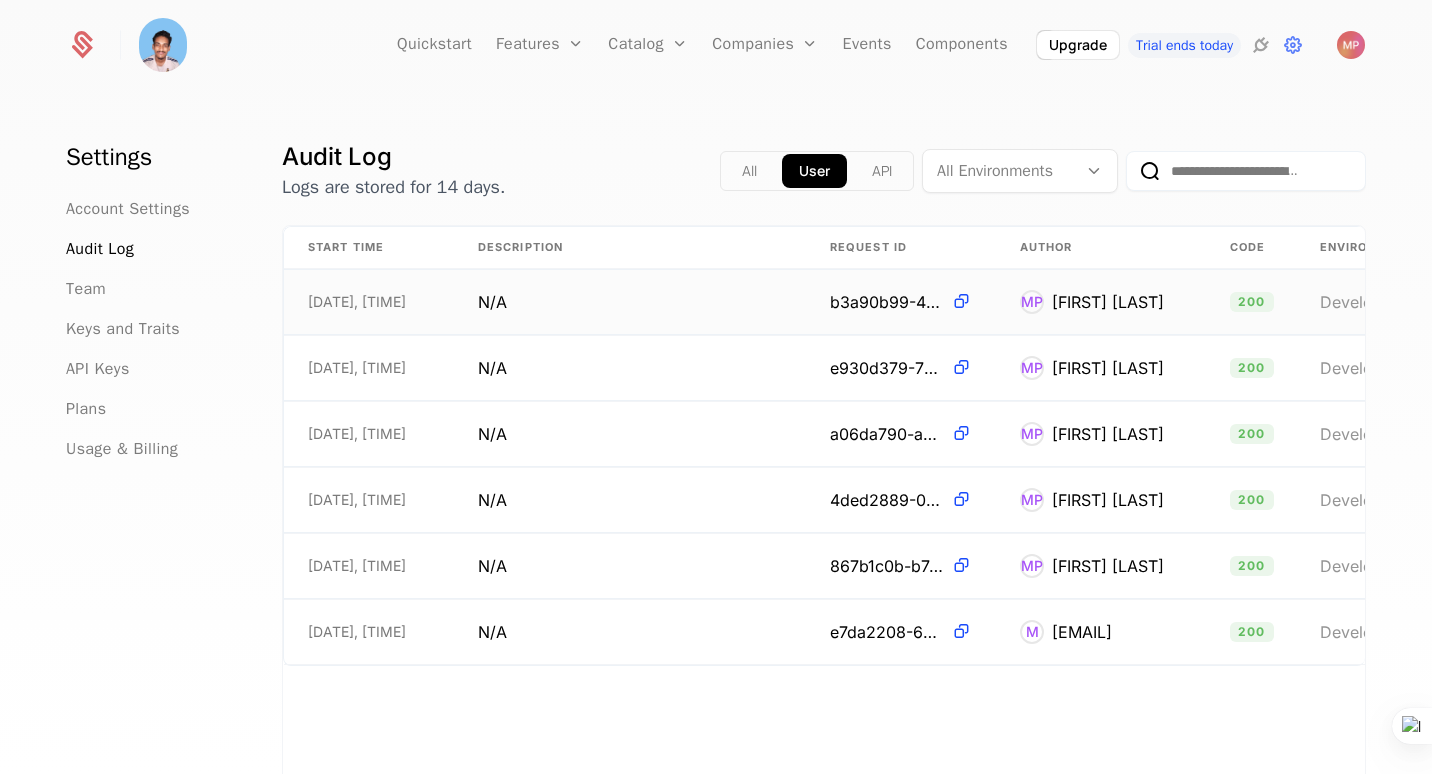click on "N/A" at bounding box center (630, 302) 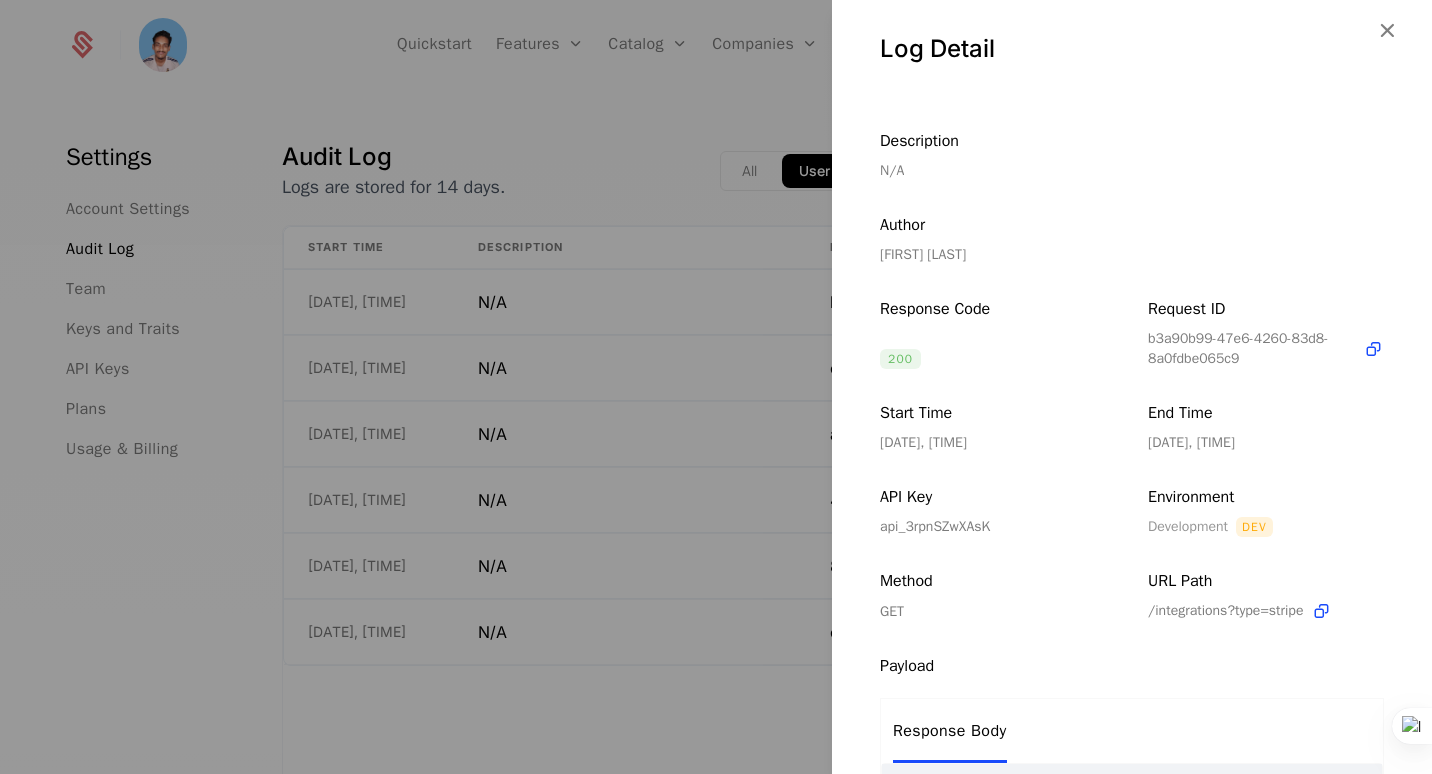 scroll, scrollTop: 0, scrollLeft: 0, axis: both 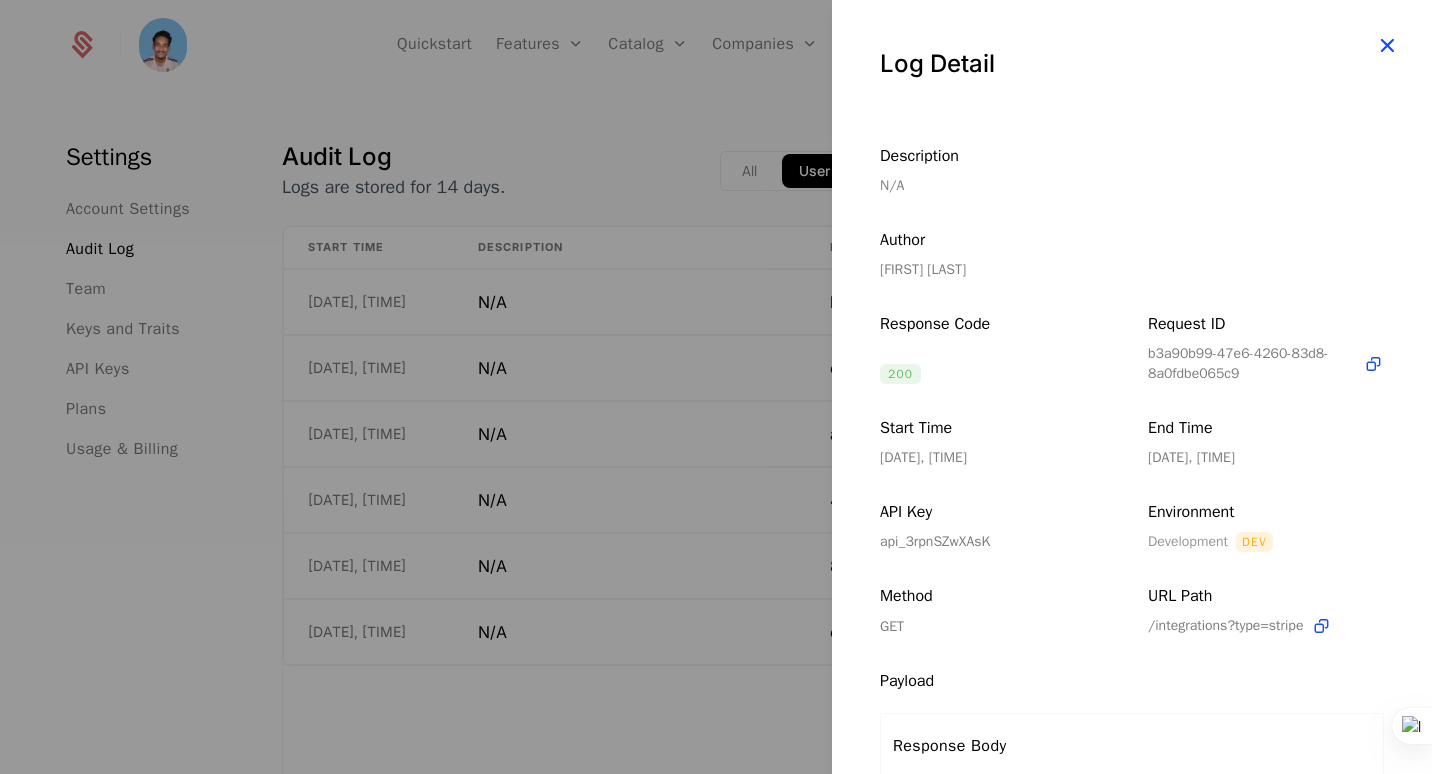 click at bounding box center (1387, 45) 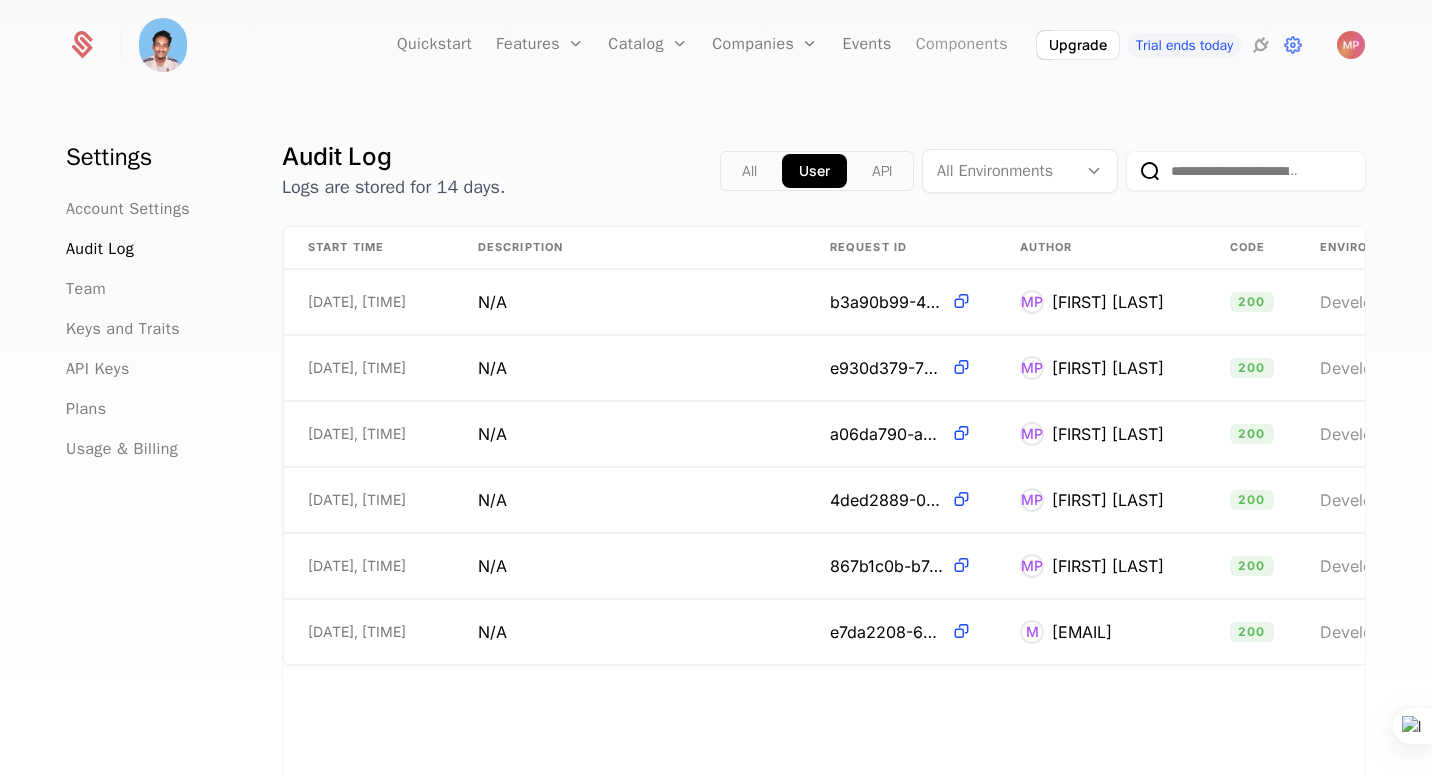 click on "Components" at bounding box center (962, 45) 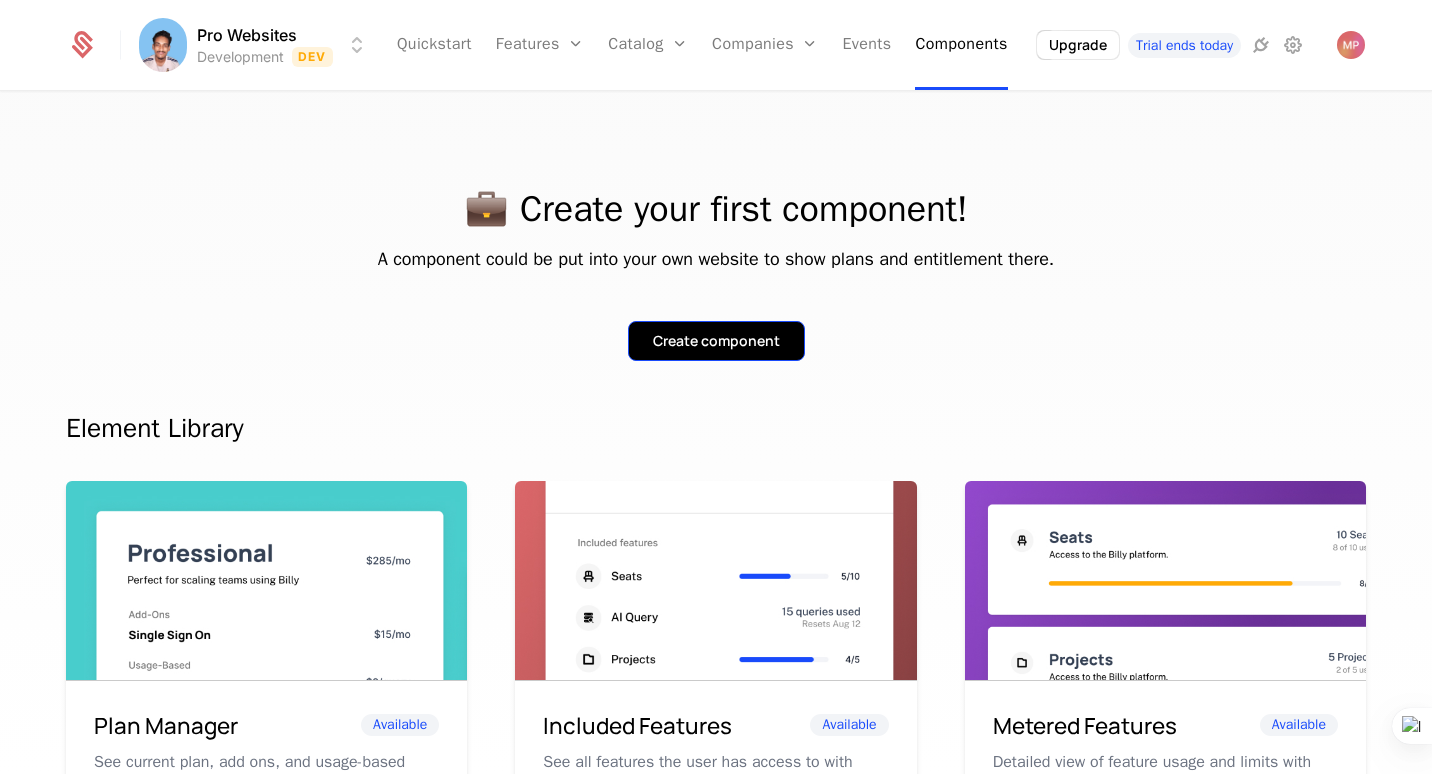 click on "Create component" at bounding box center [716, 341] 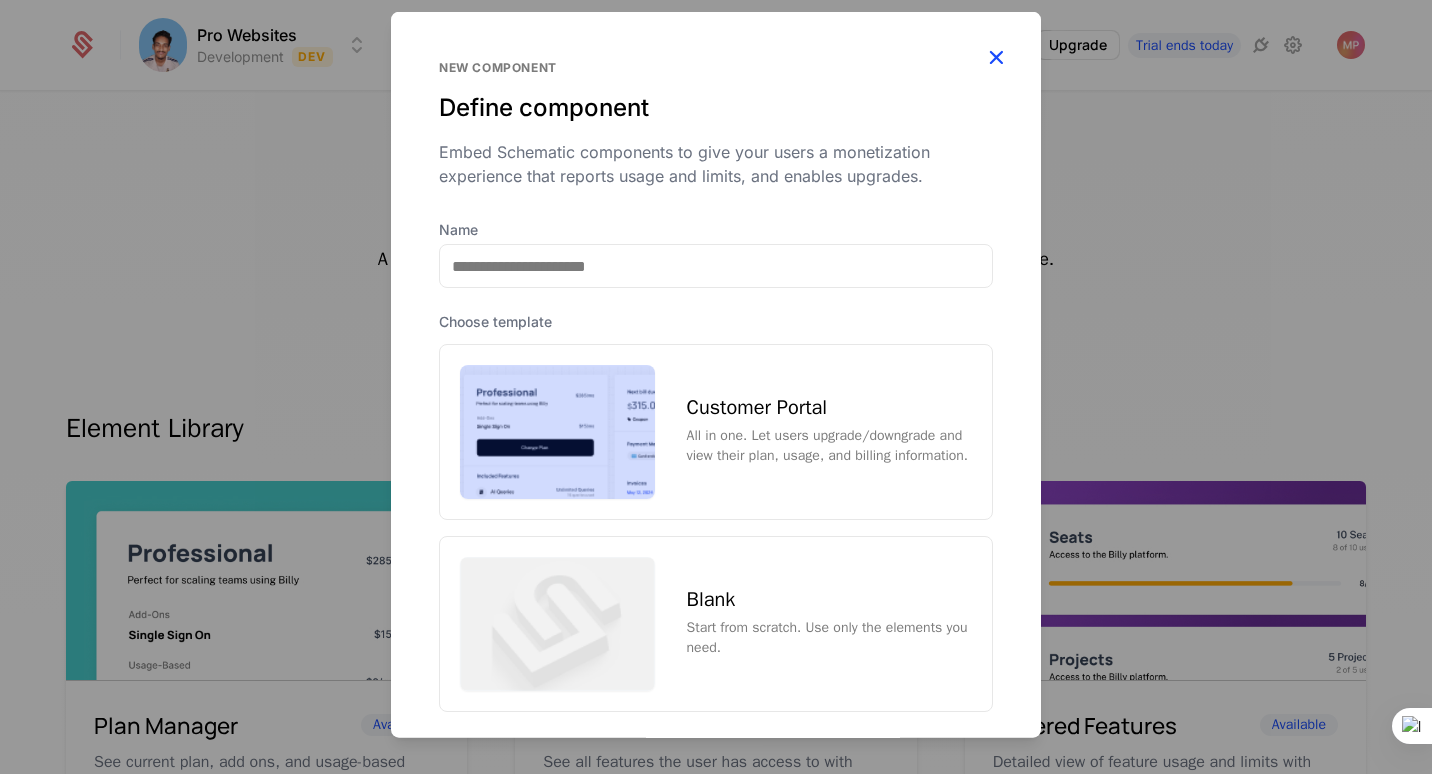 click at bounding box center [996, 57] 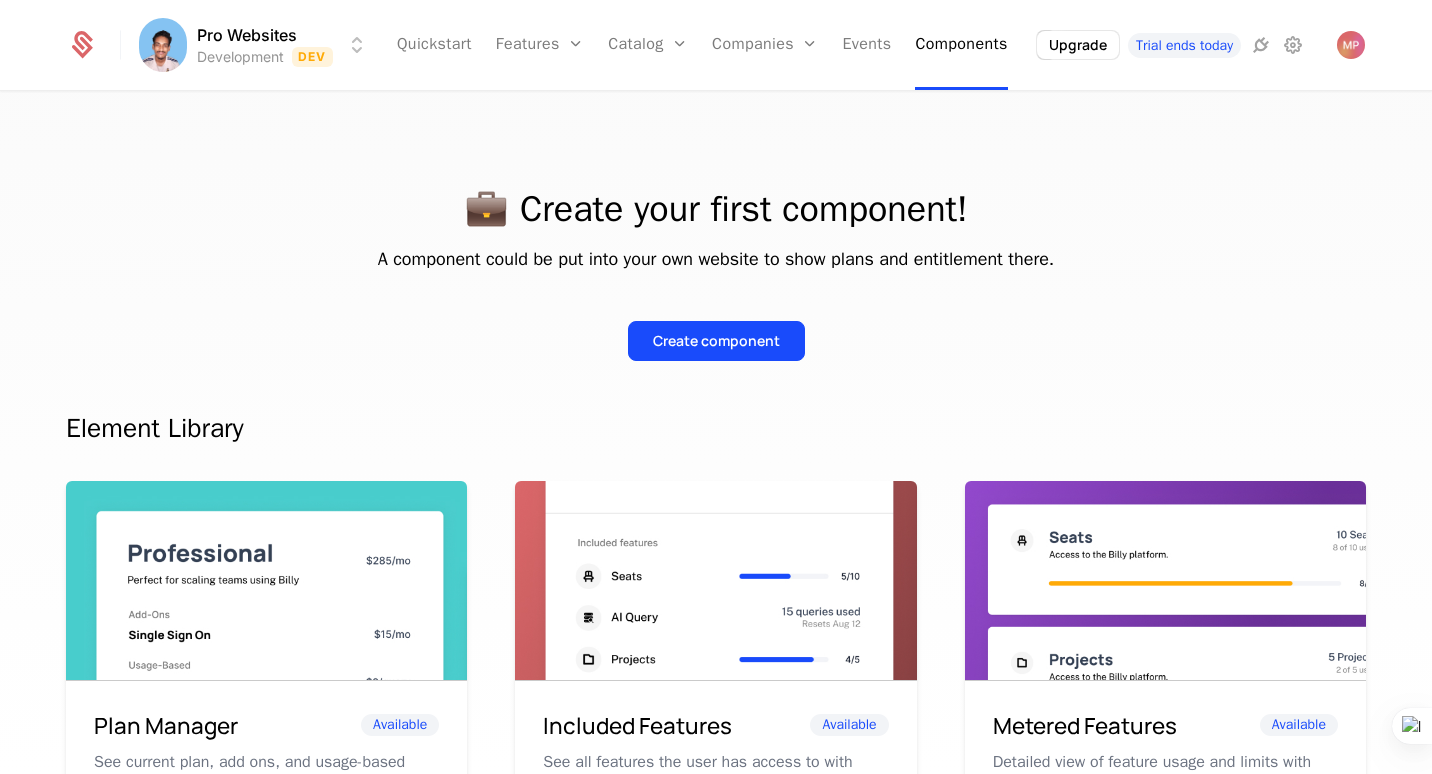 click on "Quickstart Features Features Flags Catalog Plans Add Ons Configuration Companies Companies Users Events Components" at bounding box center (702, 45) 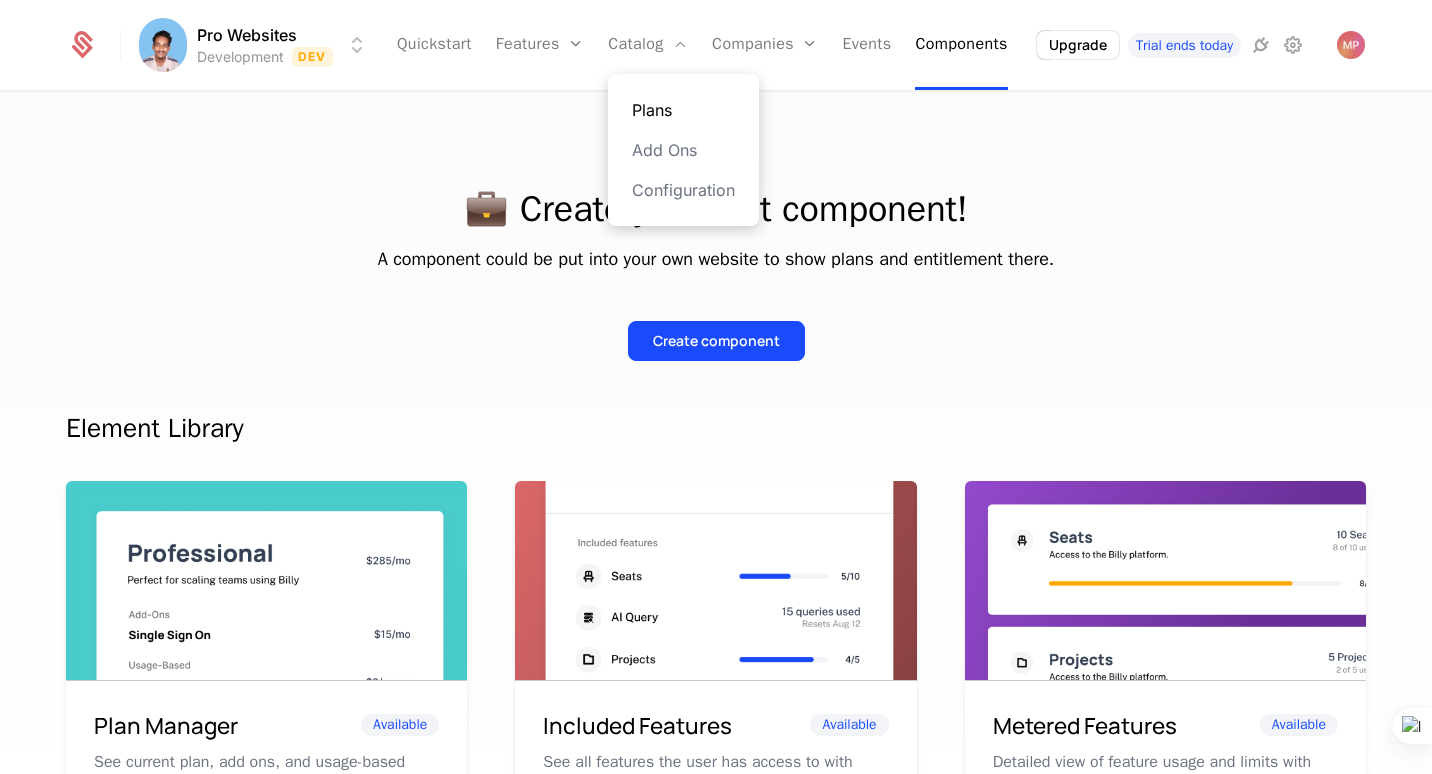click on "Plans" at bounding box center (683, 110) 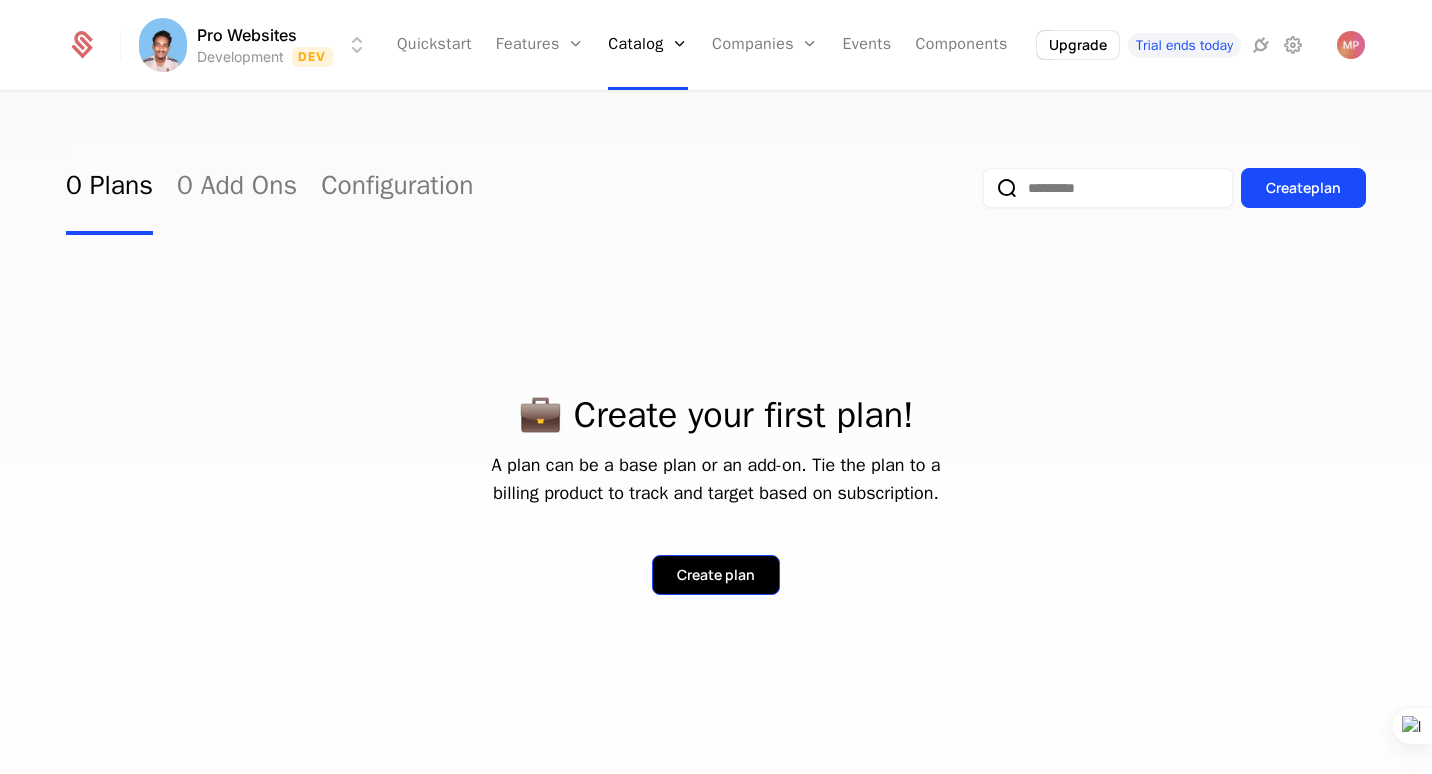 click on "Create plan" at bounding box center (716, 575) 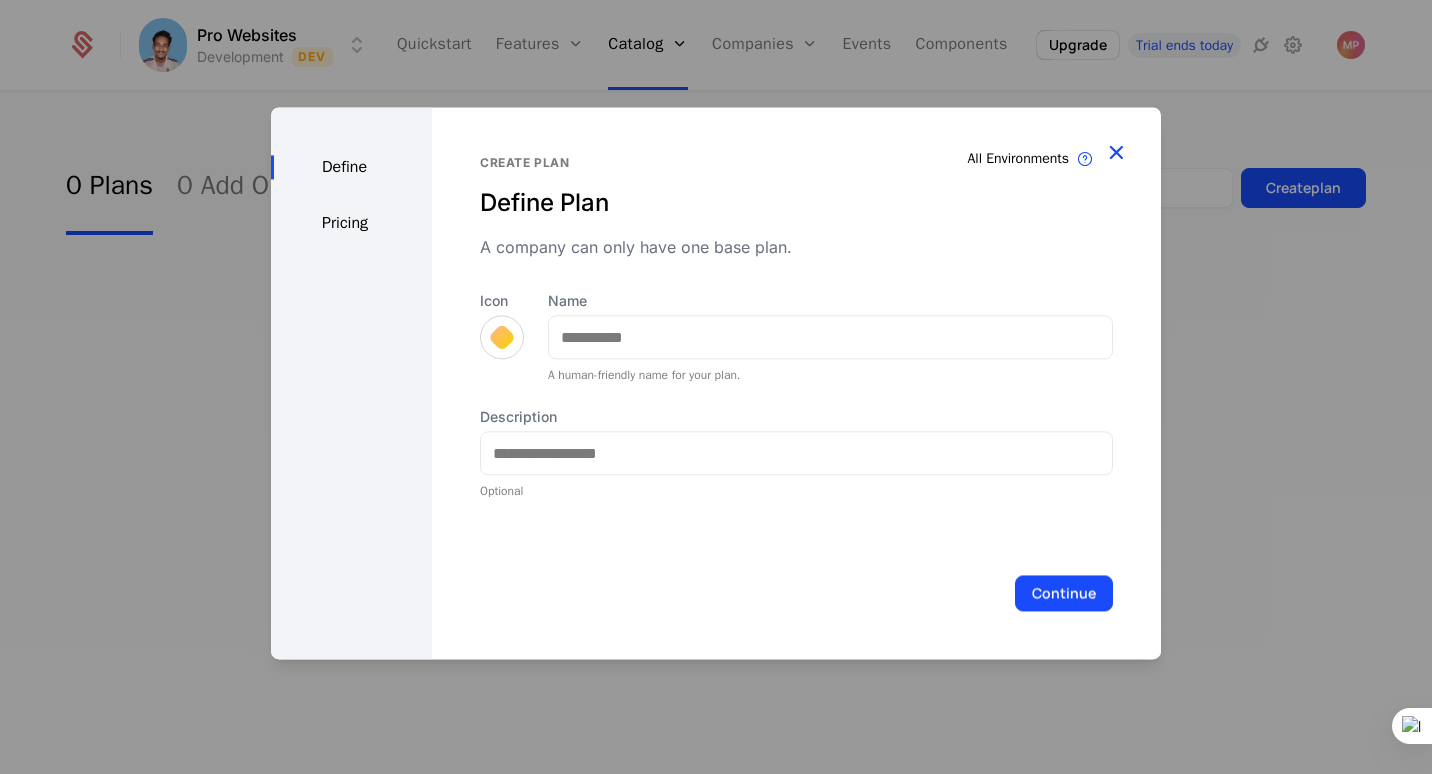 click at bounding box center (1116, 152) 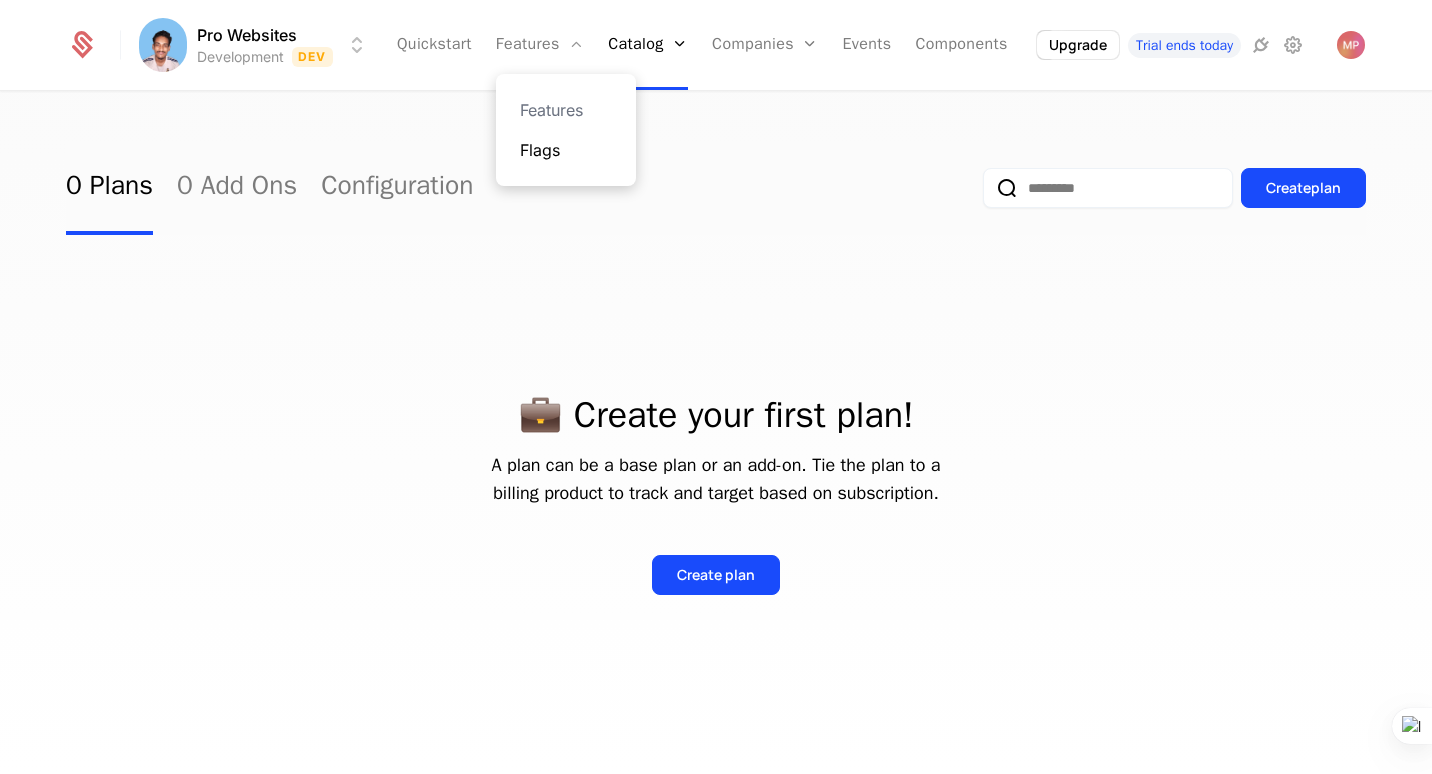 click on "Flags" at bounding box center [566, 150] 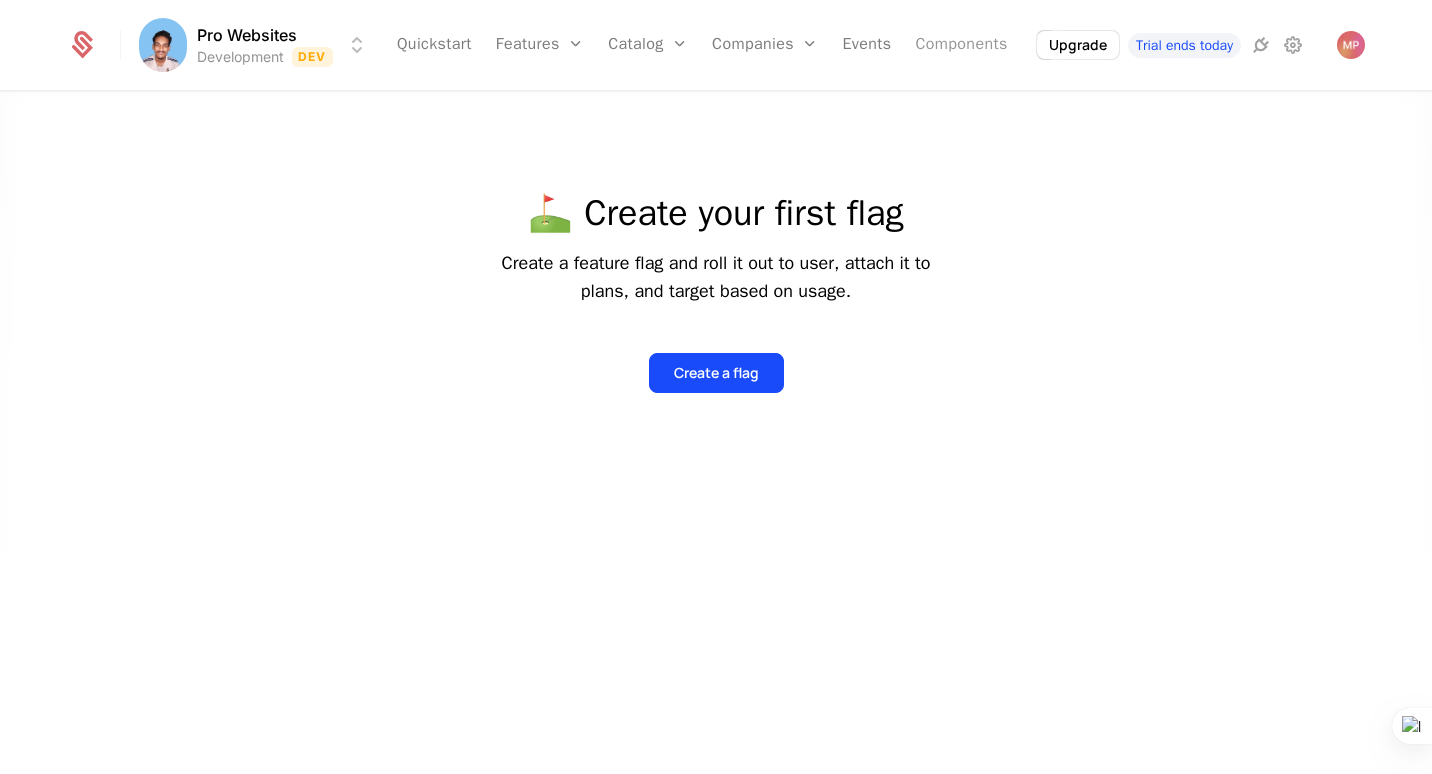 click on "Components" at bounding box center [961, 45] 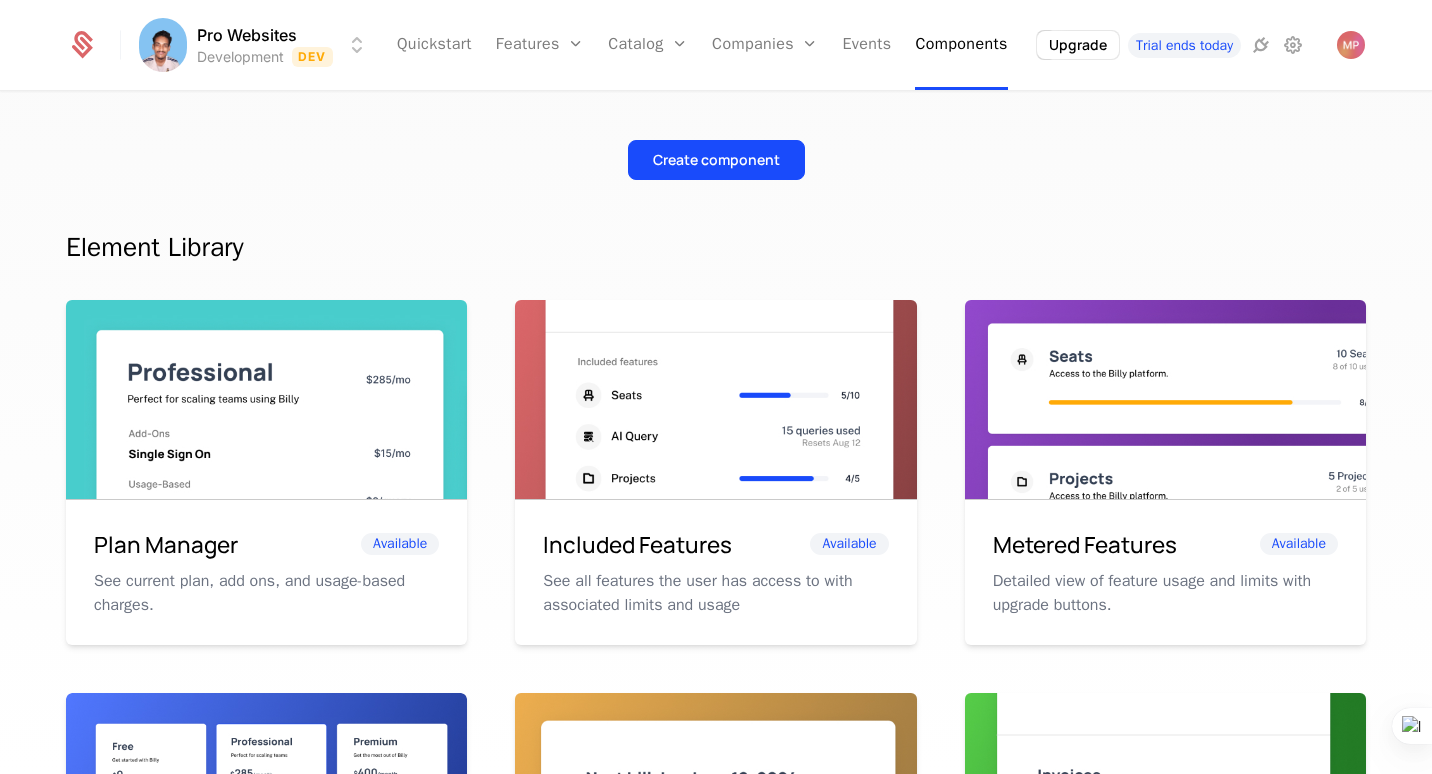 scroll, scrollTop: 0, scrollLeft: 0, axis: both 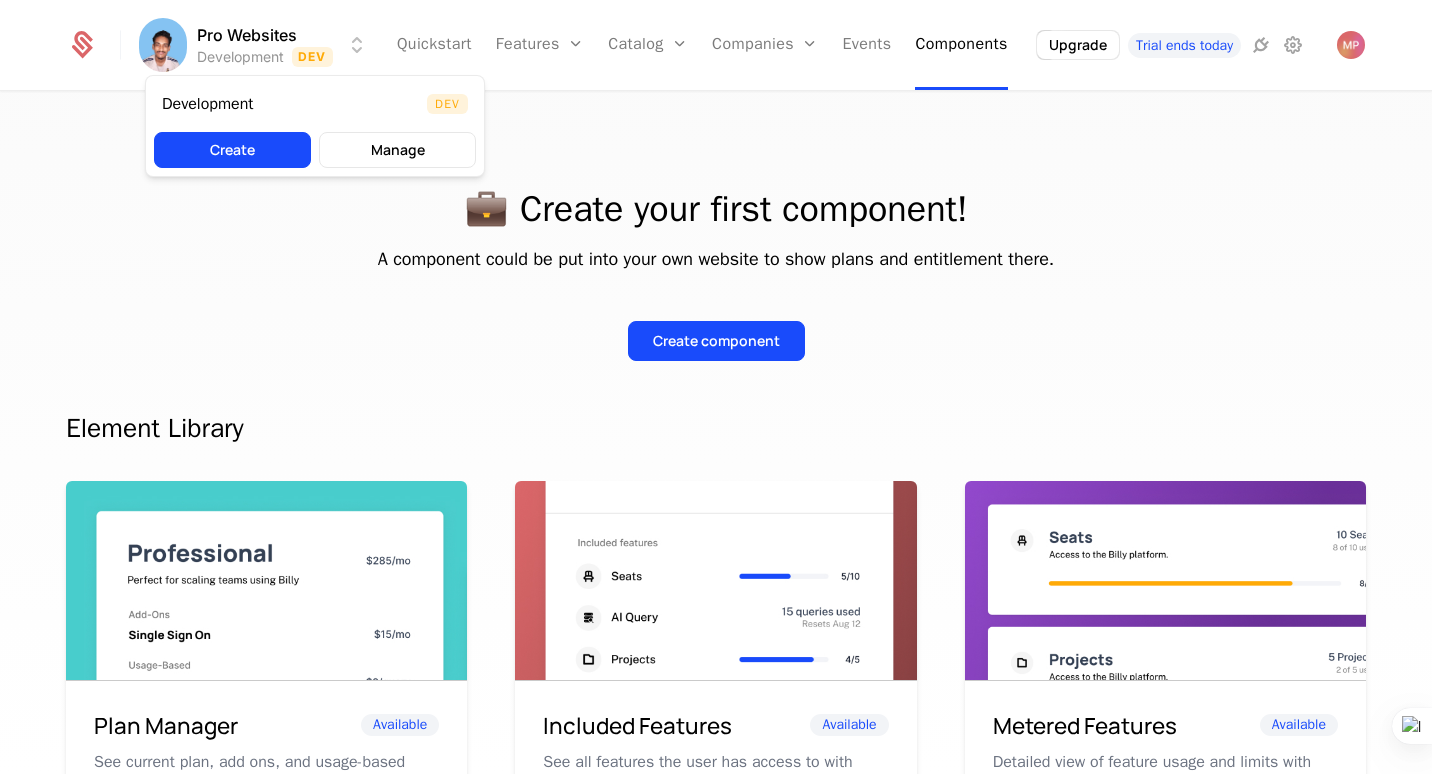 click on "Pro Websites Development Dev Quickstart Features Features Flags Catalog Plans Add Ons Configuration Companies Companies Users Events Components Upgrade Trial ends today 💼 Create your first component! A component could be put into your own website to show plans and entitlement there. Create component Element Library Plan Manager Available See current plan, add ons, and usage-based charges. Included Features Available See all features the user has access to with associated limits and usage Metered Features Available Detailed view of feature usage and limits with upgrade buttons. Plans Table Available Provide an intuitive upgrade path by surfacing current and live plans. Upcoming Bill Available See estimated upcoming bill based on current entitlements and usage. Invoices Available See a list of recent invoices sent to the user. Click to view detail. Payment Method Available See and easily edit current payment method on file. Usage Graphs Coming soon Show usage over time to surface usage trends. ." at bounding box center [716, 387] 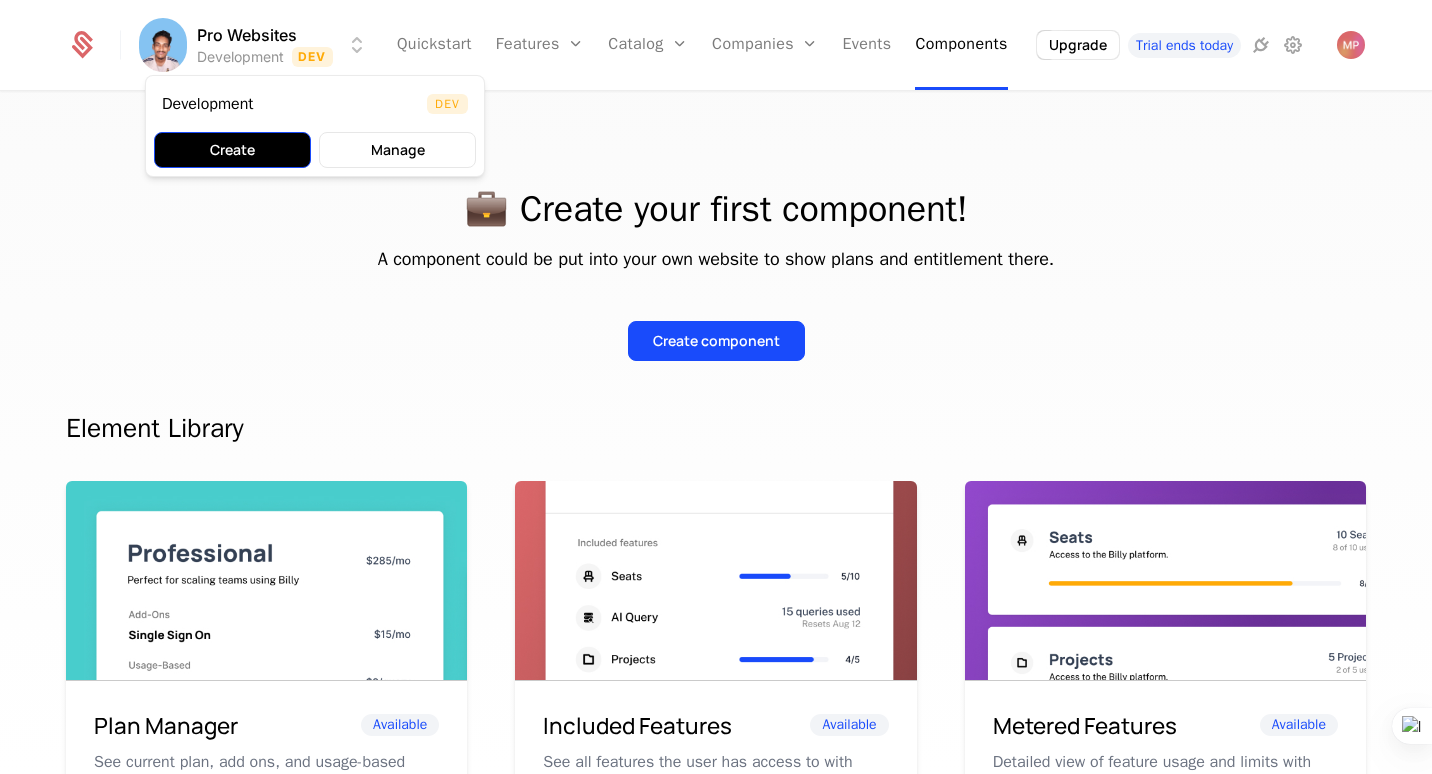 click on "Create" at bounding box center [232, 150] 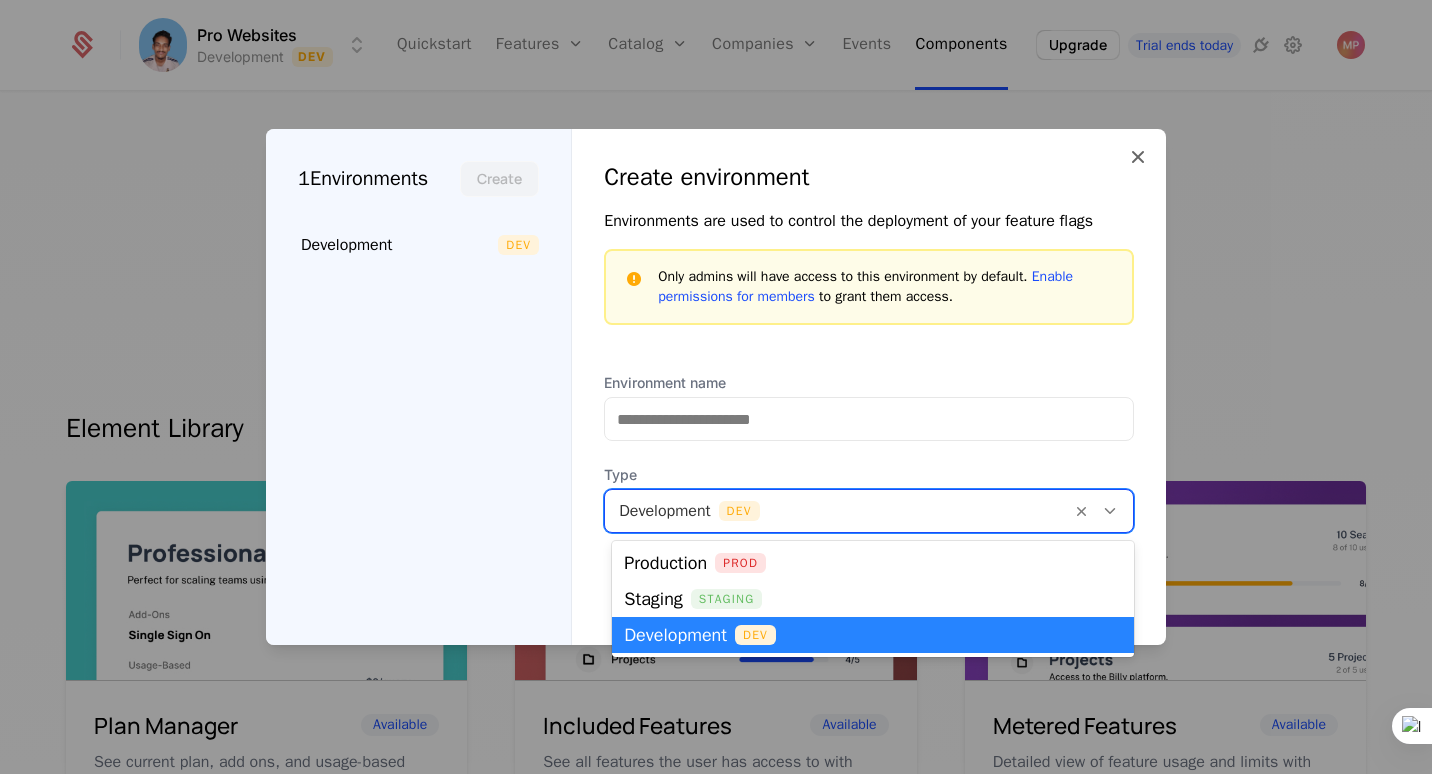 click at bounding box center (1110, 511) 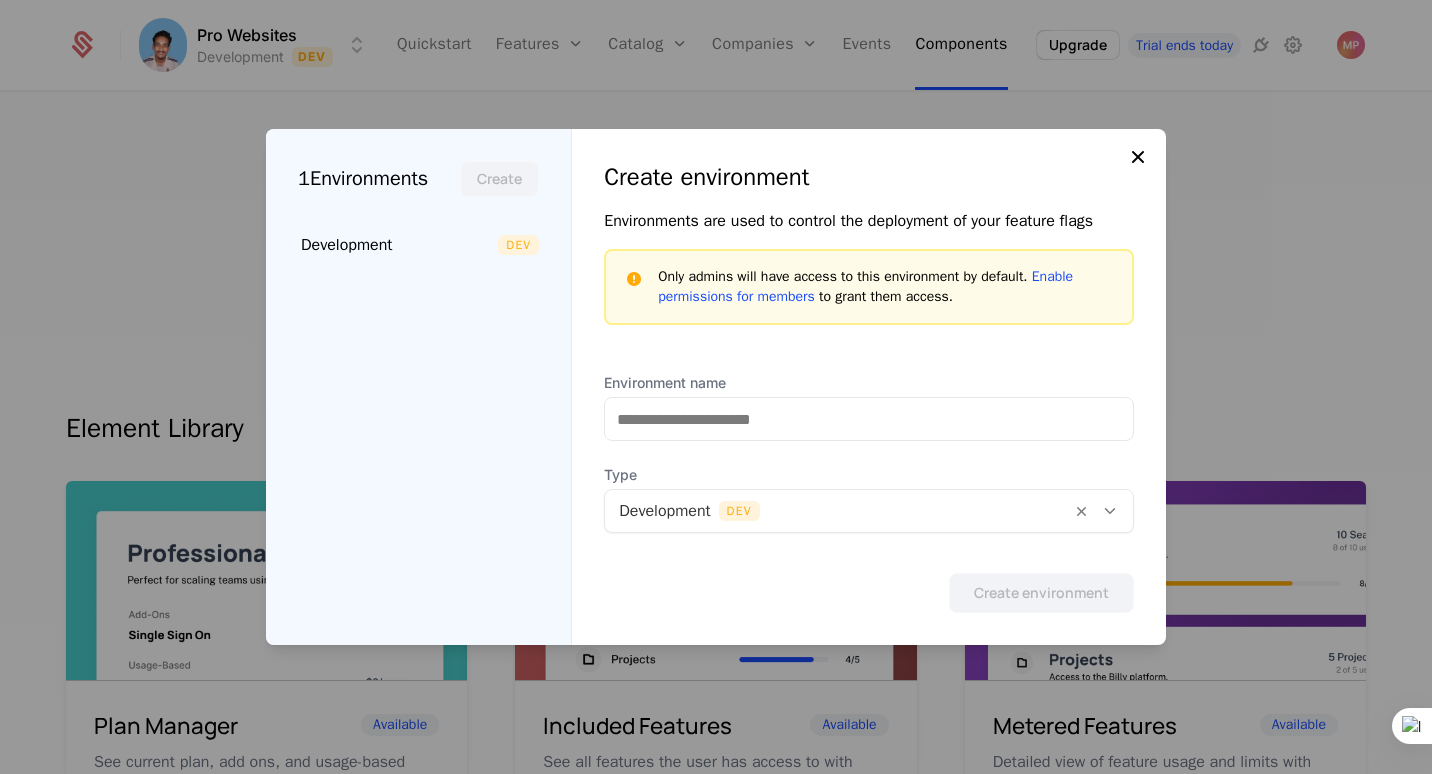 click at bounding box center (1138, 157) 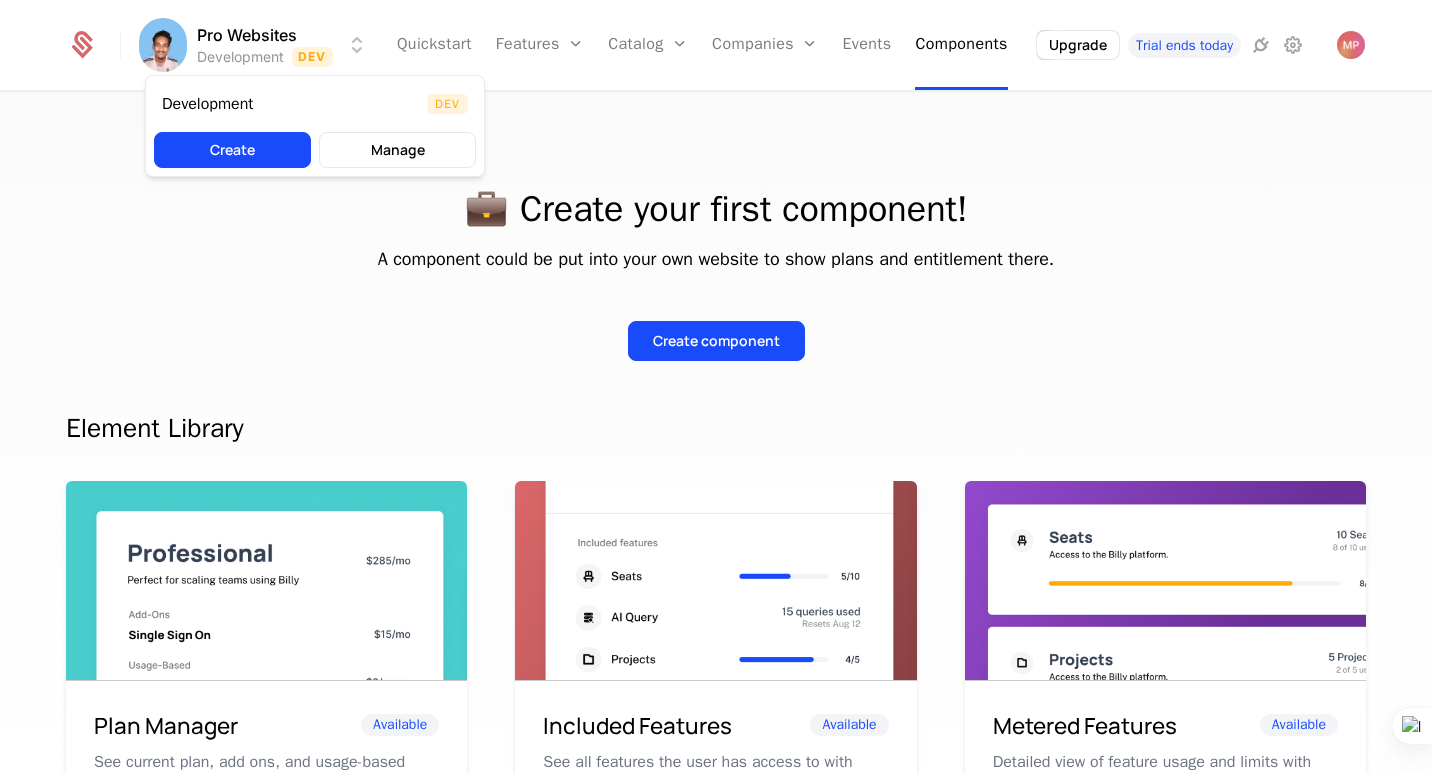 click on "Pro Websites Development Dev Quickstart Features Features Flags Catalog Plans Add Ons Configuration Companies Companies Users Events Components Upgrade Trial ends today 💼 Create your first component! A component could be put into your own website to show plans and entitlement there. Create component Element Library Plan Manager Available See current plan, add ons, and usage-based charges. Included Features Available See all features the user has access to with associated limits and usage Metered Features Available Detailed view of feature usage and limits with upgrade buttons. Plans Table Available Provide an intuitive upgrade path by surfacing current and live plans. Upcoming Bill Available See estimated upcoming bill based on current entitlements and usage. Invoices Available See a list of recent invoices sent to the user. Click to view detail. Payment Method Available See and easily edit current payment method on file. Usage Graphs Coming soon Show usage over time to surface usage trends. ." at bounding box center (716, 387) 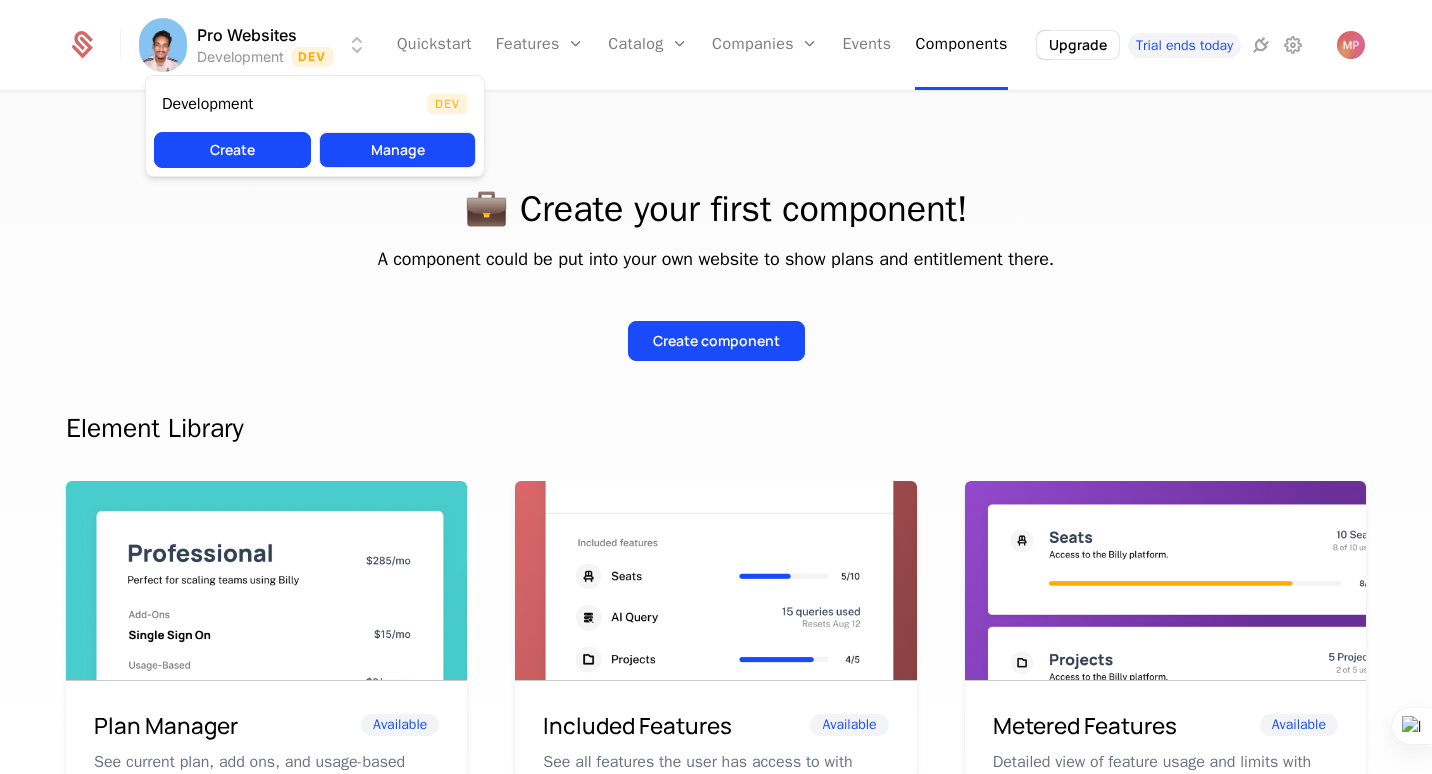 click on "Manage" at bounding box center [397, 150] 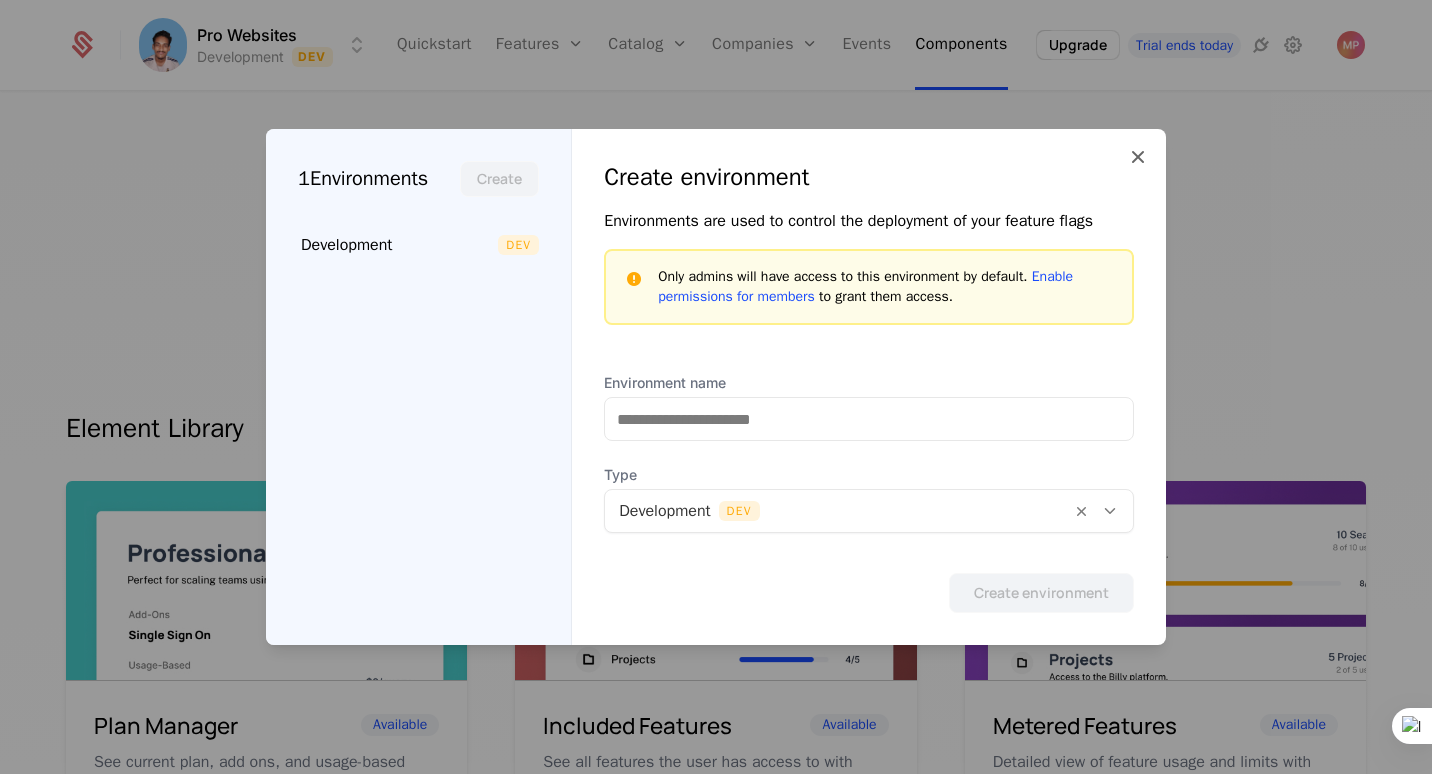 click on "Create environment Environments are used to control the deployment of your feature flags Only admins will have access to this environment by default.   Enable permissions for members   to grant them access. Environment name Type Development Dev Create environment" at bounding box center [869, 387] 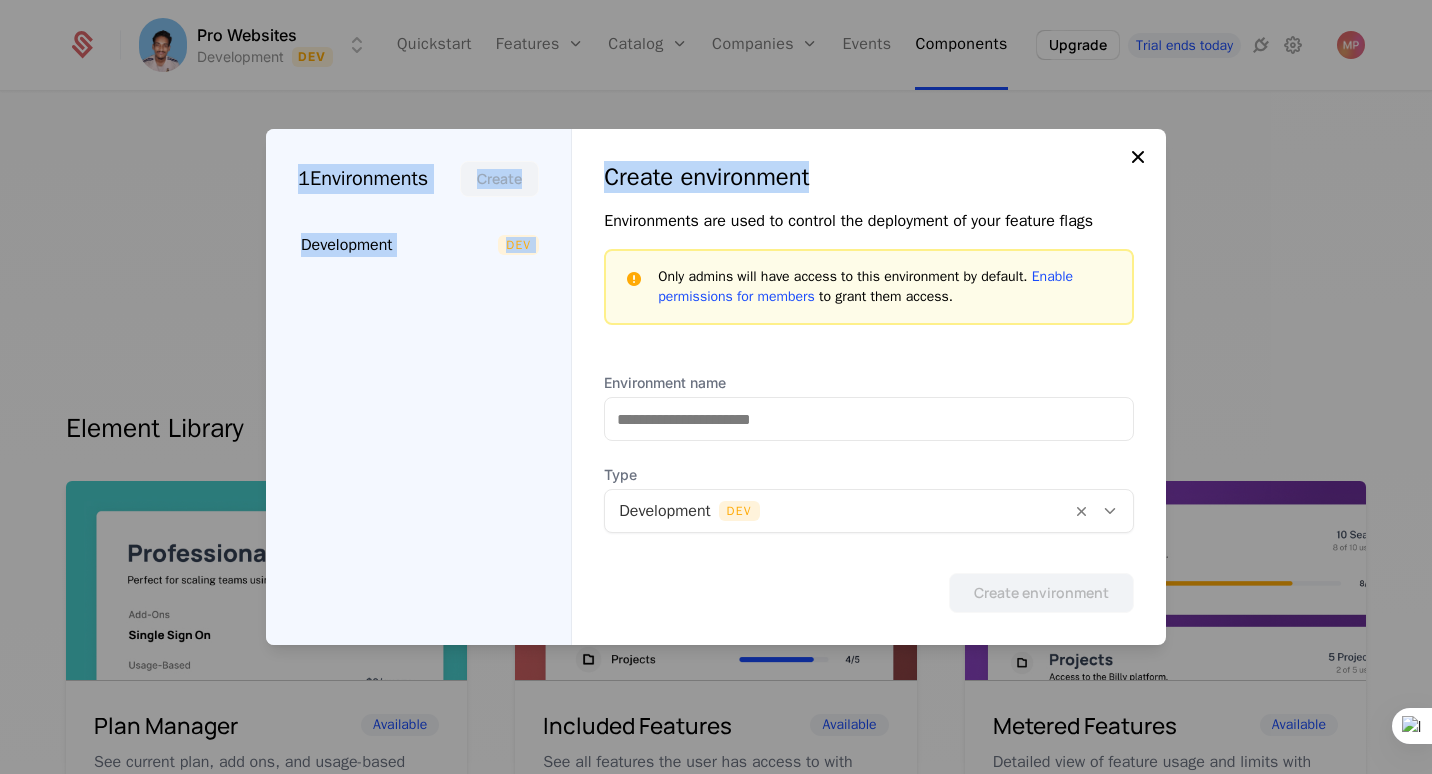 drag, startPoint x: 1116, startPoint y: 148, endPoint x: 1143, endPoint y: 159, distance: 29.15476 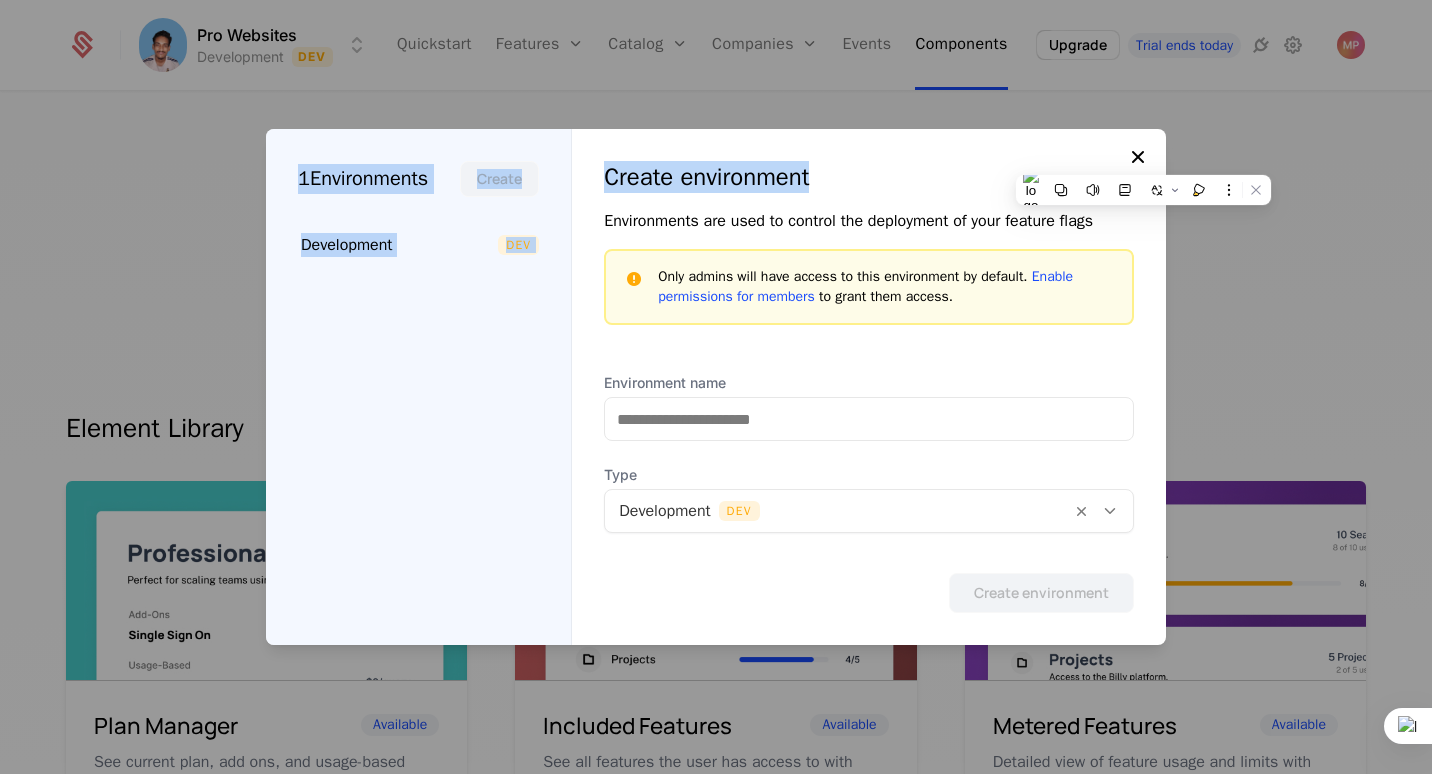 click at bounding box center (1138, 157) 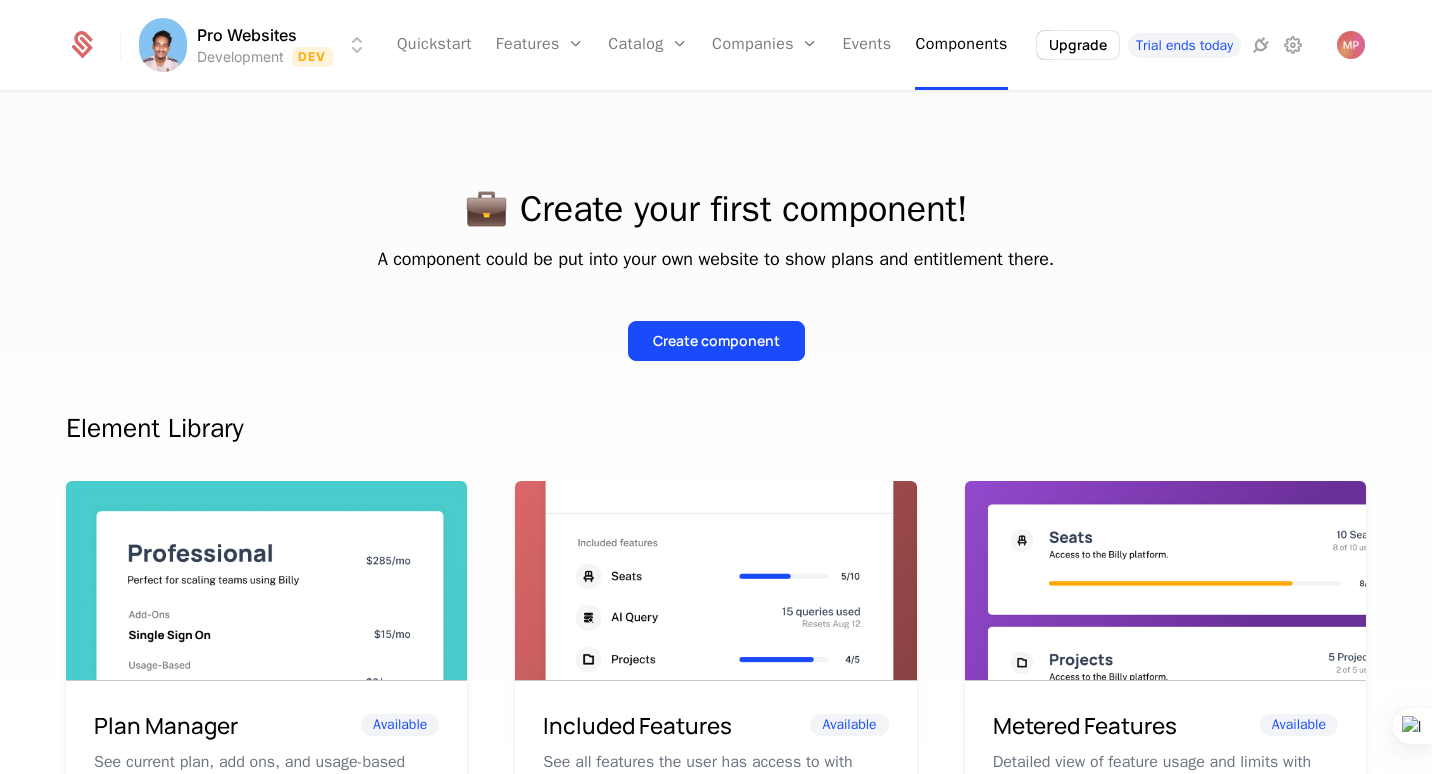 click on "Upgrade Trial ends today" at bounding box center (1200, 45) 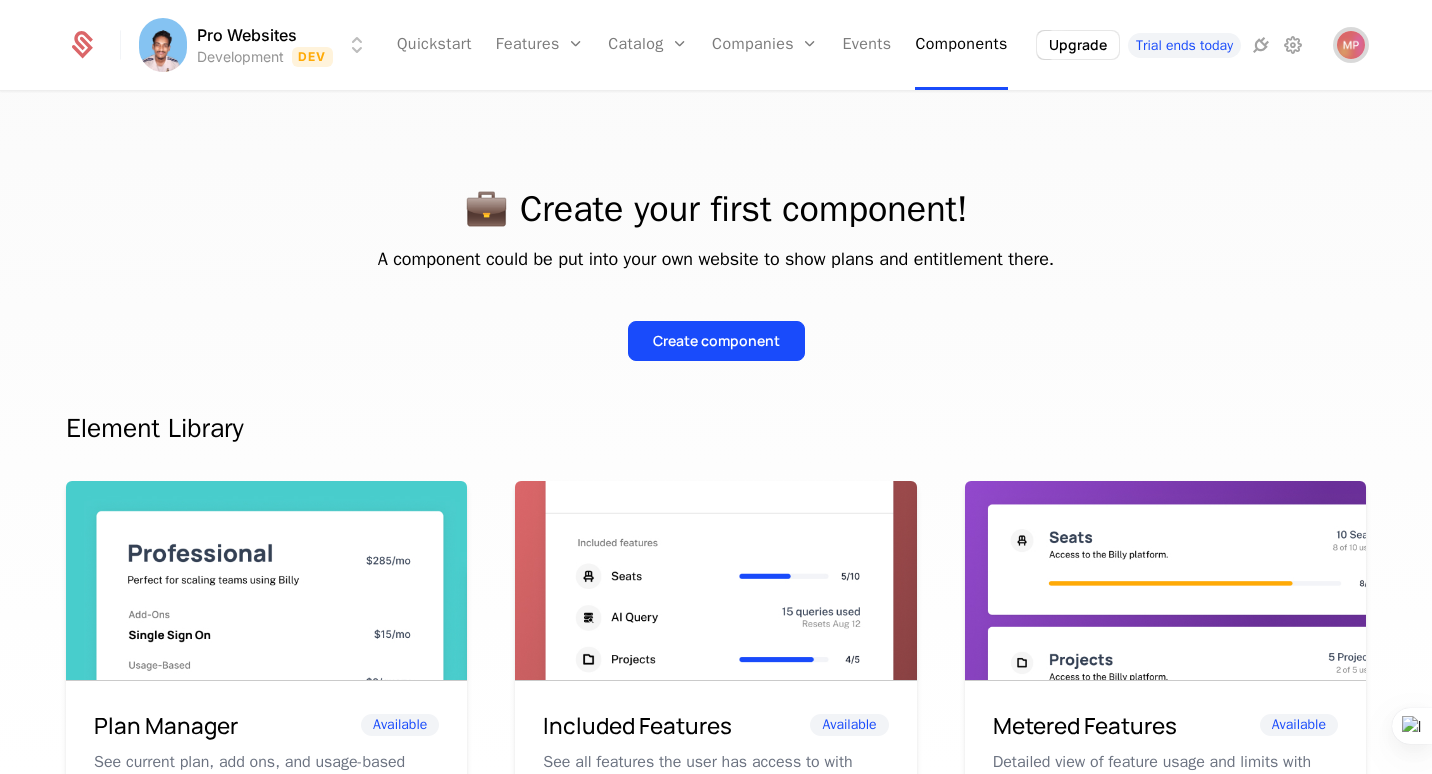 click at bounding box center (1351, 45) 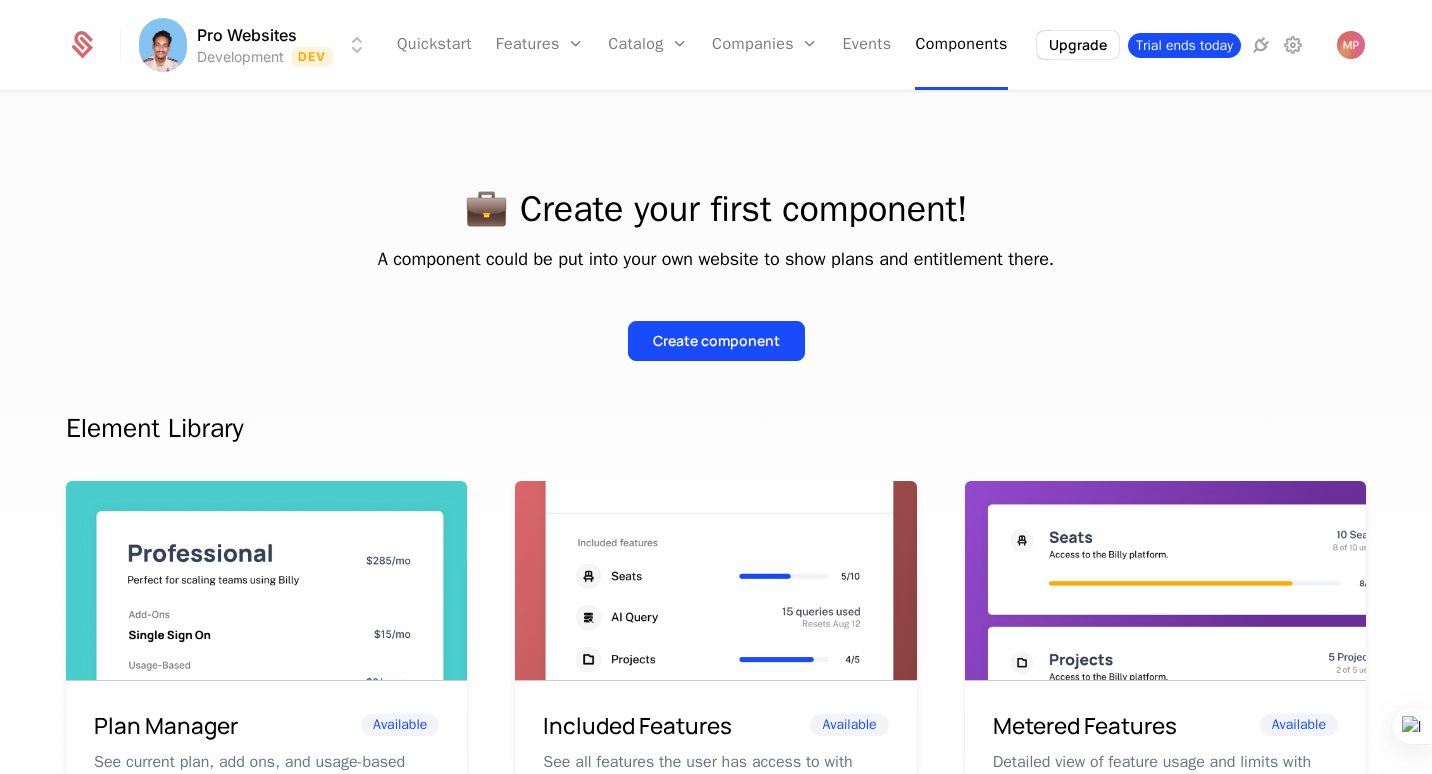 click on "Trial ends today" at bounding box center [1184, 45] 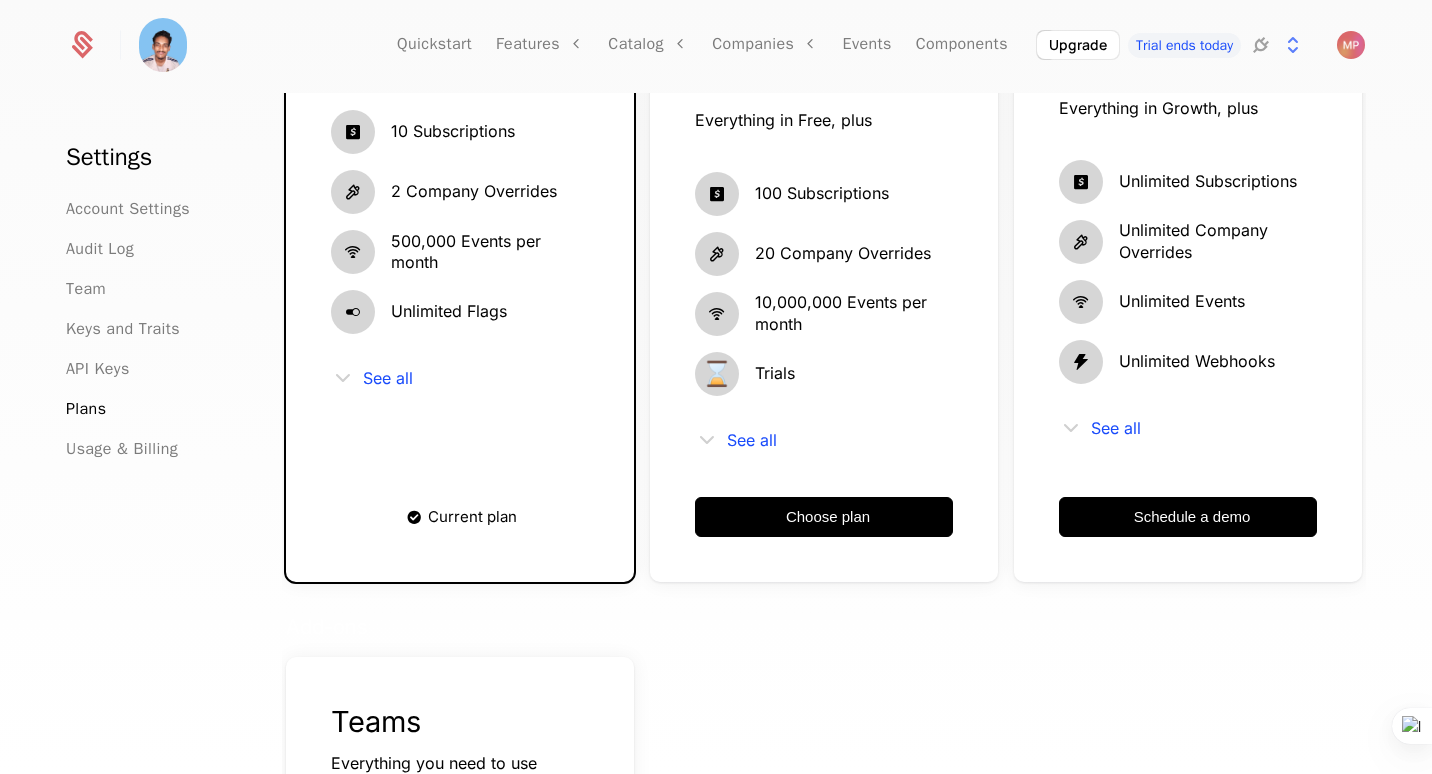 scroll, scrollTop: 361, scrollLeft: 0, axis: vertical 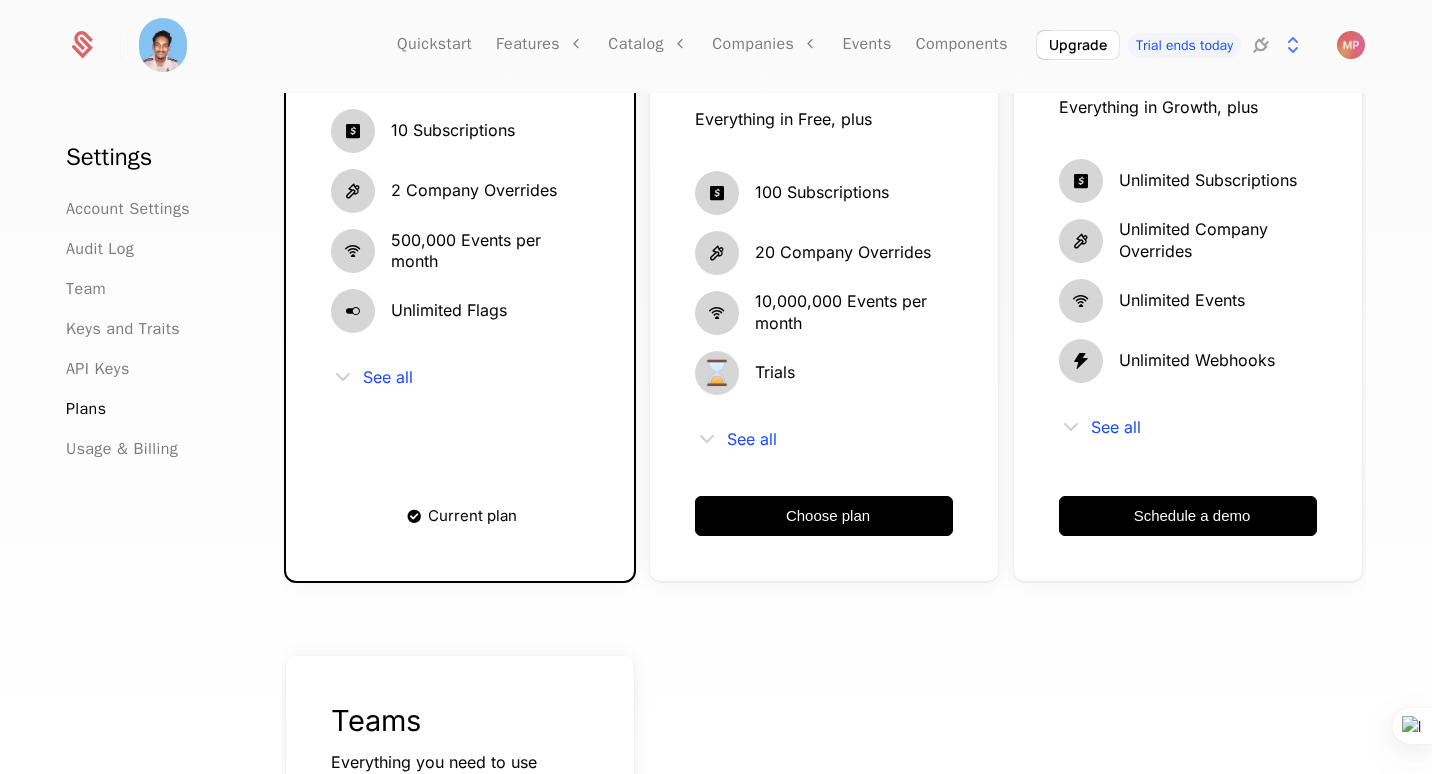click on "Current plan" at bounding box center (472, 515) 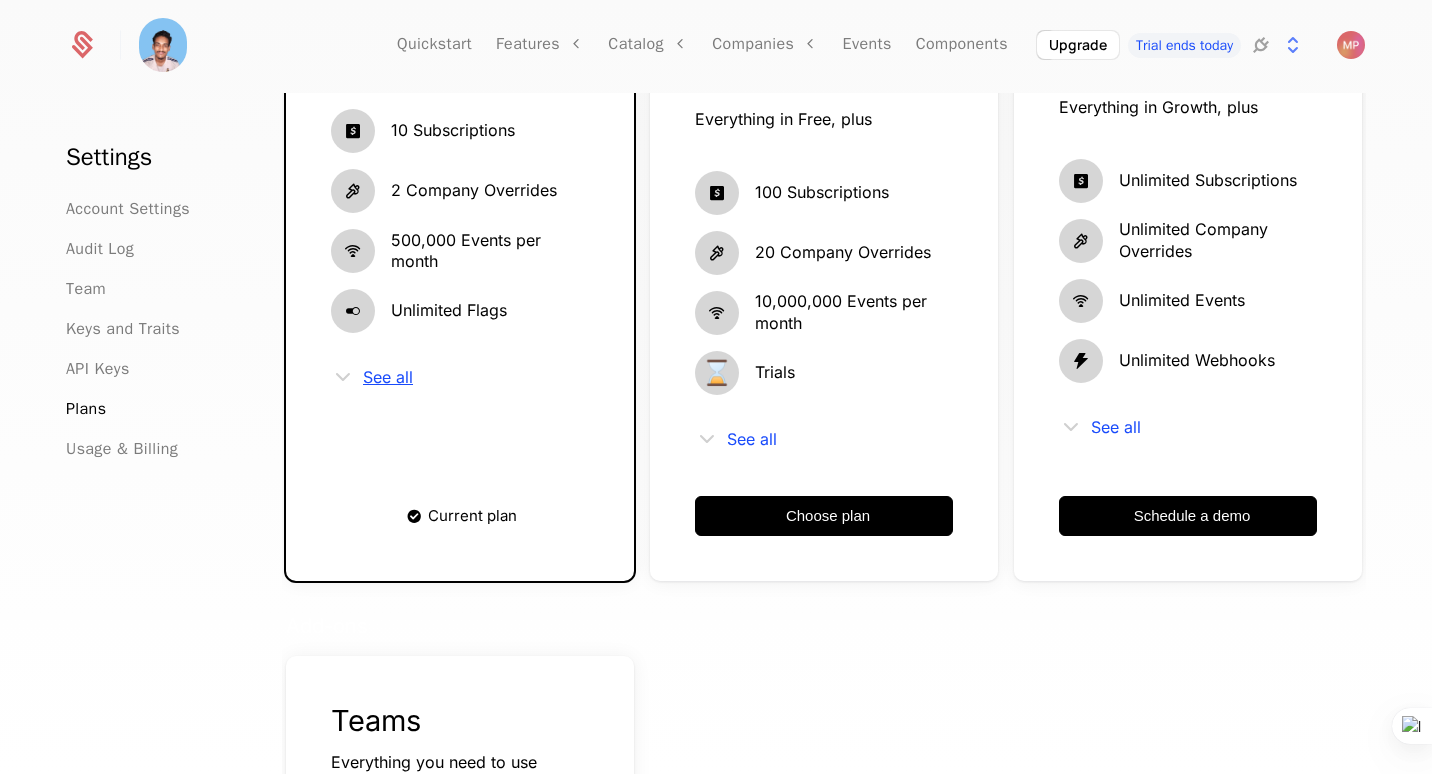 click on "See all" at bounding box center [388, 377] 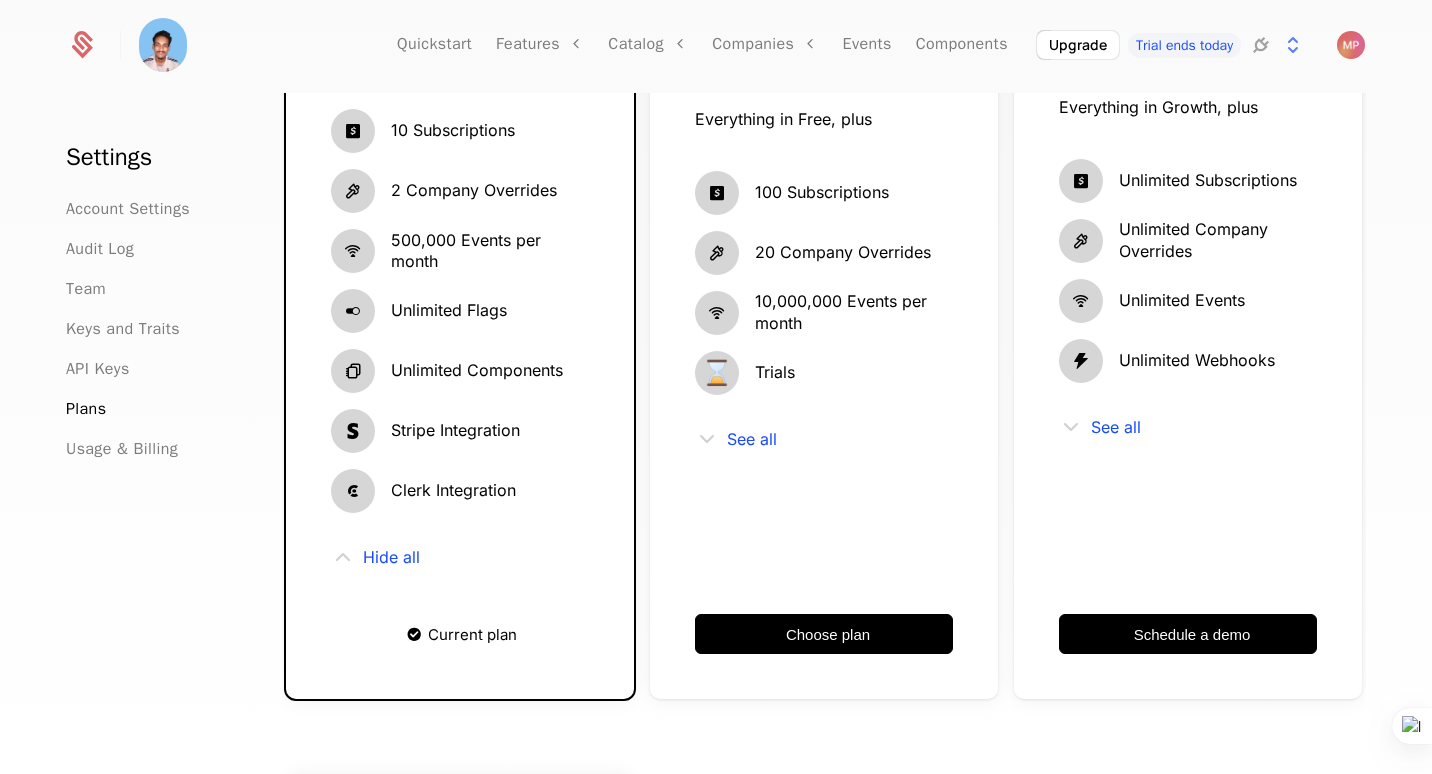click on "Stripe Integration" at bounding box center [455, 431] 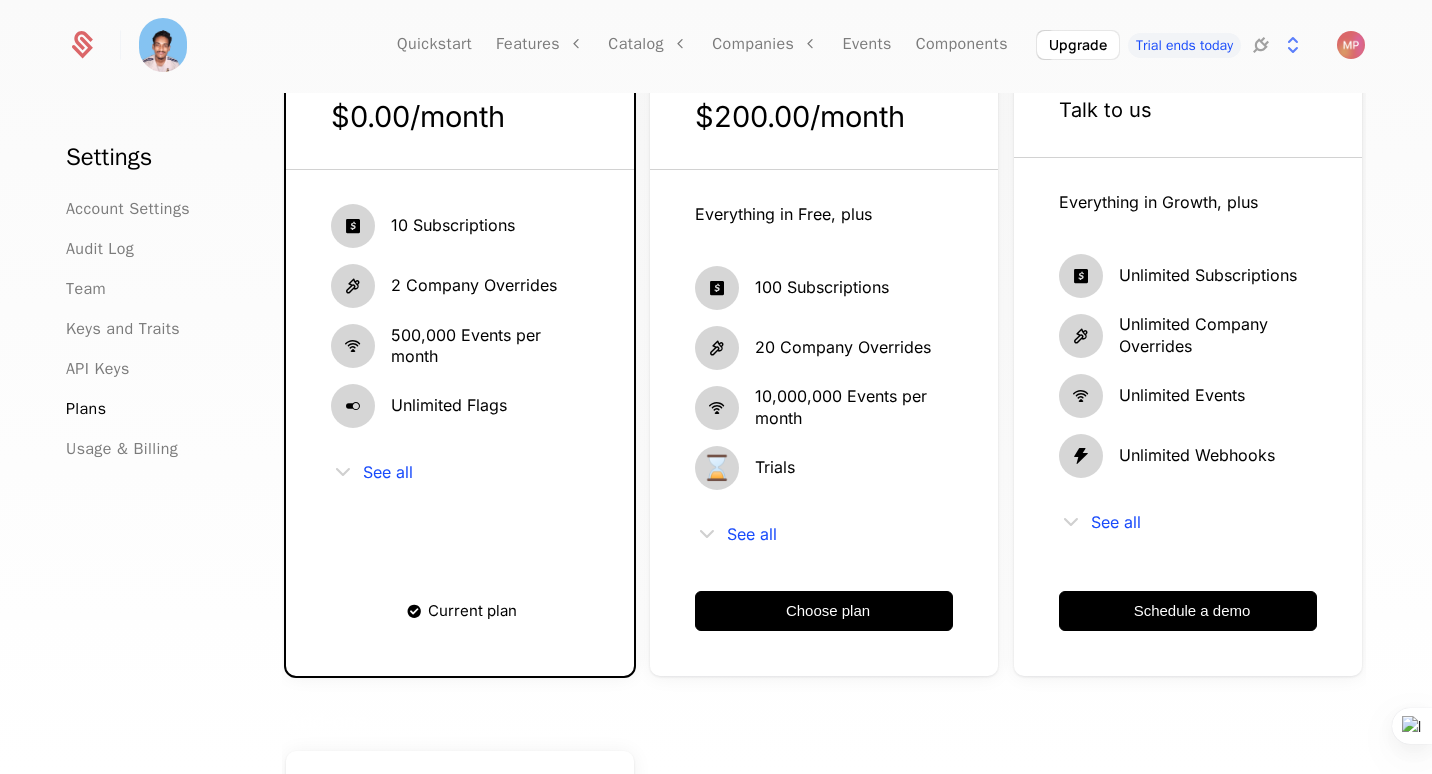 scroll, scrollTop: 0, scrollLeft: 0, axis: both 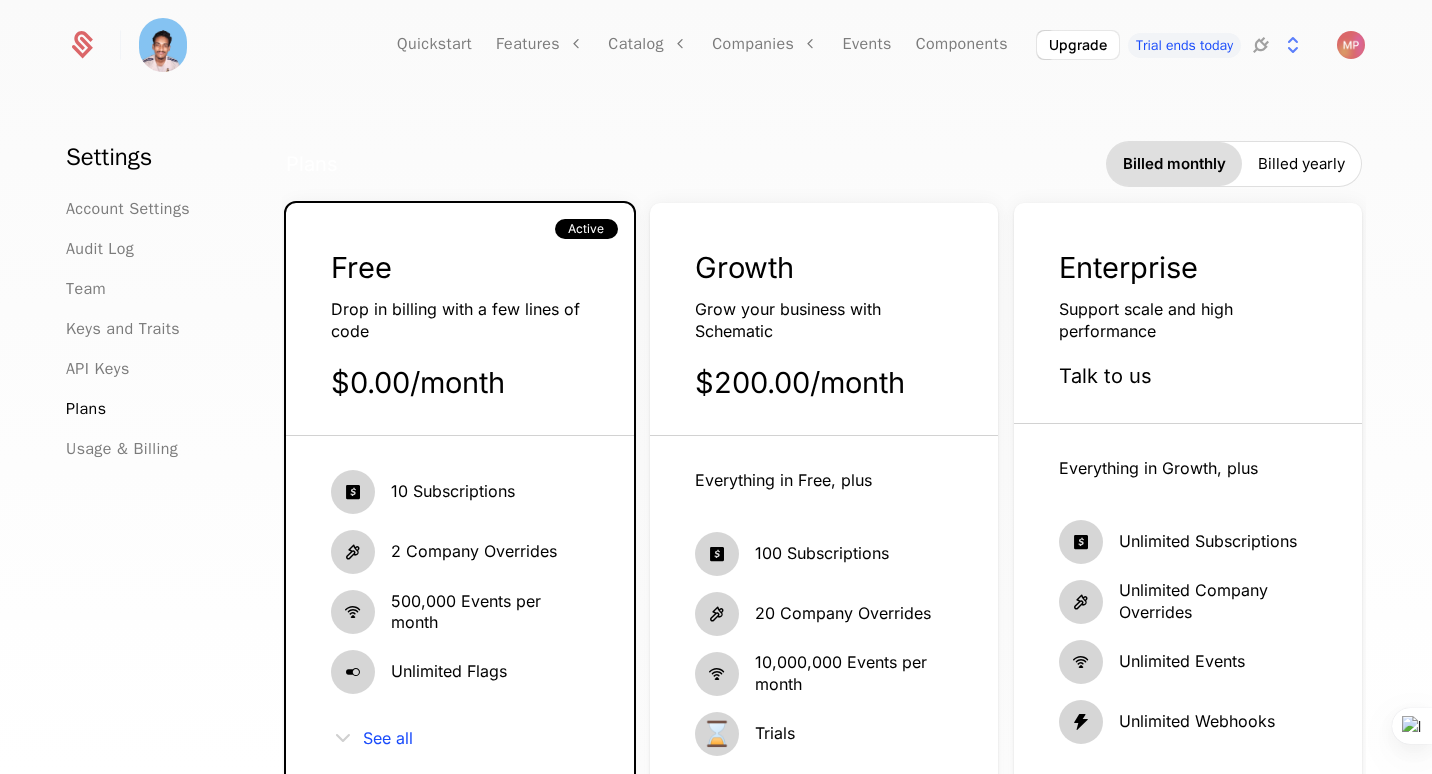 drag, startPoint x: 1169, startPoint y: 36, endPoint x: 1043, endPoint y: 101, distance: 141.778 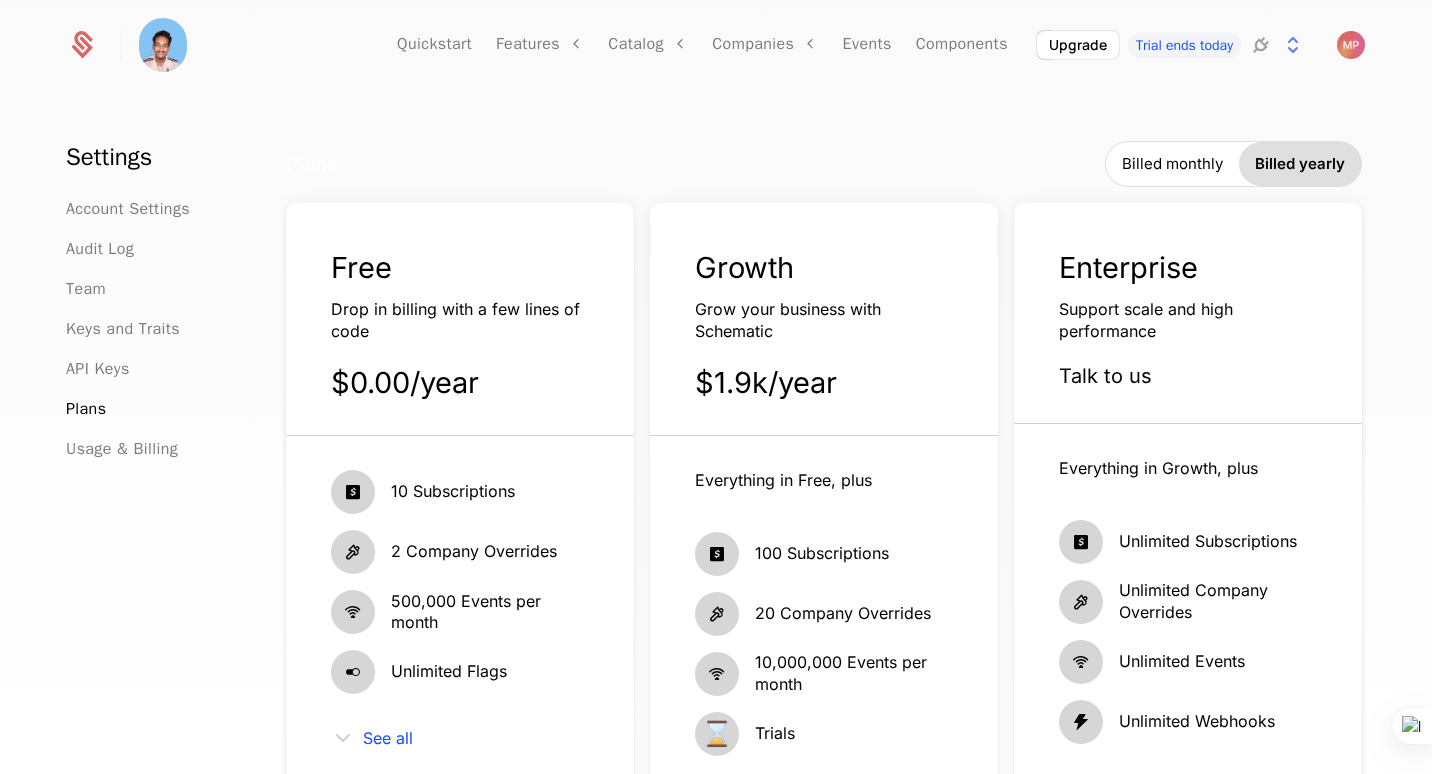 click on "Billed monthly" at bounding box center (1172, 164) 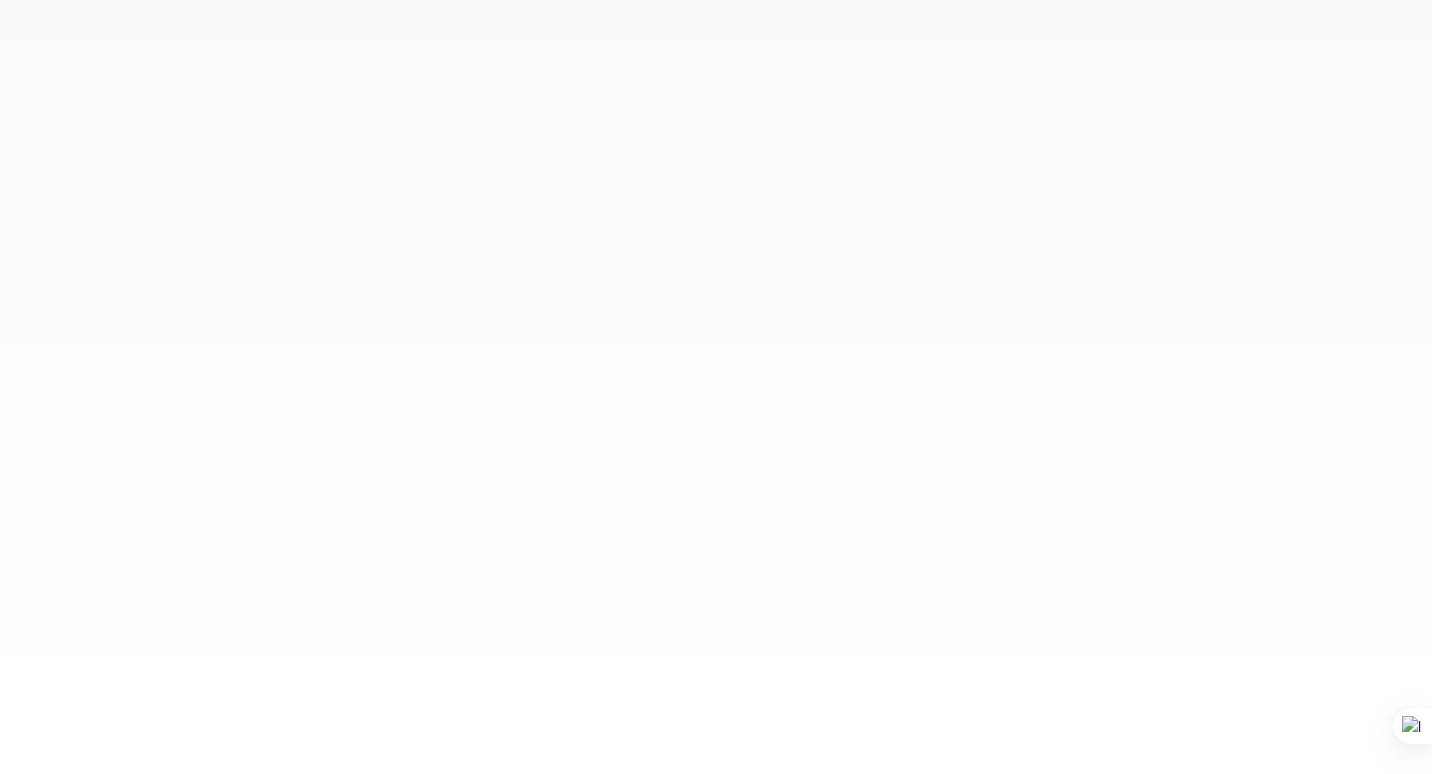 scroll, scrollTop: 0, scrollLeft: 0, axis: both 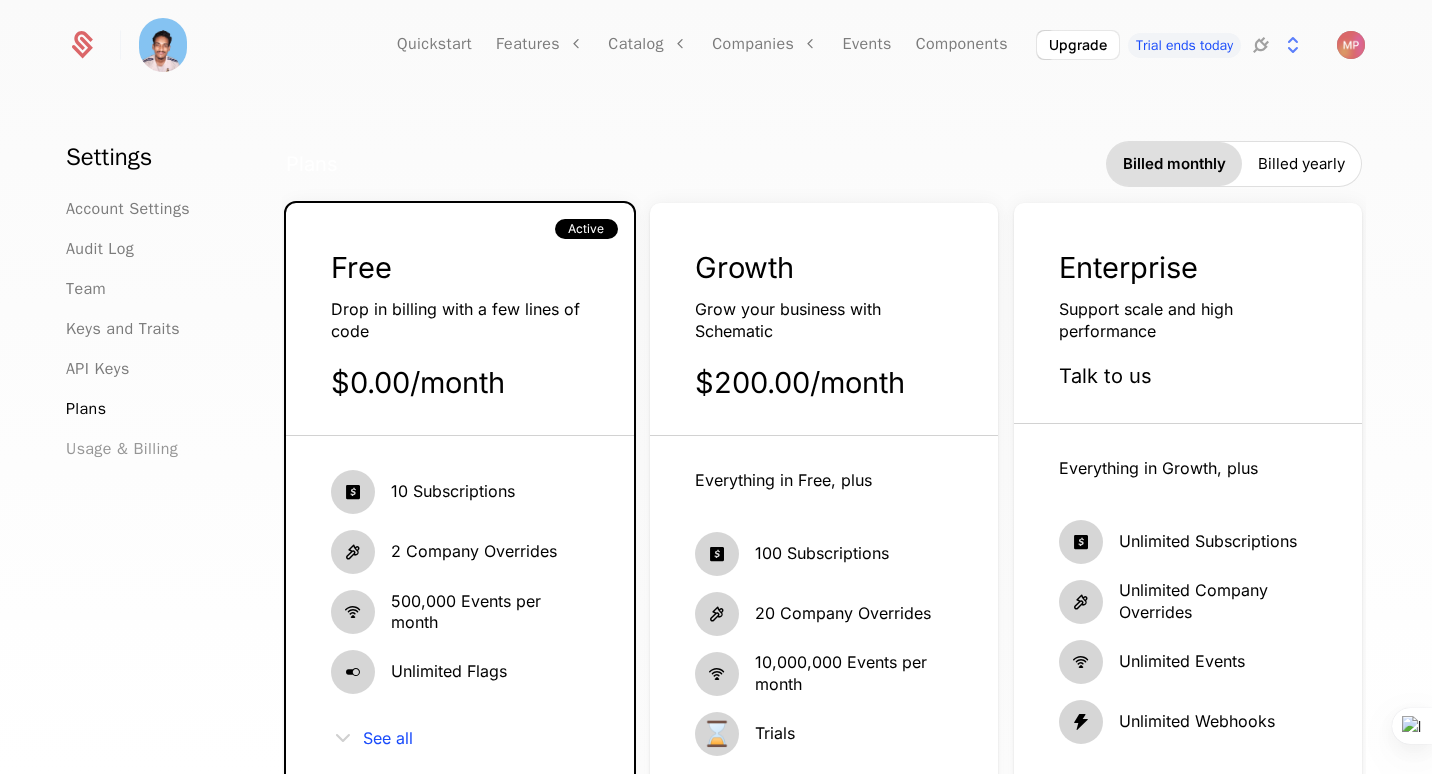 click on "Usage & Billing" at bounding box center [122, 449] 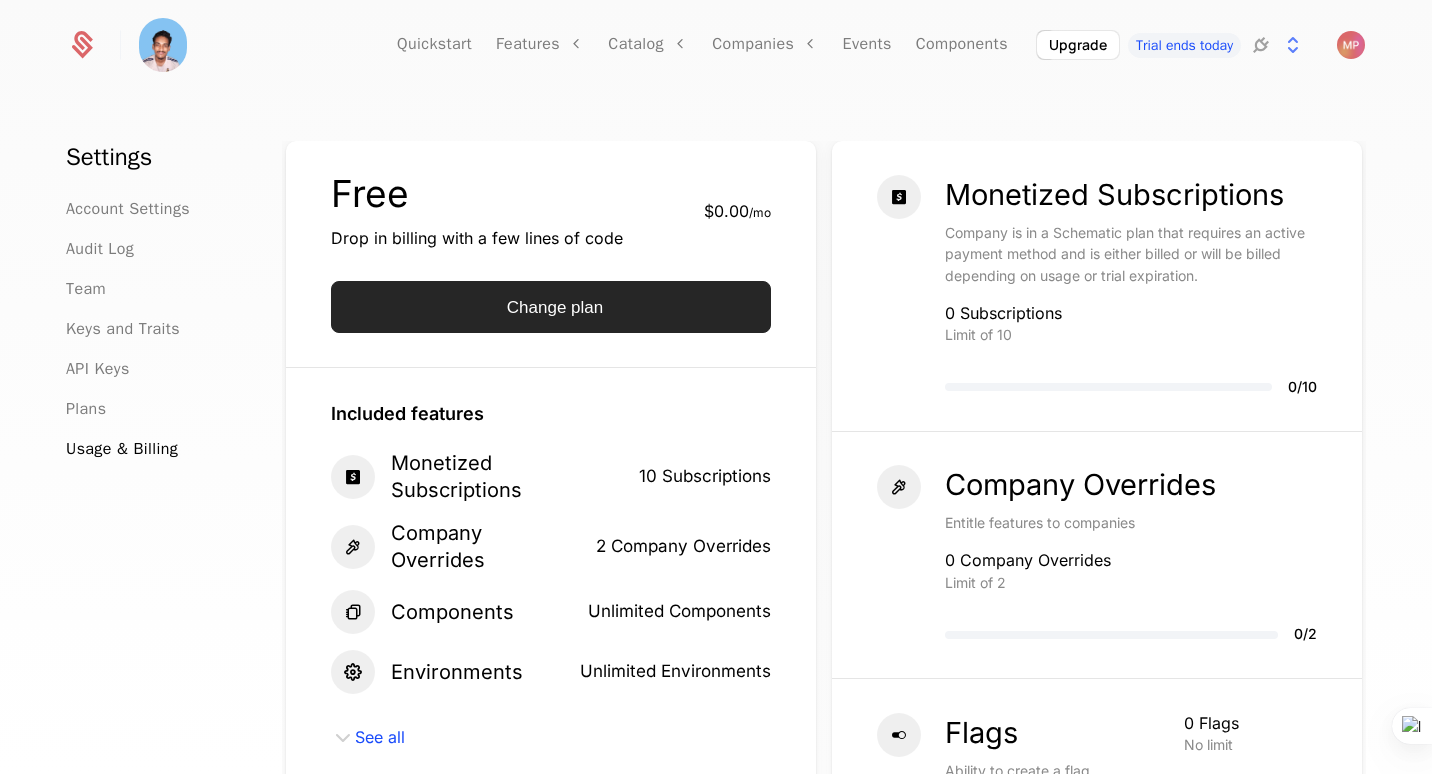 click on "Change plan" at bounding box center [551, 307] 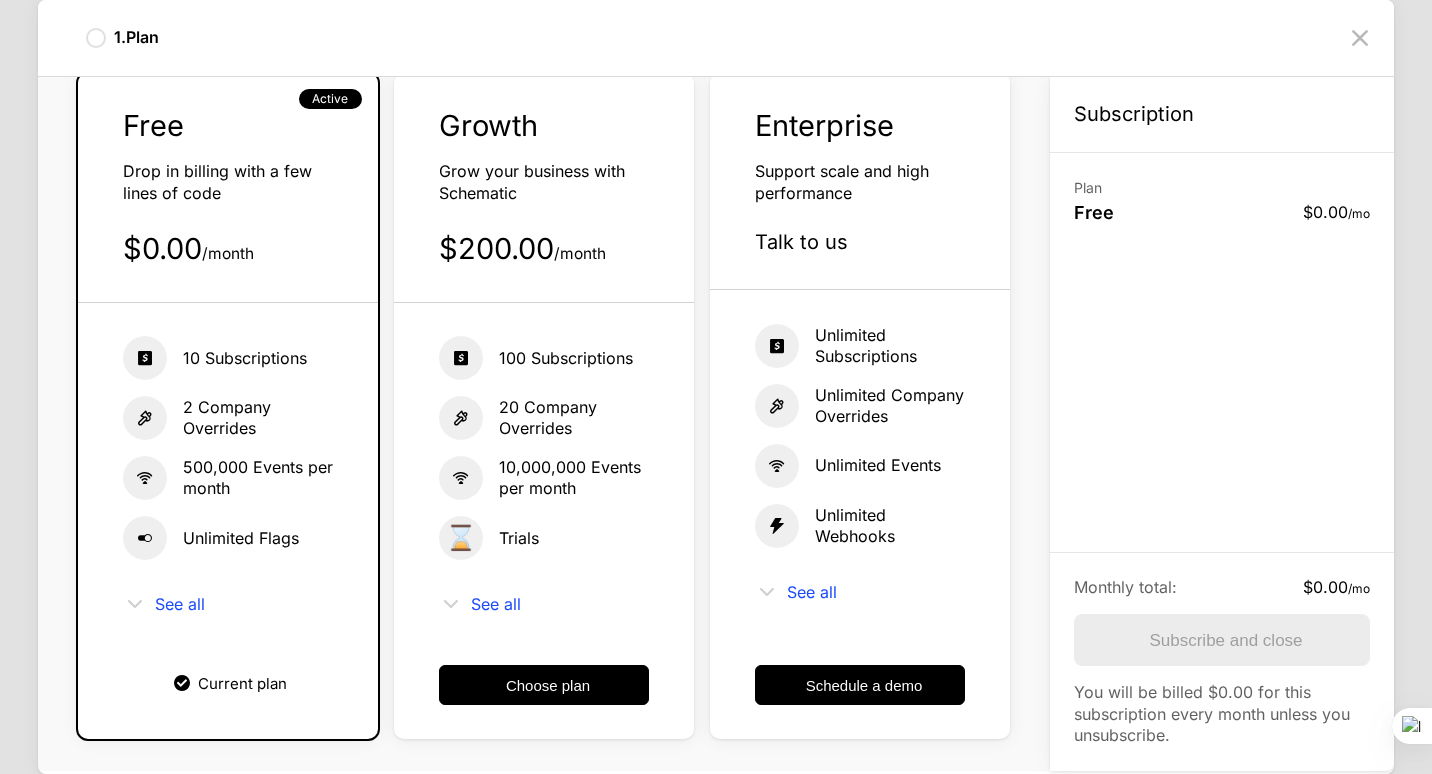 scroll, scrollTop: 745, scrollLeft: 0, axis: vertical 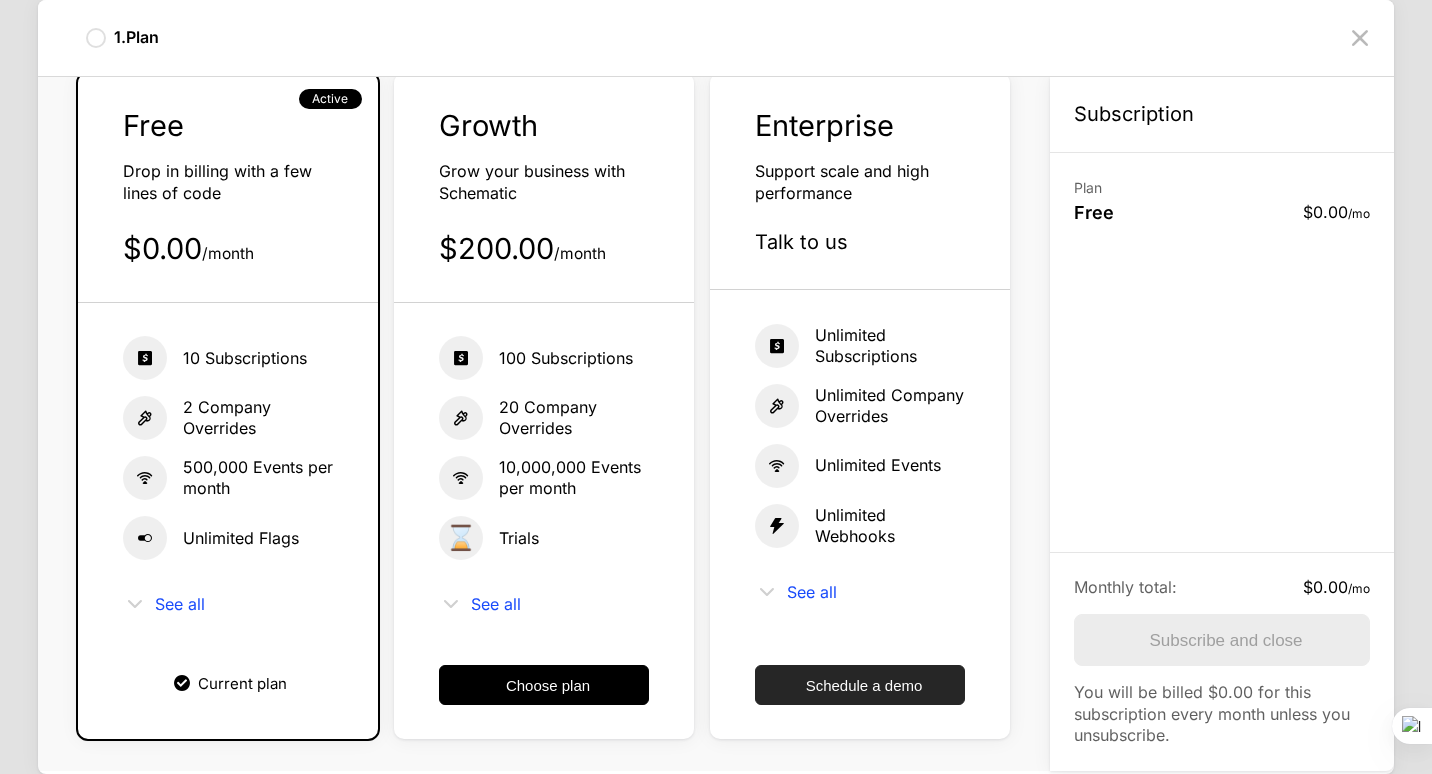click on "Schedule a demo" at bounding box center (860, 685) 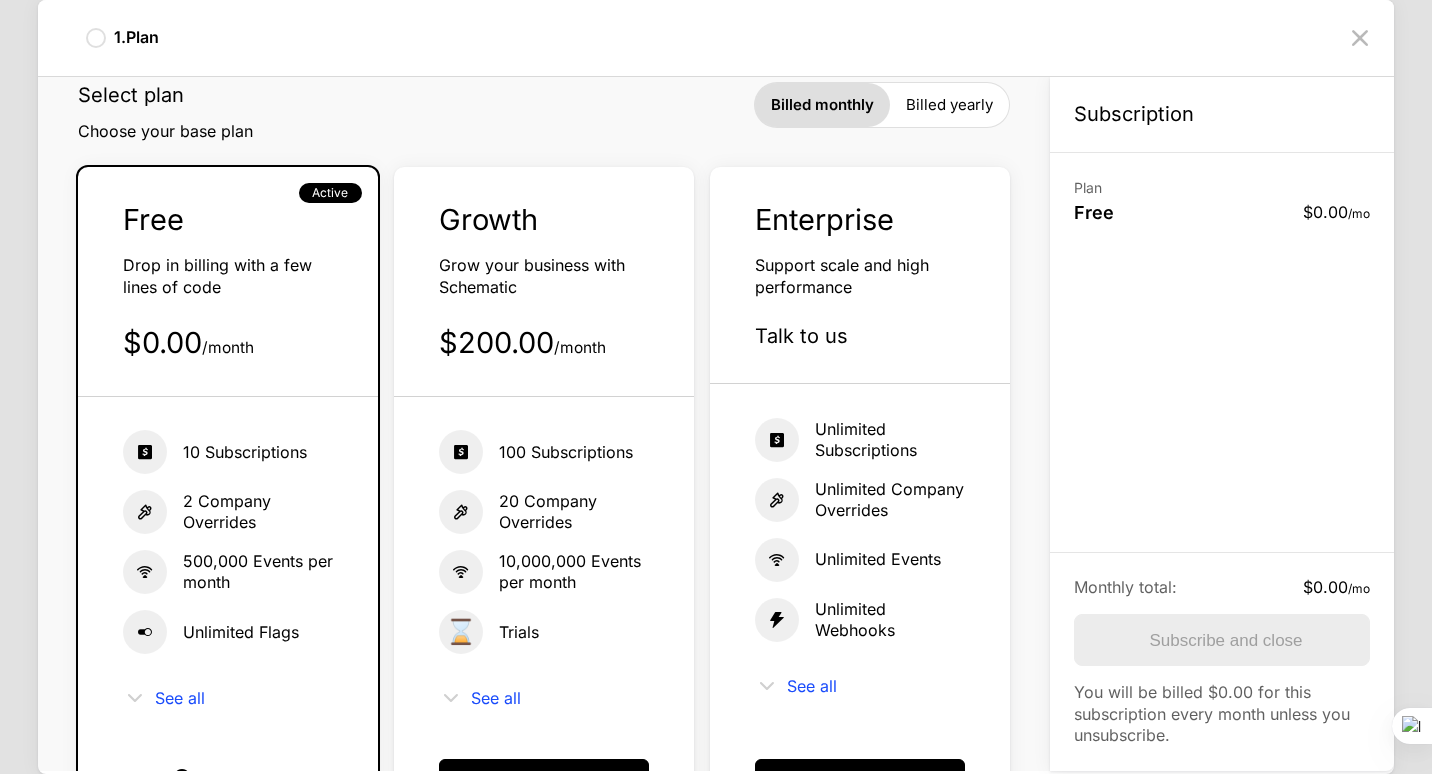 scroll, scrollTop: 0, scrollLeft: 0, axis: both 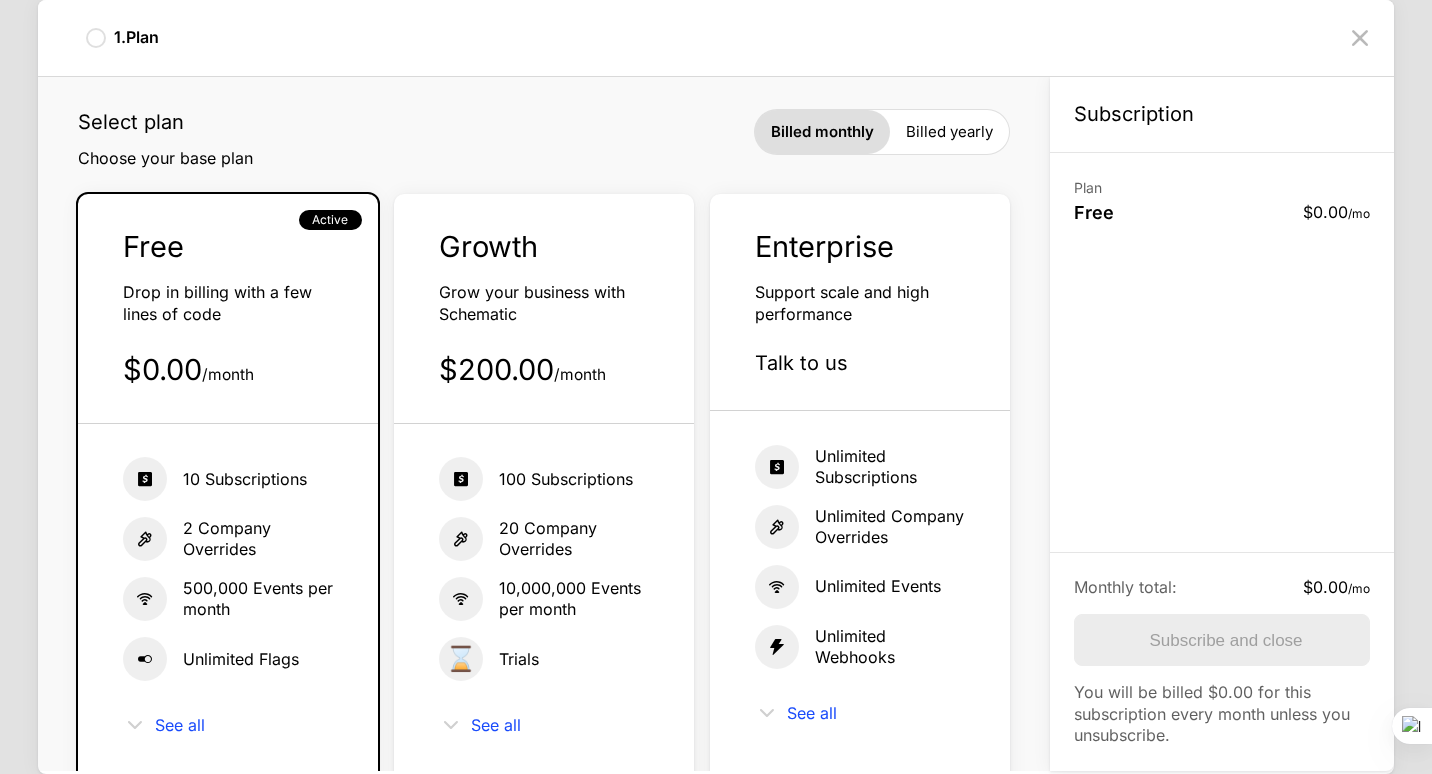 click on "Billed yearly" at bounding box center [949, 132] 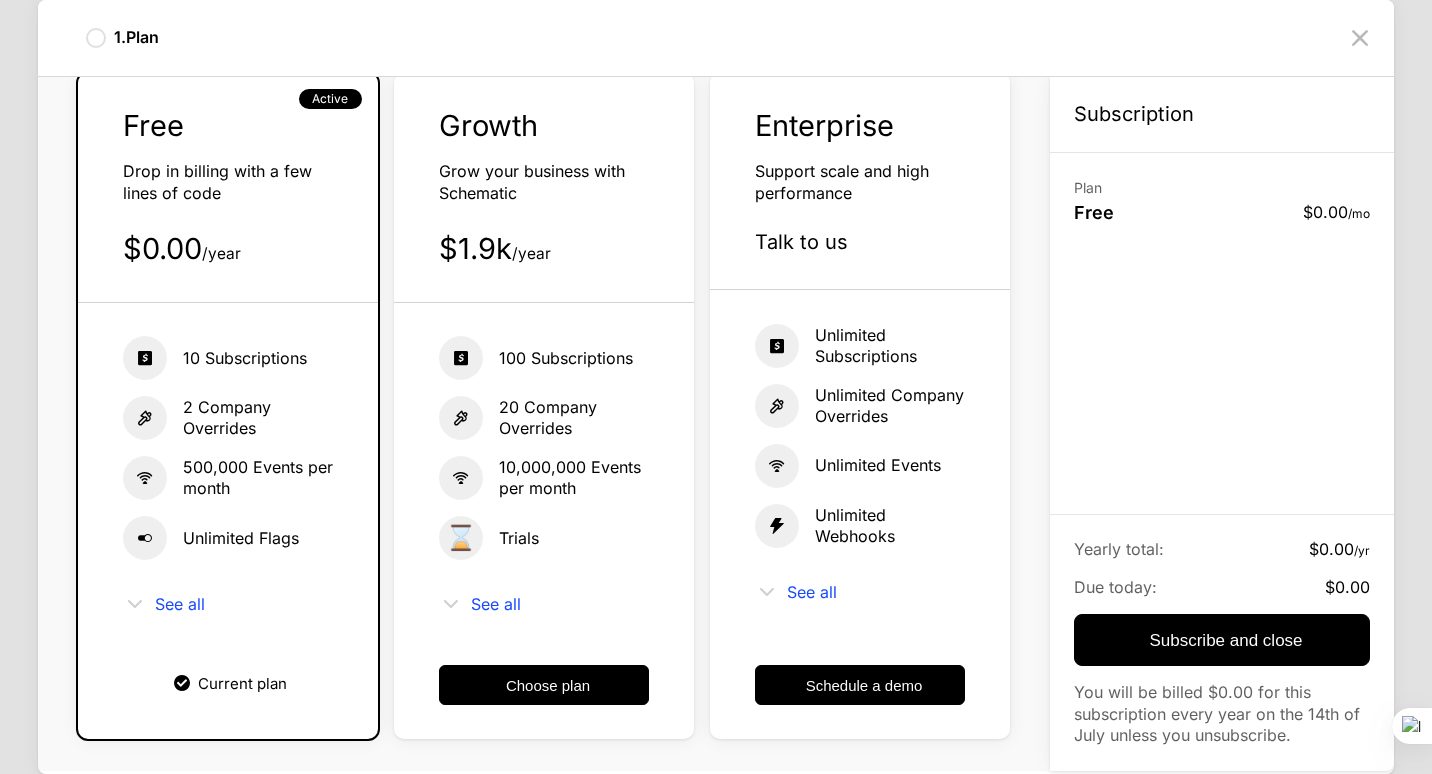 scroll, scrollTop: 0, scrollLeft: 0, axis: both 